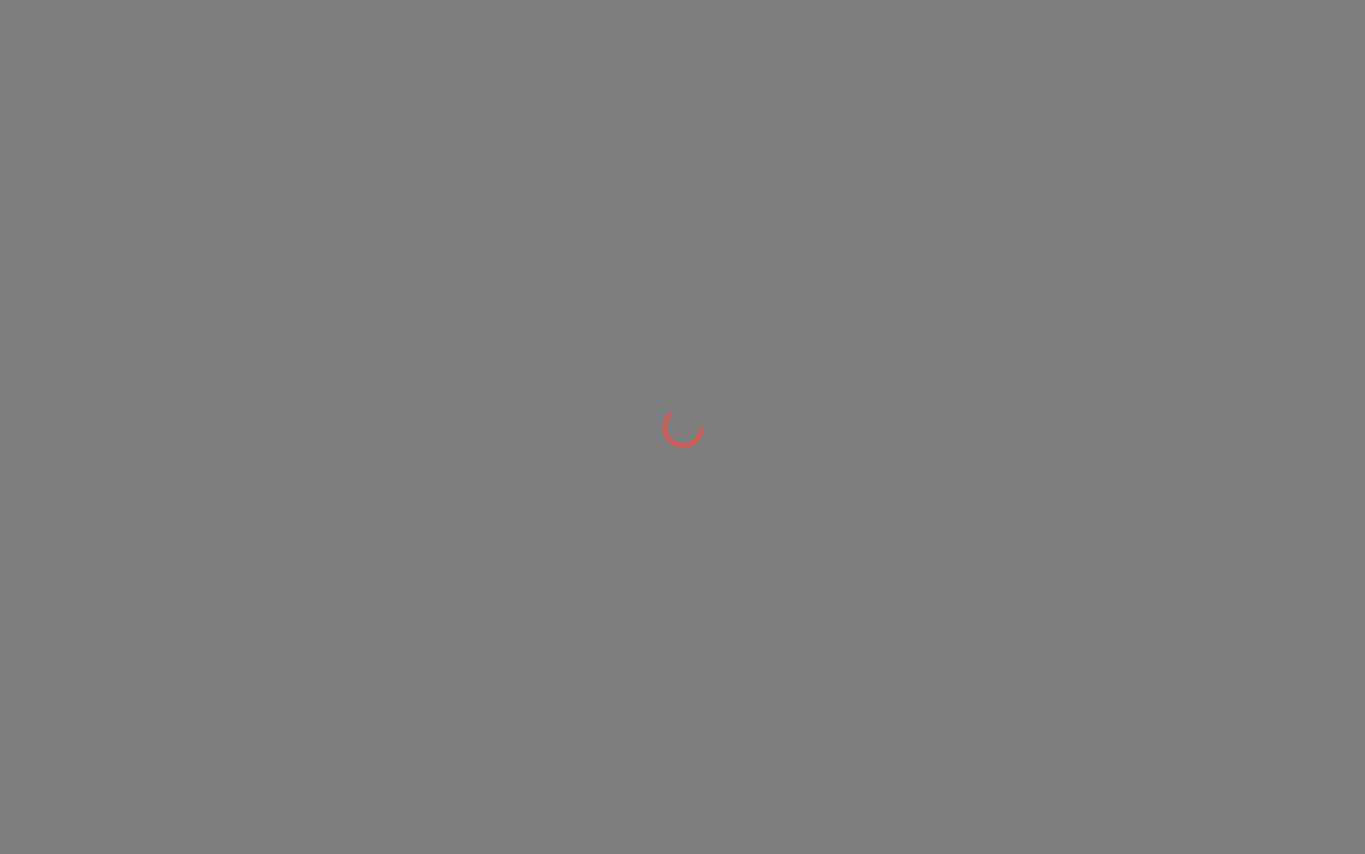 scroll, scrollTop: 0, scrollLeft: 0, axis: both 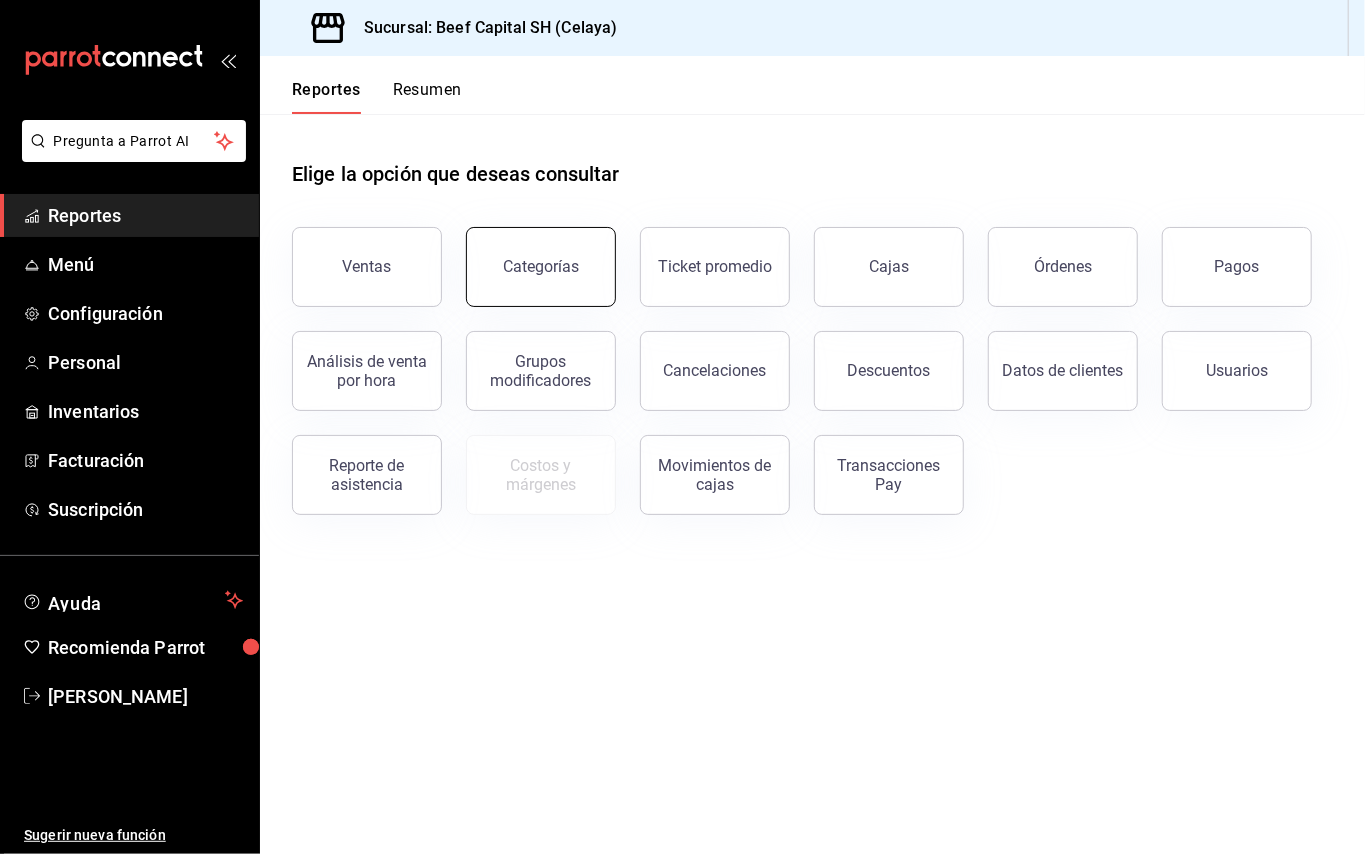 click on "Categorías" at bounding box center (541, 267) 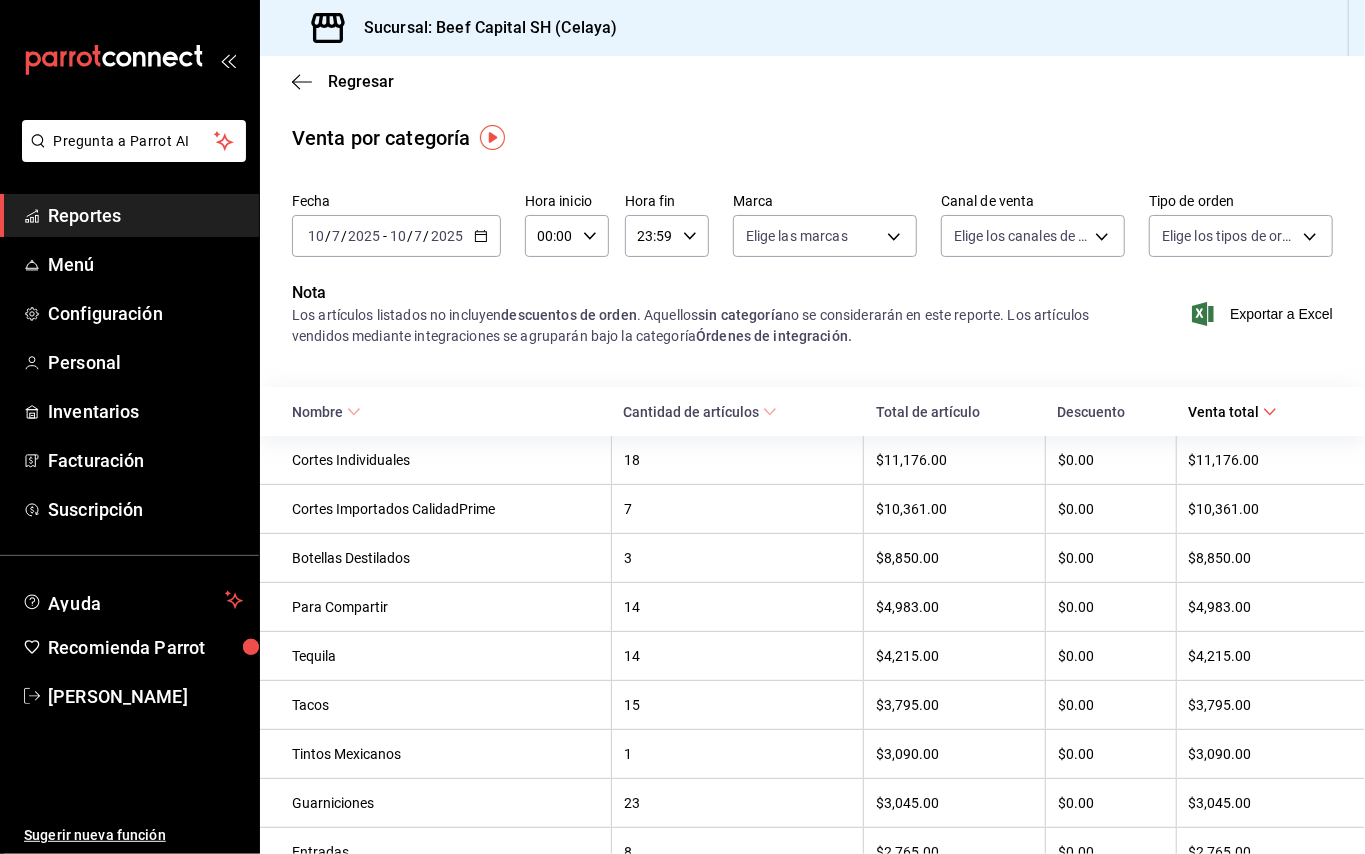 click on "[DATE] [DATE] - [DATE] [DATE]" at bounding box center [396, 236] 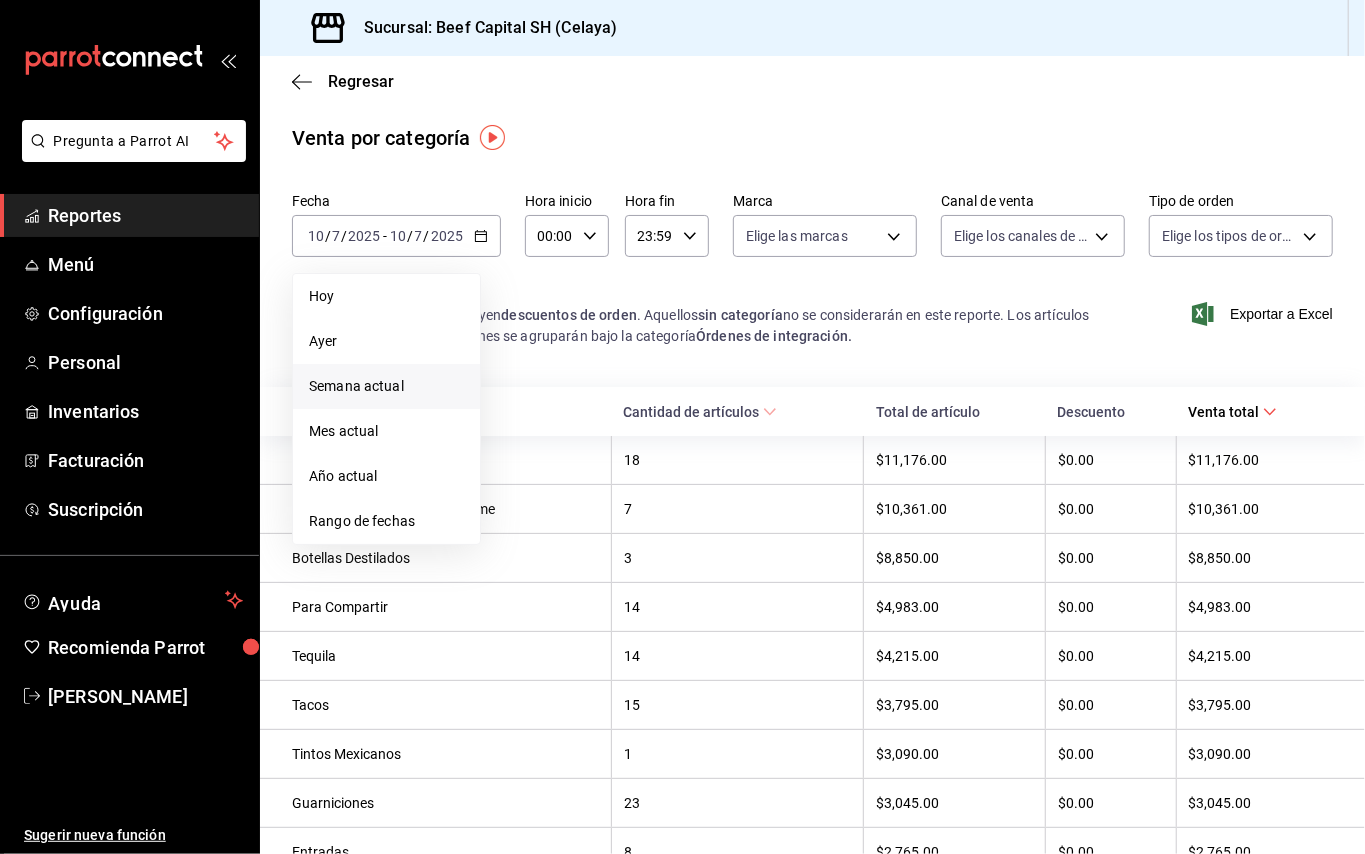 click on "Semana actual" at bounding box center (386, 386) 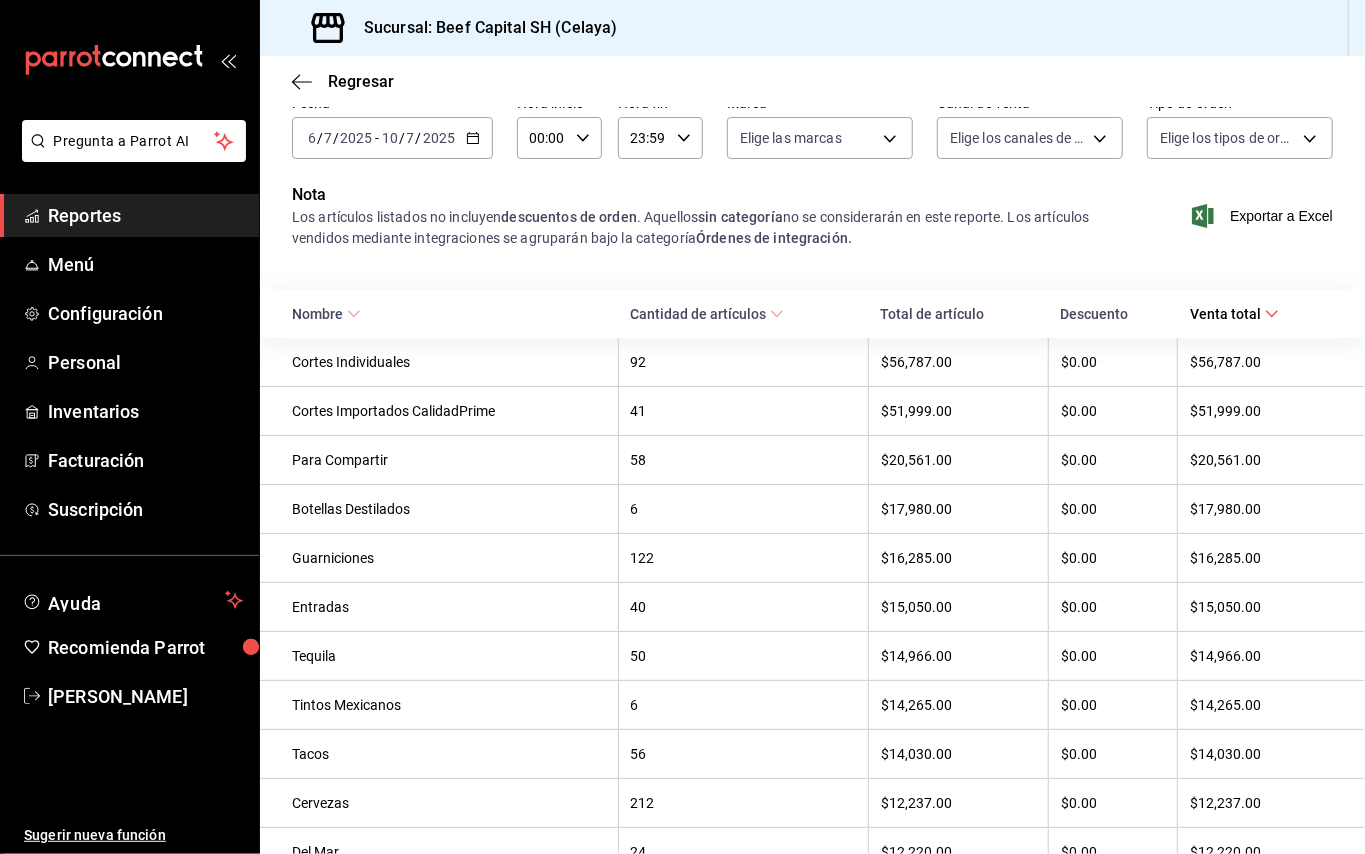 scroll, scrollTop: 0, scrollLeft: 0, axis: both 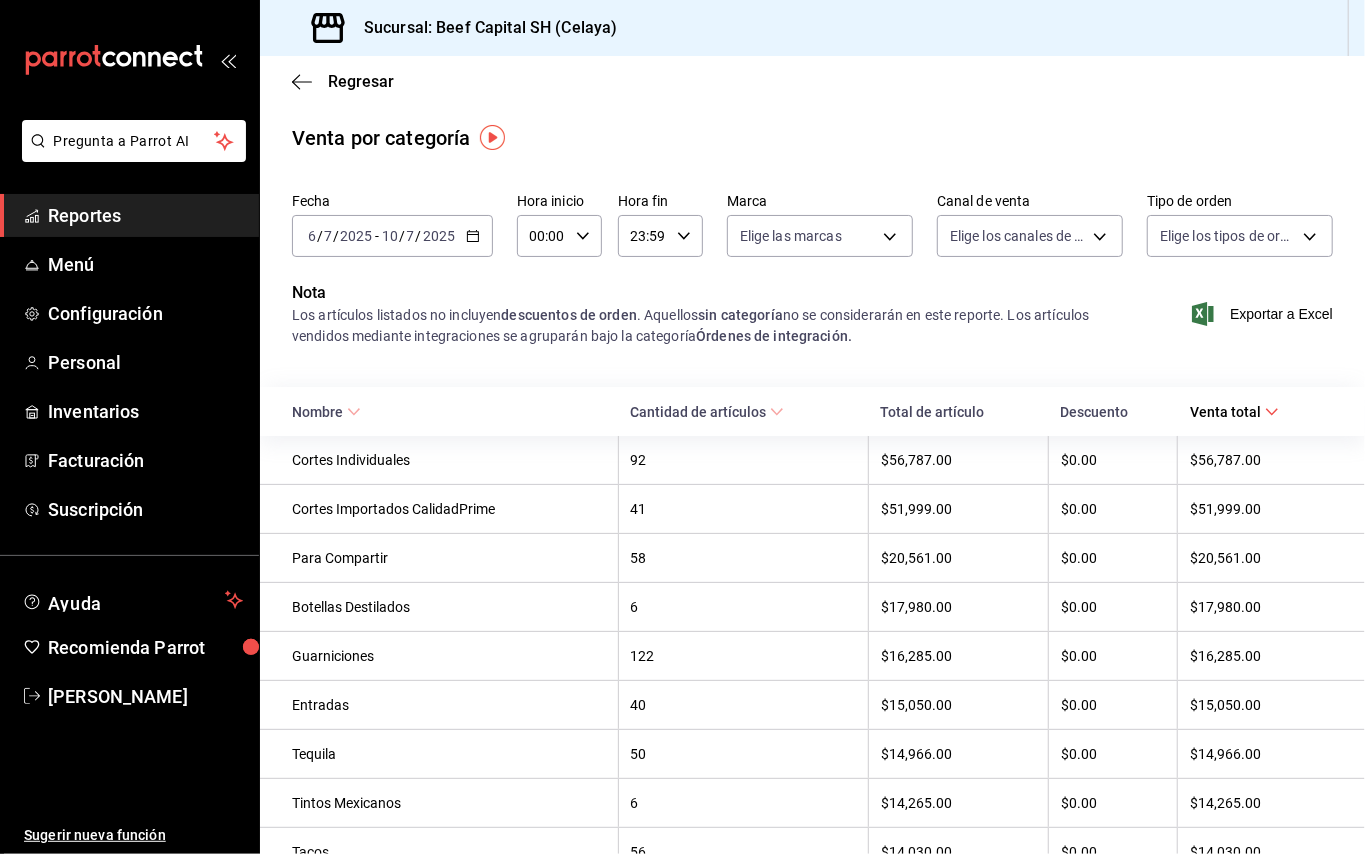 click on "[DATE] [DATE] - [DATE] [DATE]" at bounding box center (392, 236) 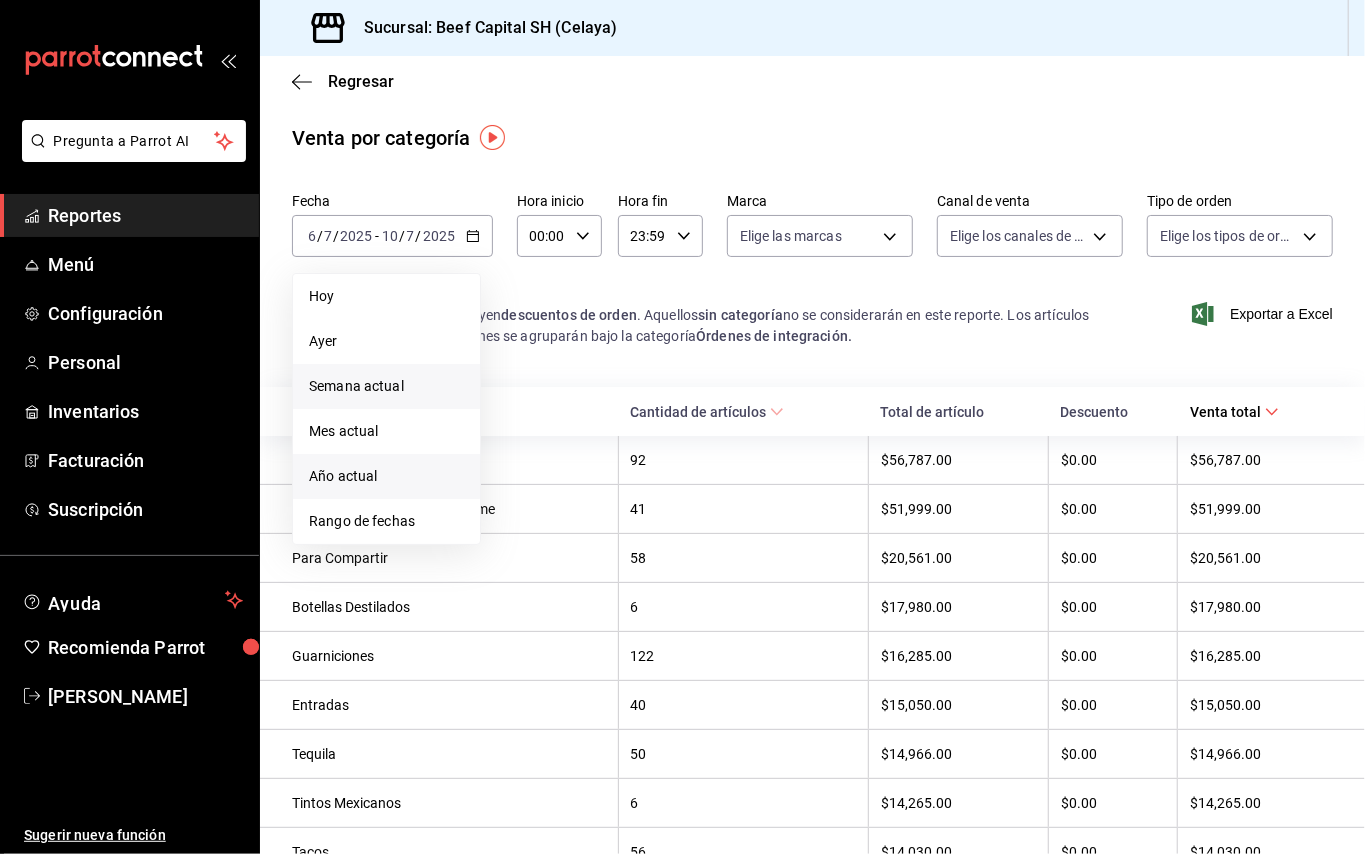 click on "Año actual" at bounding box center (386, 476) 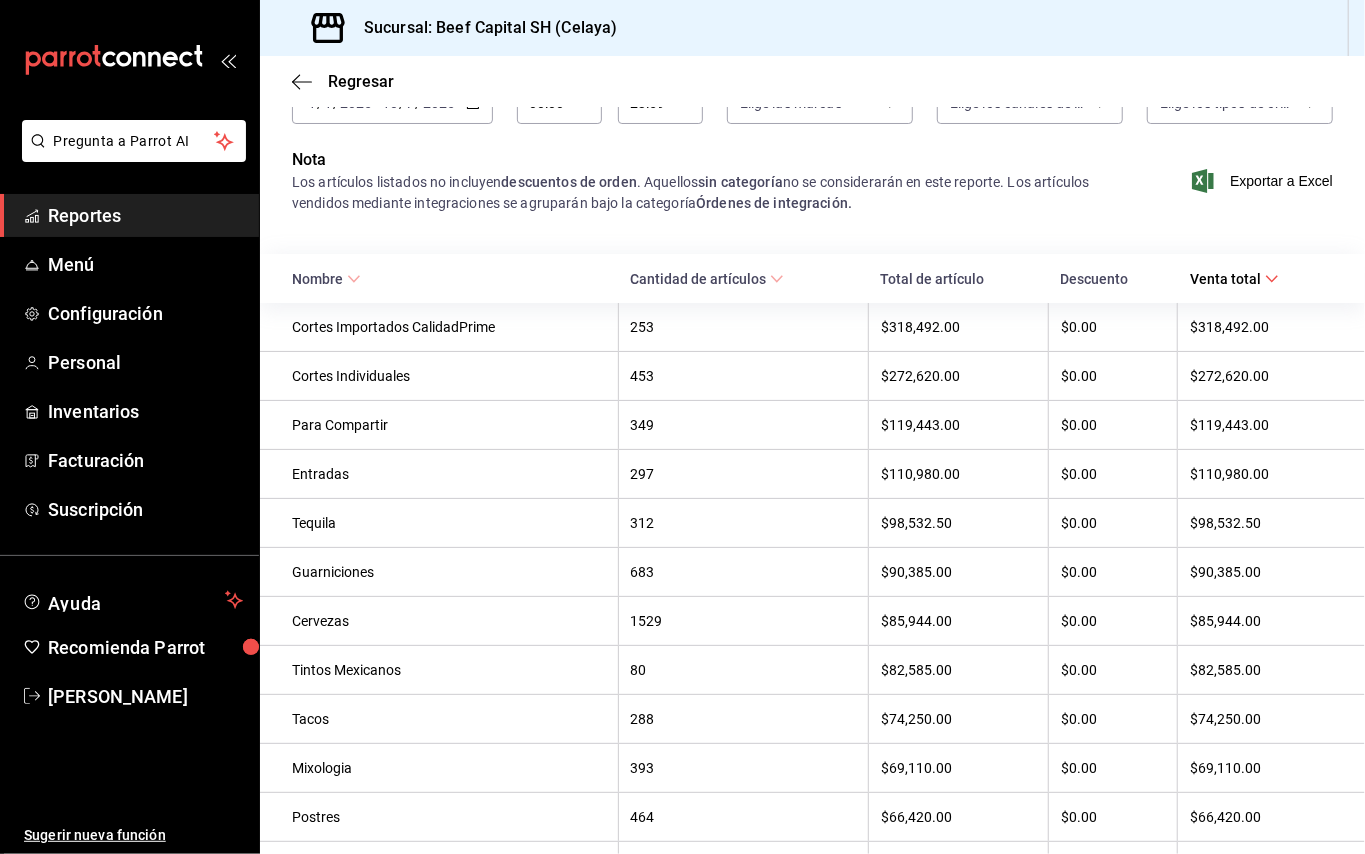 scroll, scrollTop: 0, scrollLeft: 0, axis: both 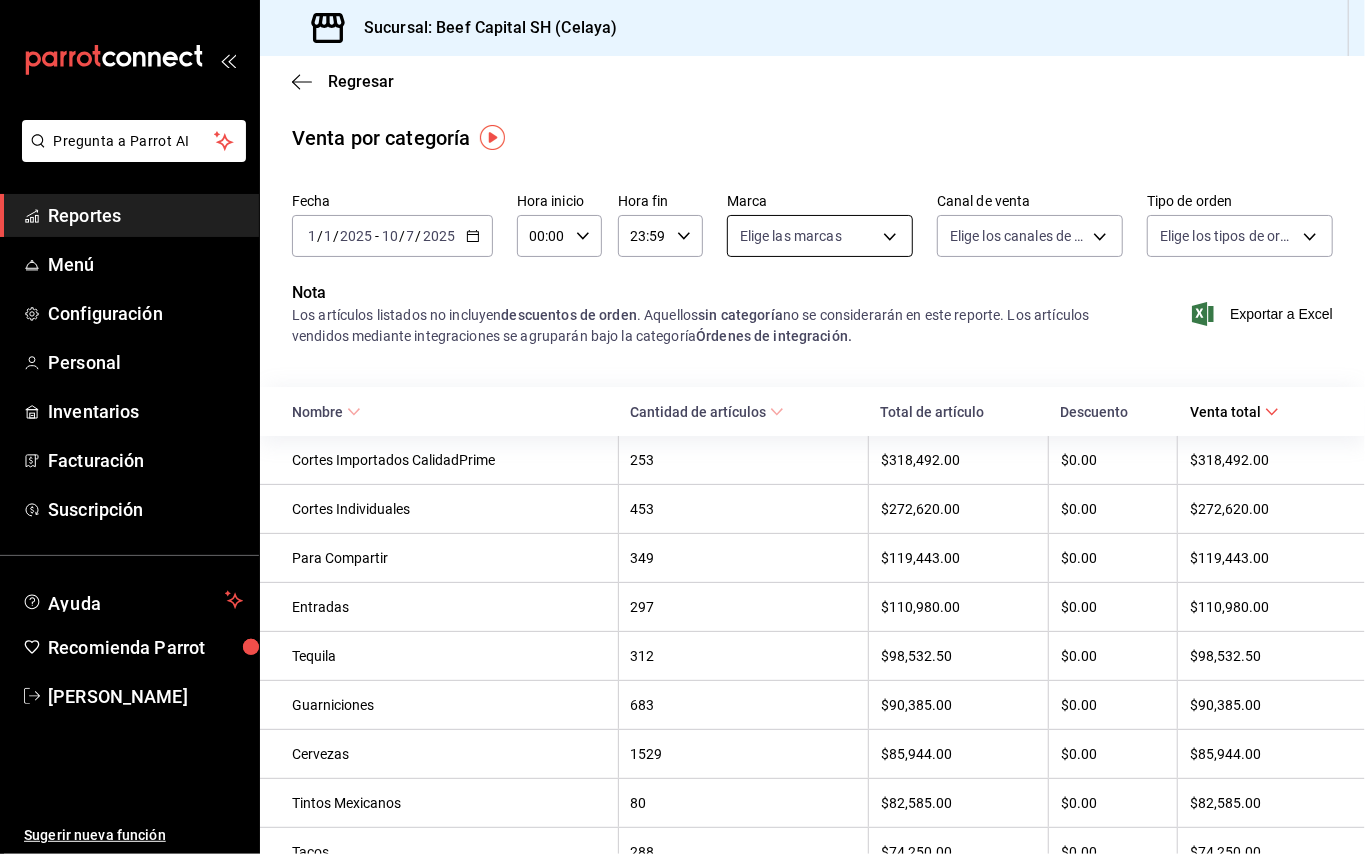 click on "Pregunta a Parrot AI Reportes   Menú   Configuración   Personal   Inventarios   Facturación   Suscripción   Ayuda Recomienda Parrot   [PERSON_NAME]   Sugerir nueva función   Sucursal: Beef Capital SH (Celaya) Regresar Venta por categoría Fecha [DATE] [DATE] - [DATE] [DATE] Hora inicio 00:00 Hora inicio Hora fin 23:59 Hora fin Marca Elige las marcas Canal de venta Elige los canales de venta Tipo de orden Elige los tipos de orden Nota Los artículos listados no incluyen  descuentos de orden . Aquellos  sin categoría  no se considerarán en este reporte. Los artículos vendidos mediante integraciones se agruparán bajo la categoría  Órdenes de integración. Exportar a Excel Nombre Cantidad de artículos Total de artículo Descuento Venta total Cortes Importados CalidadPrime 253 $318,492.00 $0.00 $318,492.00 Cortes Individuales 453 $272,620.00 $0.00 $272,620.00 Para Compartir 349 $119,443.00 $0.00 $119,443.00 Entradas 297 $110,980.00 $0.00 $110,980.00 Tequila 312 $0.00" at bounding box center [682, 427] 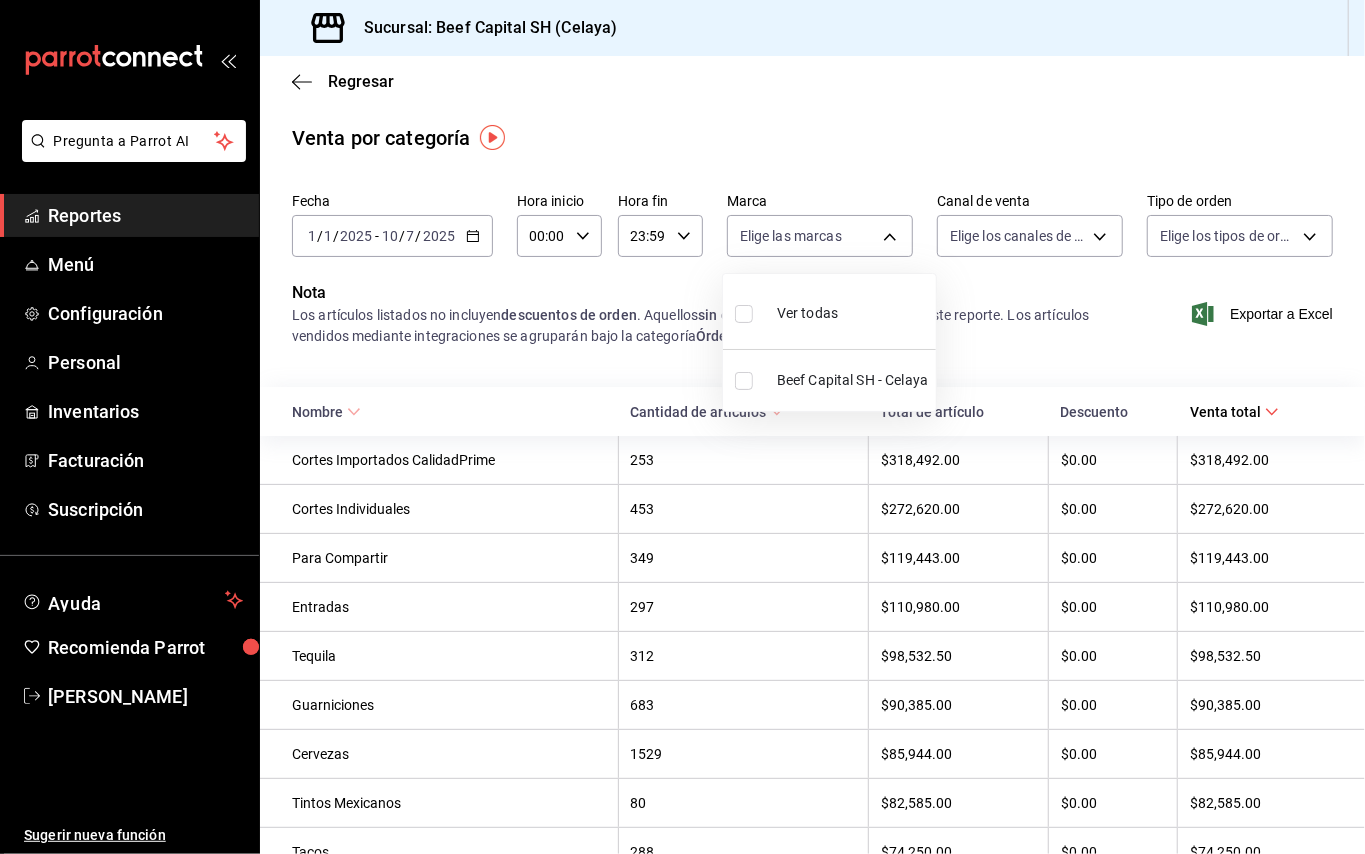 click at bounding box center (682, 427) 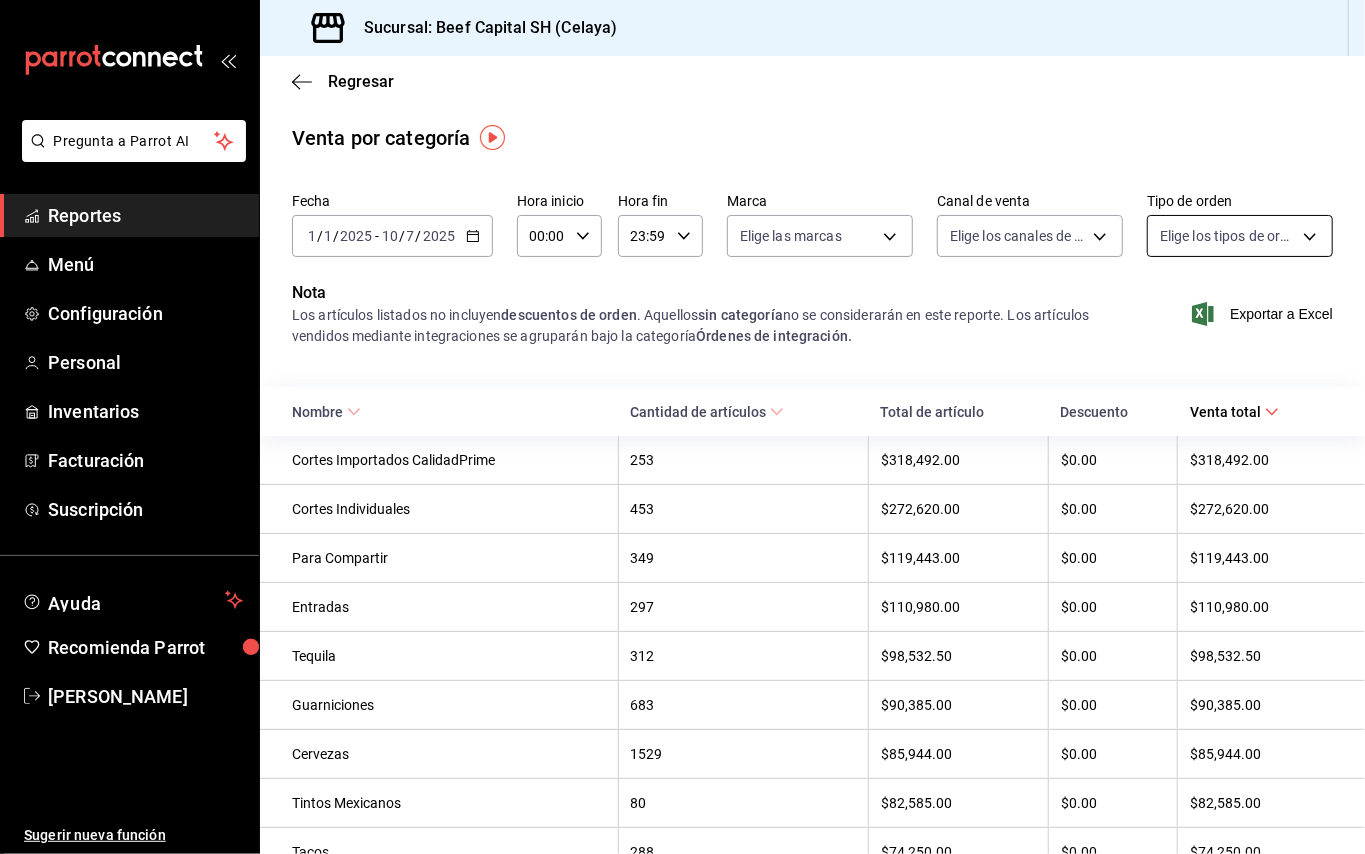 click on "Pregunta a Parrot AI Reportes   Menú   Configuración   Personal   Inventarios   Facturación   Suscripción   Ayuda Recomienda Parrot   [PERSON_NAME]   Sugerir nueva función   Sucursal: Beef Capital SH (Celaya) Regresar Venta por categoría Fecha [DATE] [DATE] - [DATE] [DATE] Hora inicio 00:00 Hora inicio Hora fin 23:59 Hora fin Marca Elige las marcas Canal de venta Elige los canales de venta Tipo de orden Elige los tipos de orden Nota Los artículos listados no incluyen  descuentos de orden . Aquellos  sin categoría  no se considerarán en este reporte. Los artículos vendidos mediante integraciones se agruparán bajo la categoría  Órdenes de integración. Exportar a Excel Nombre Cantidad de artículos Total de artículo Descuento Venta total Cortes Importados CalidadPrime 253 $318,492.00 $0.00 $318,492.00 Cortes Individuales 453 $272,620.00 $0.00 $272,620.00 Para Compartir 349 $119,443.00 $0.00 $119,443.00 Entradas 297 $110,980.00 $0.00 $110,980.00 Tequila 312 $0.00" at bounding box center [682, 427] 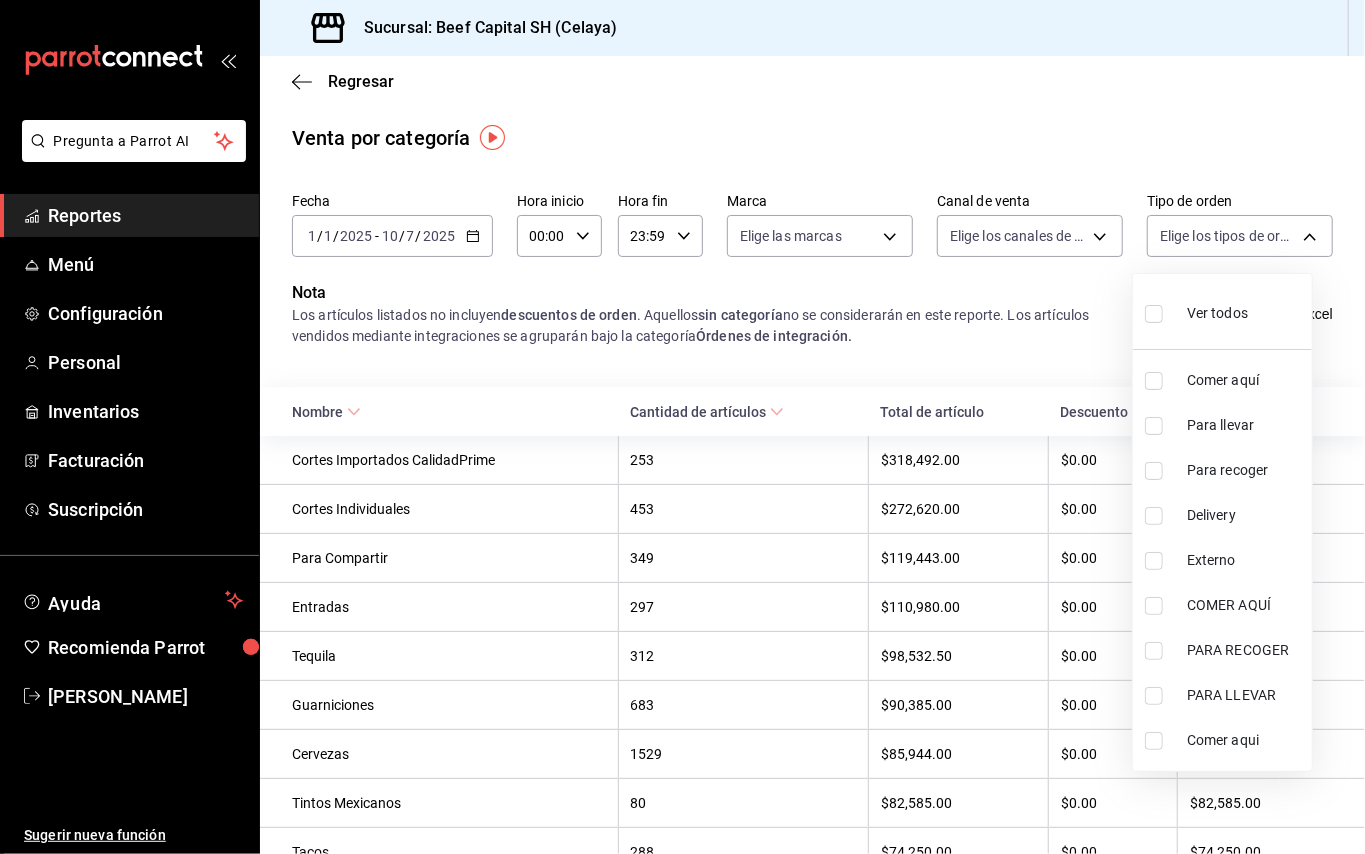 click at bounding box center (682, 427) 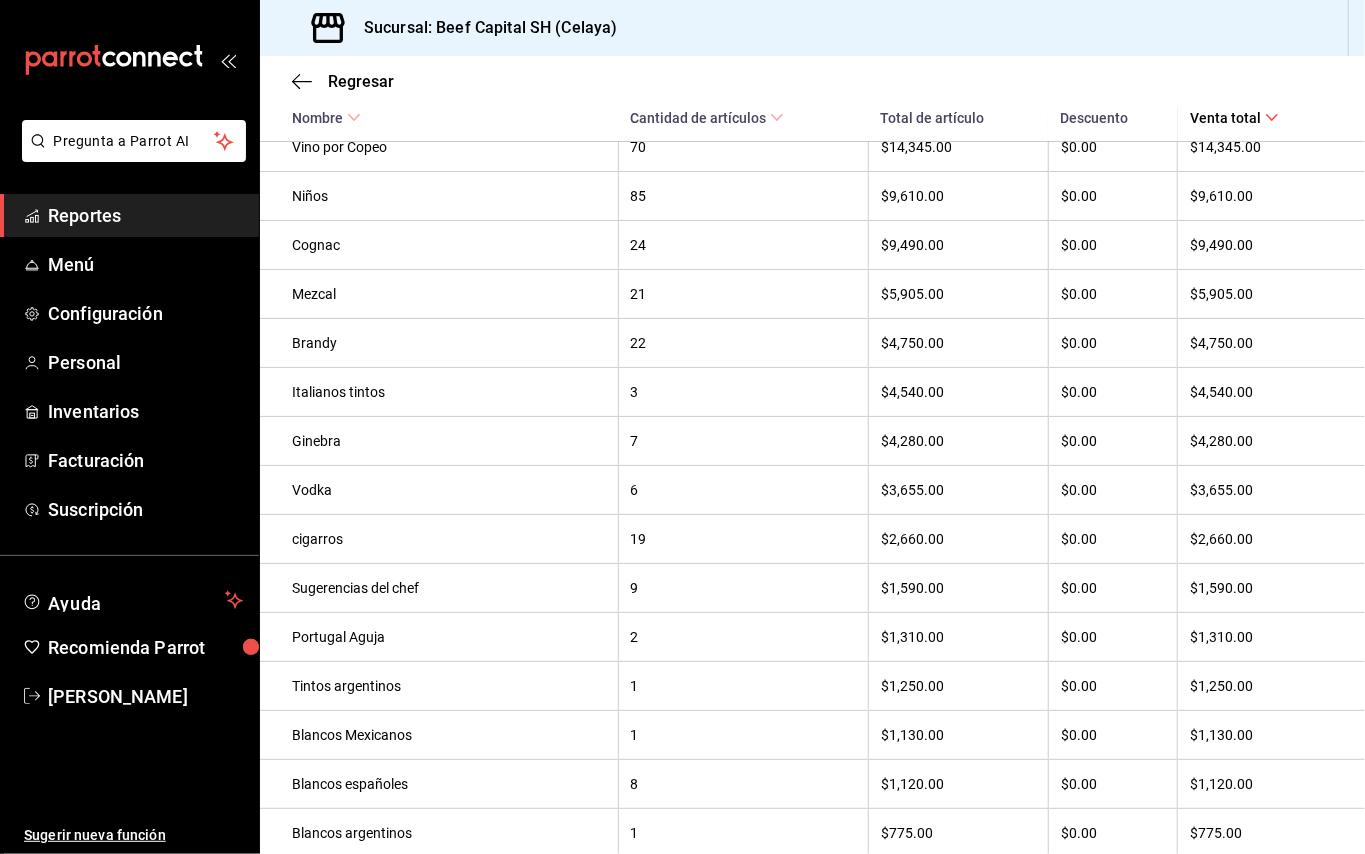scroll, scrollTop: 1866, scrollLeft: 0, axis: vertical 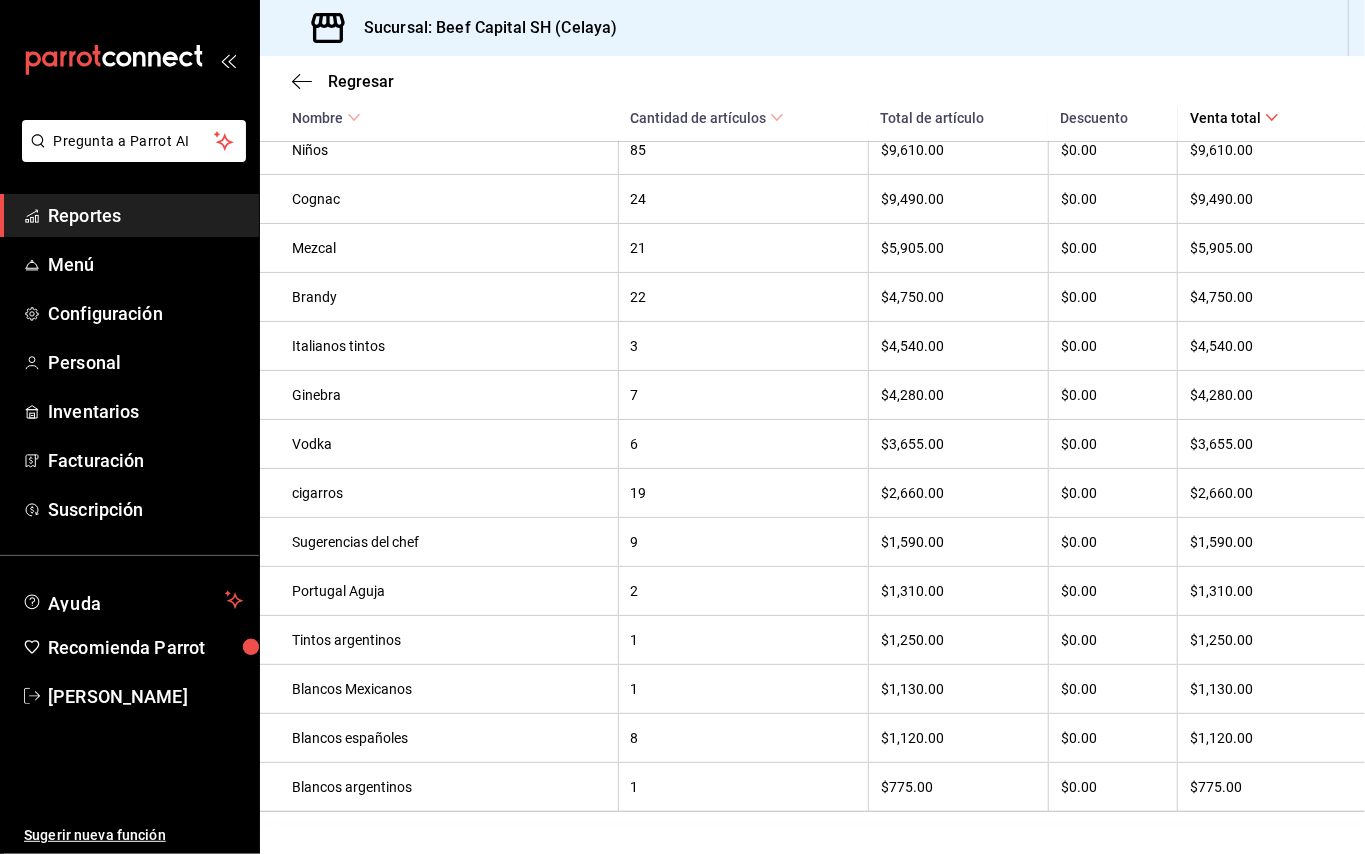 click on "cigarros" at bounding box center [449, 493] 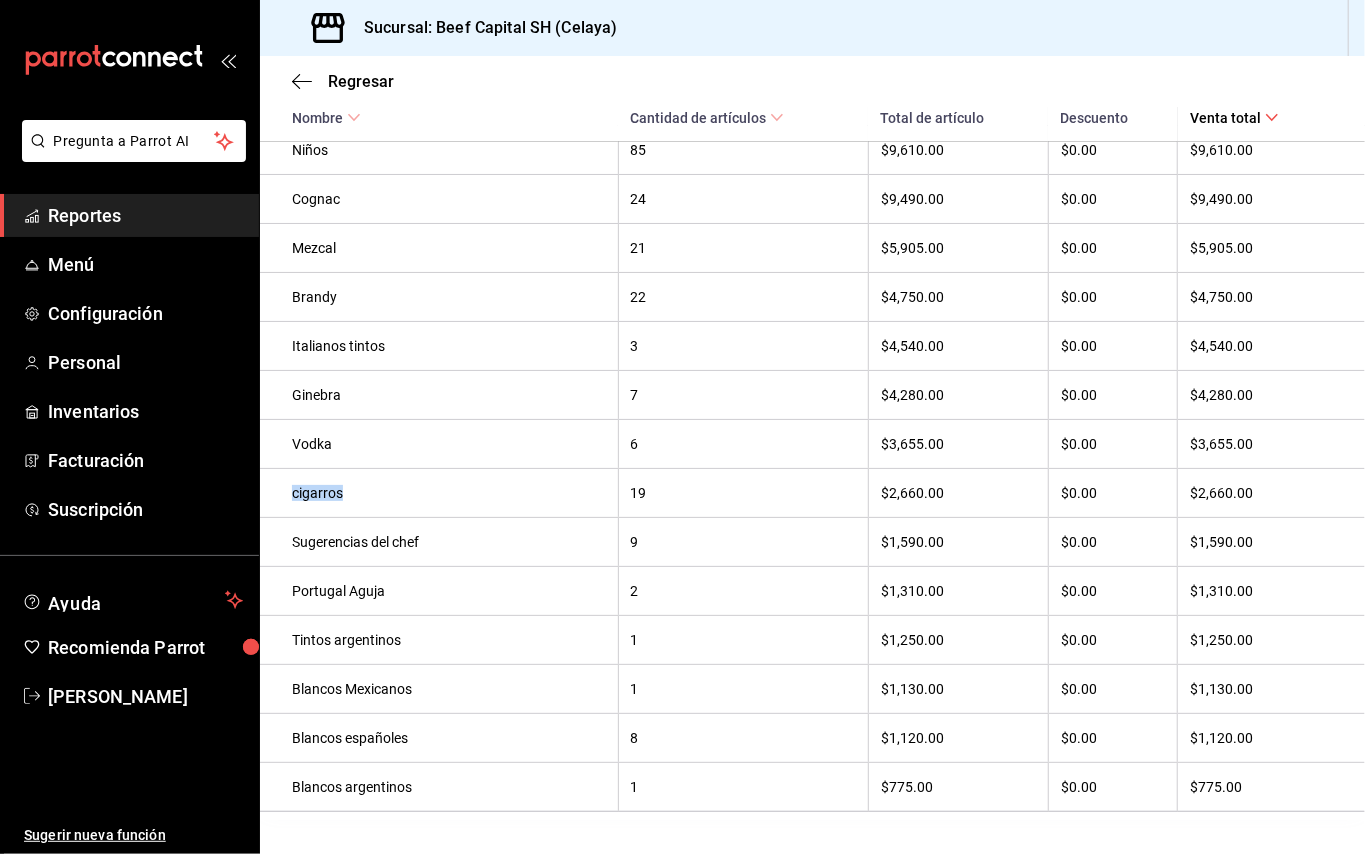 click on "cigarros" at bounding box center [449, 493] 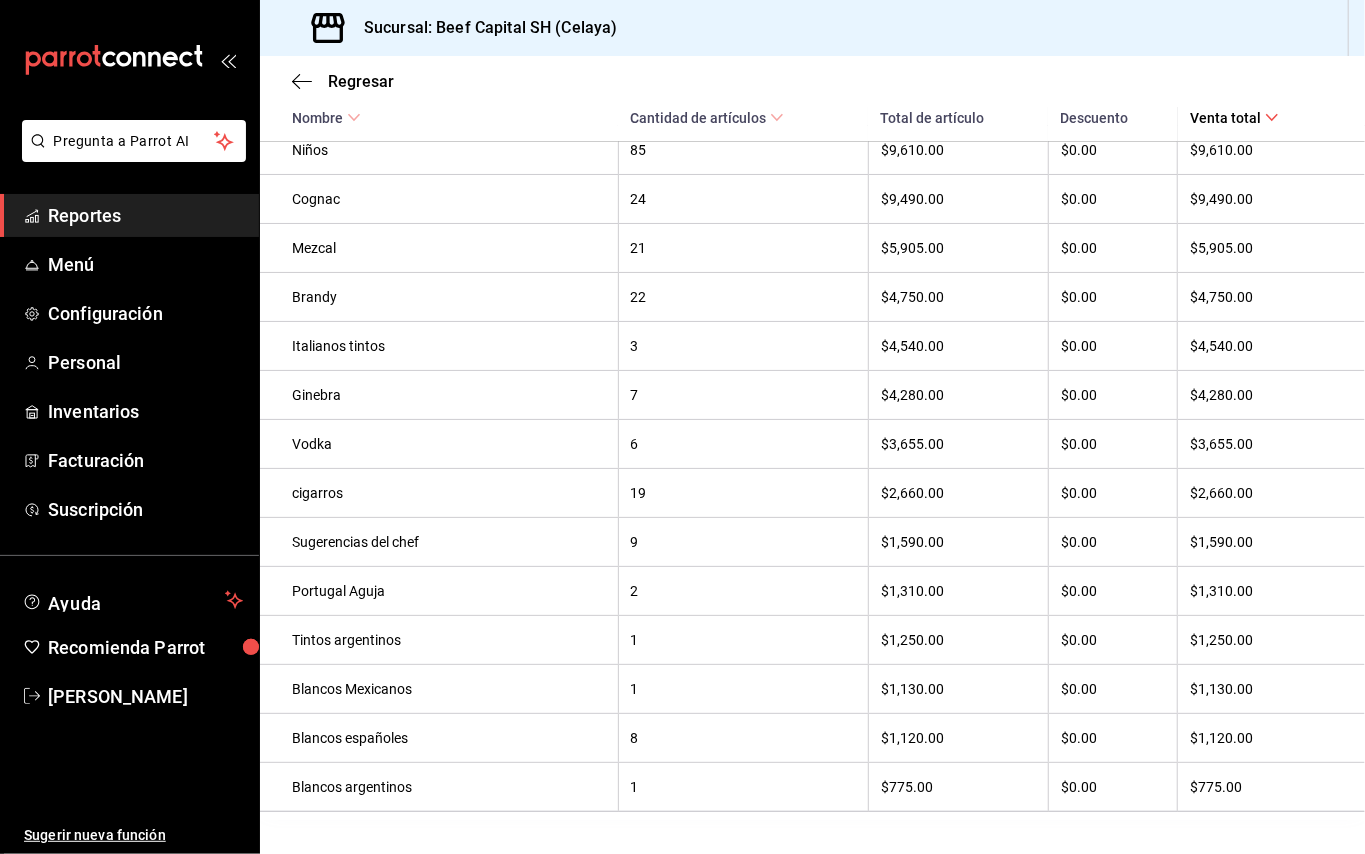click on "19" at bounding box center (743, 493) 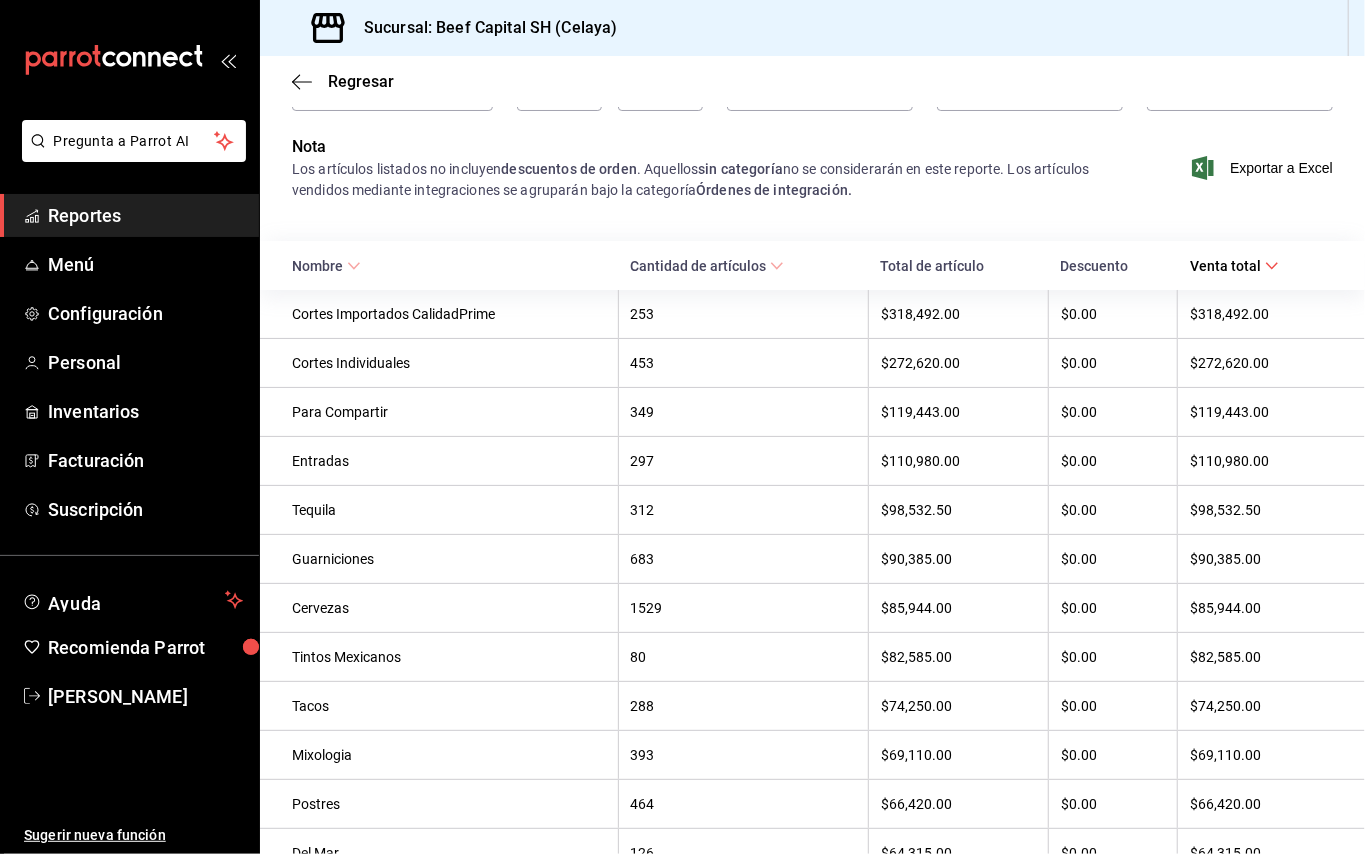 scroll, scrollTop: 0, scrollLeft: 0, axis: both 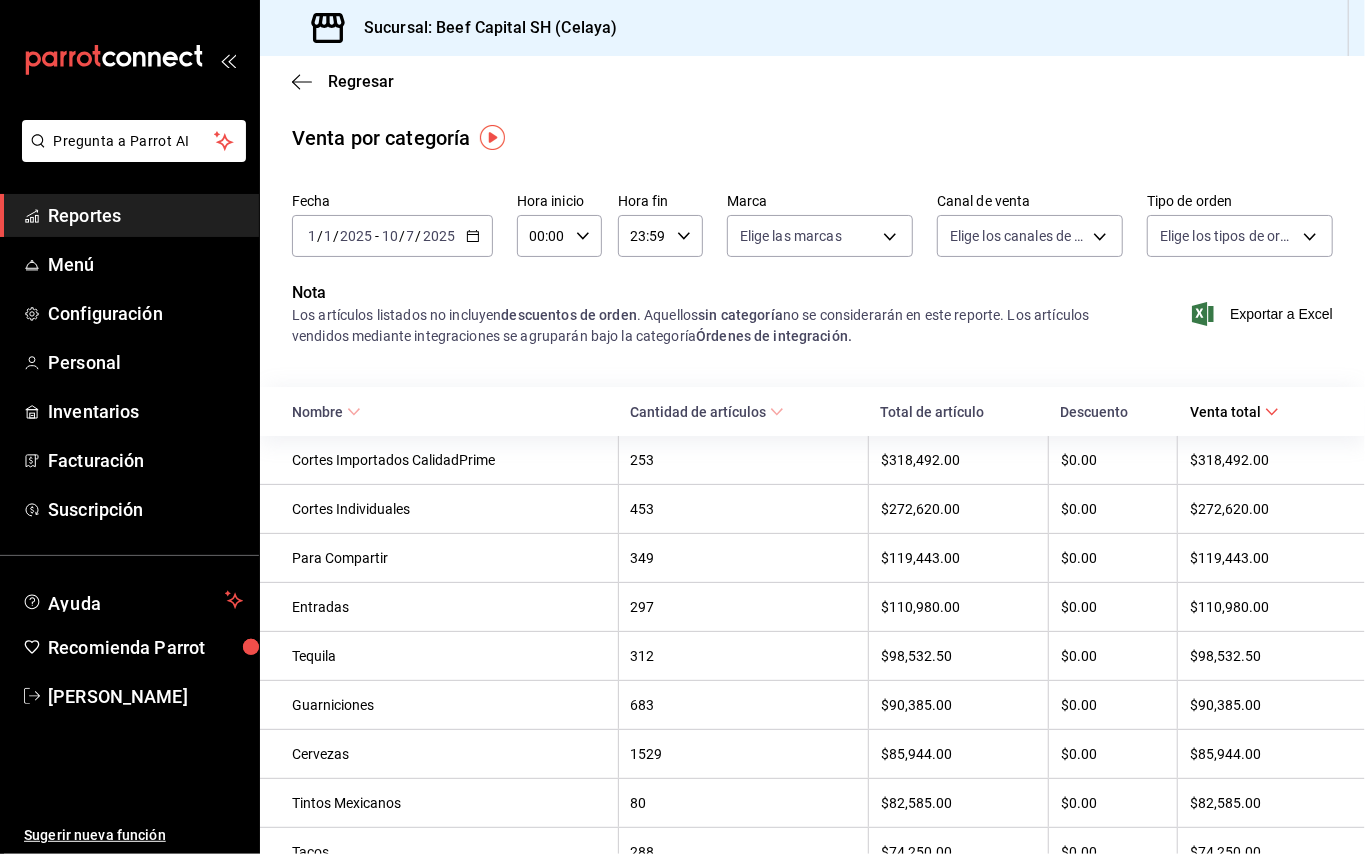 click 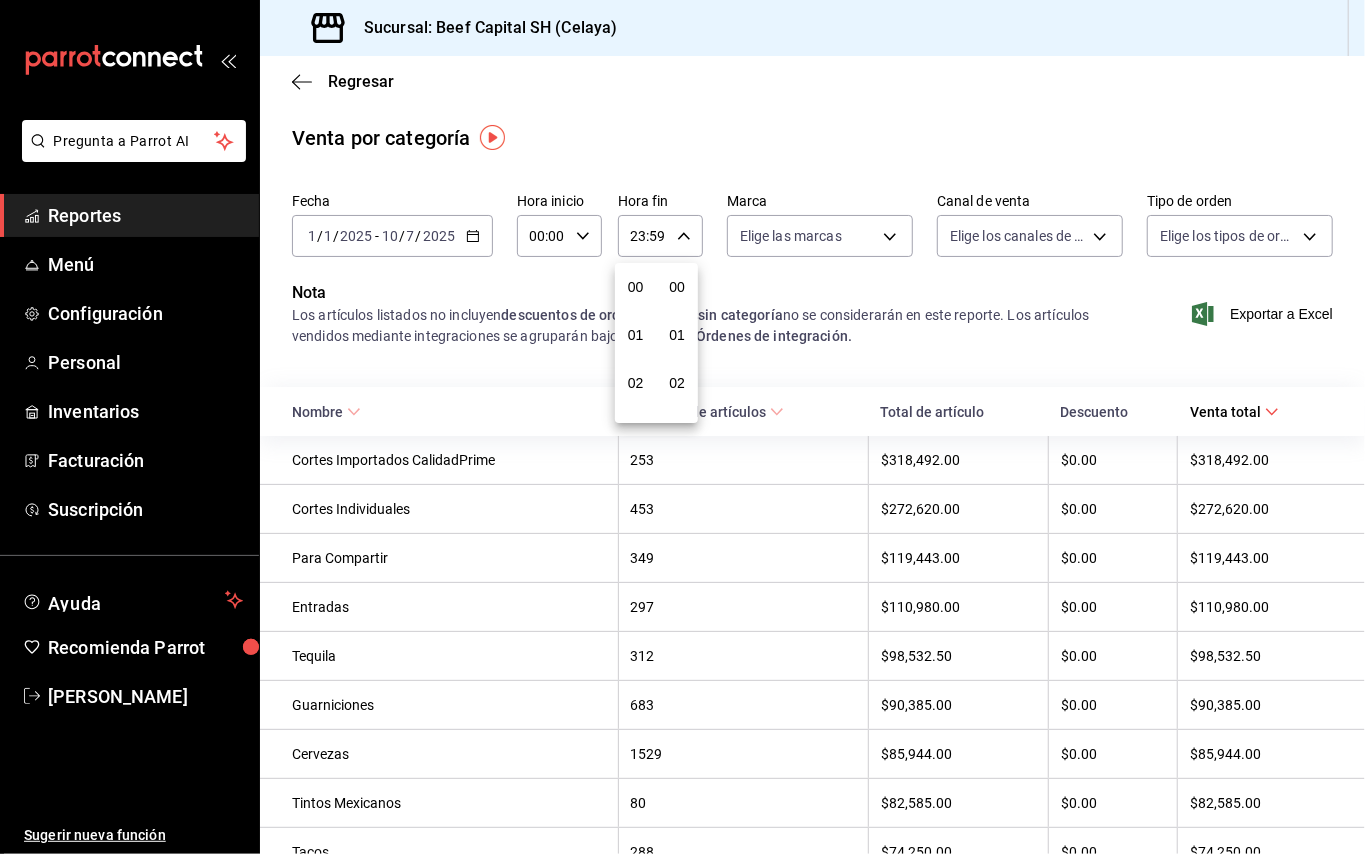scroll, scrollTop: 992, scrollLeft: 0, axis: vertical 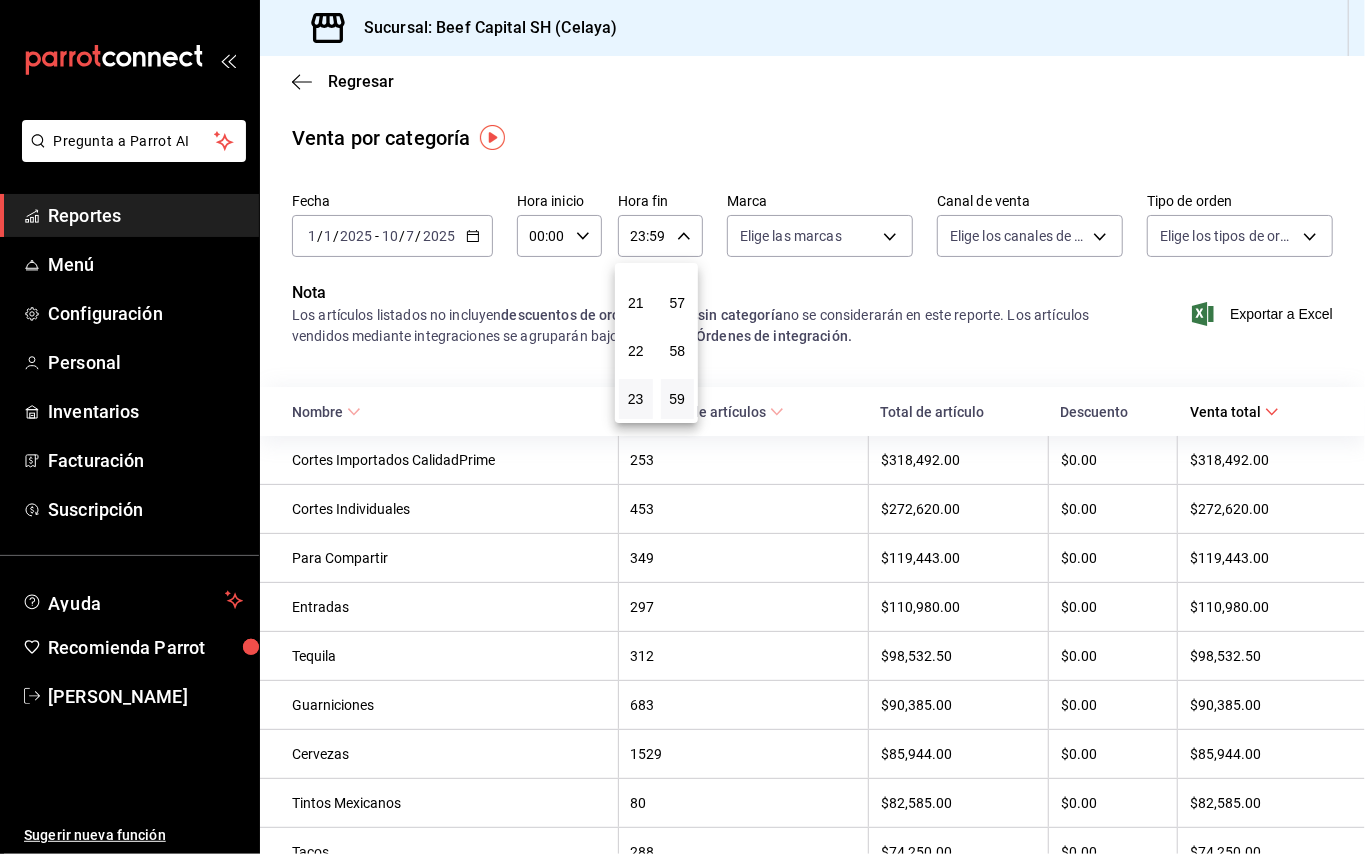 click at bounding box center [682, 427] 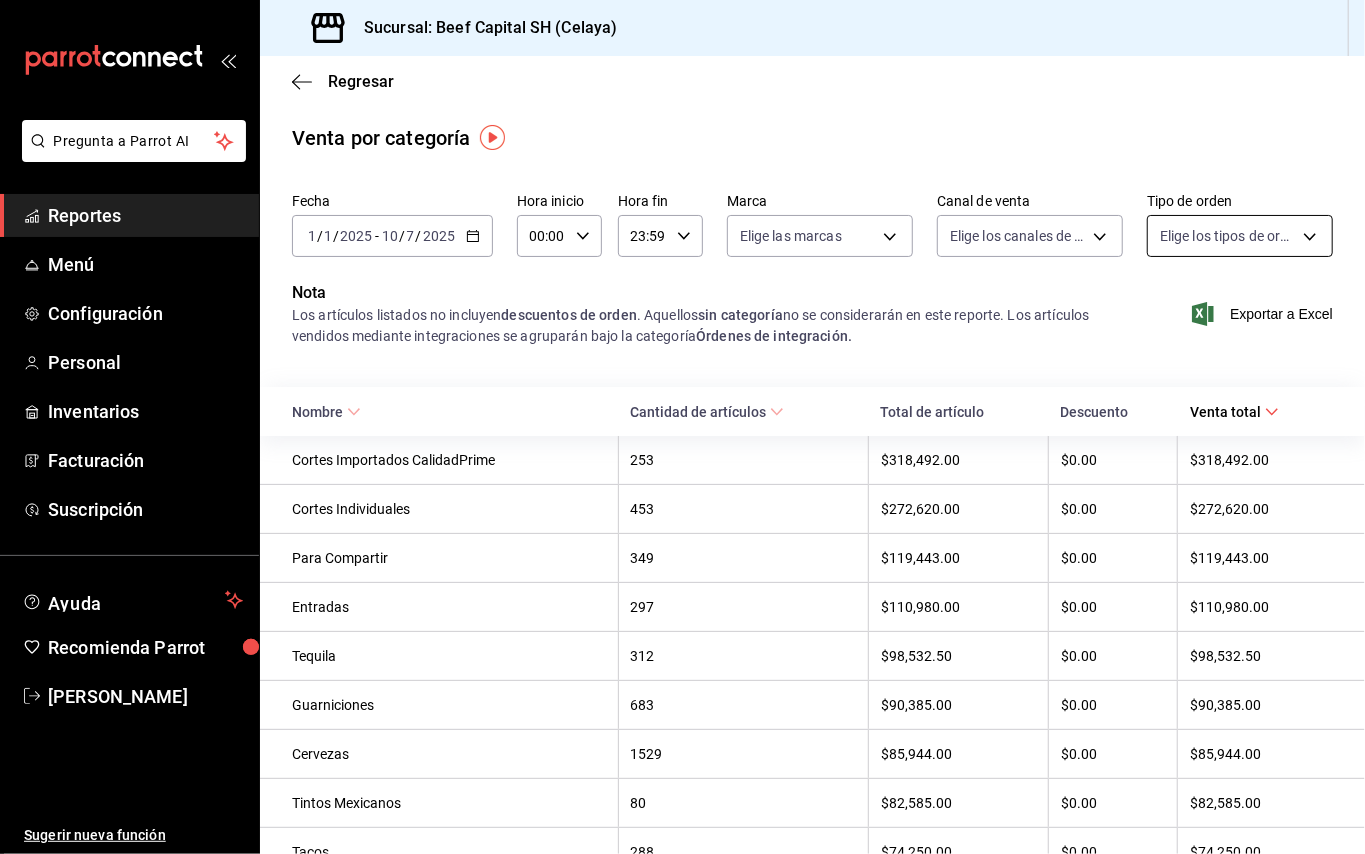 click on "Pregunta a Parrot AI Reportes   Menú   Configuración   Personal   Inventarios   Facturación   Suscripción   Ayuda Recomienda Parrot   [PERSON_NAME]   Sugerir nueva función   Sucursal: Beef Capital SH (Celaya) Regresar Venta por categoría Fecha [DATE] [DATE] - [DATE] [DATE] Hora inicio 00:00 Hora inicio Hora fin 23:59 Hora fin Marca Elige las marcas Canal de venta Elige los canales de venta Tipo de orden Elige los tipos de orden Nota Los artículos listados no incluyen  descuentos de orden . Aquellos  sin categoría  no se considerarán en este reporte. Los artículos vendidos mediante integraciones se agruparán bajo la categoría  Órdenes de integración. Exportar a Excel Nombre Cantidad de artículos Total de artículo Descuento Venta total Cortes Importados CalidadPrime 253 $318,492.00 $0.00 $318,492.00 Cortes Individuales 453 $272,620.00 $0.00 $272,620.00 Para Compartir 349 $119,443.00 $0.00 $119,443.00 Entradas 297 $110,980.00 $0.00 $110,980.00 Tequila 312 $0.00" at bounding box center (682, 427) 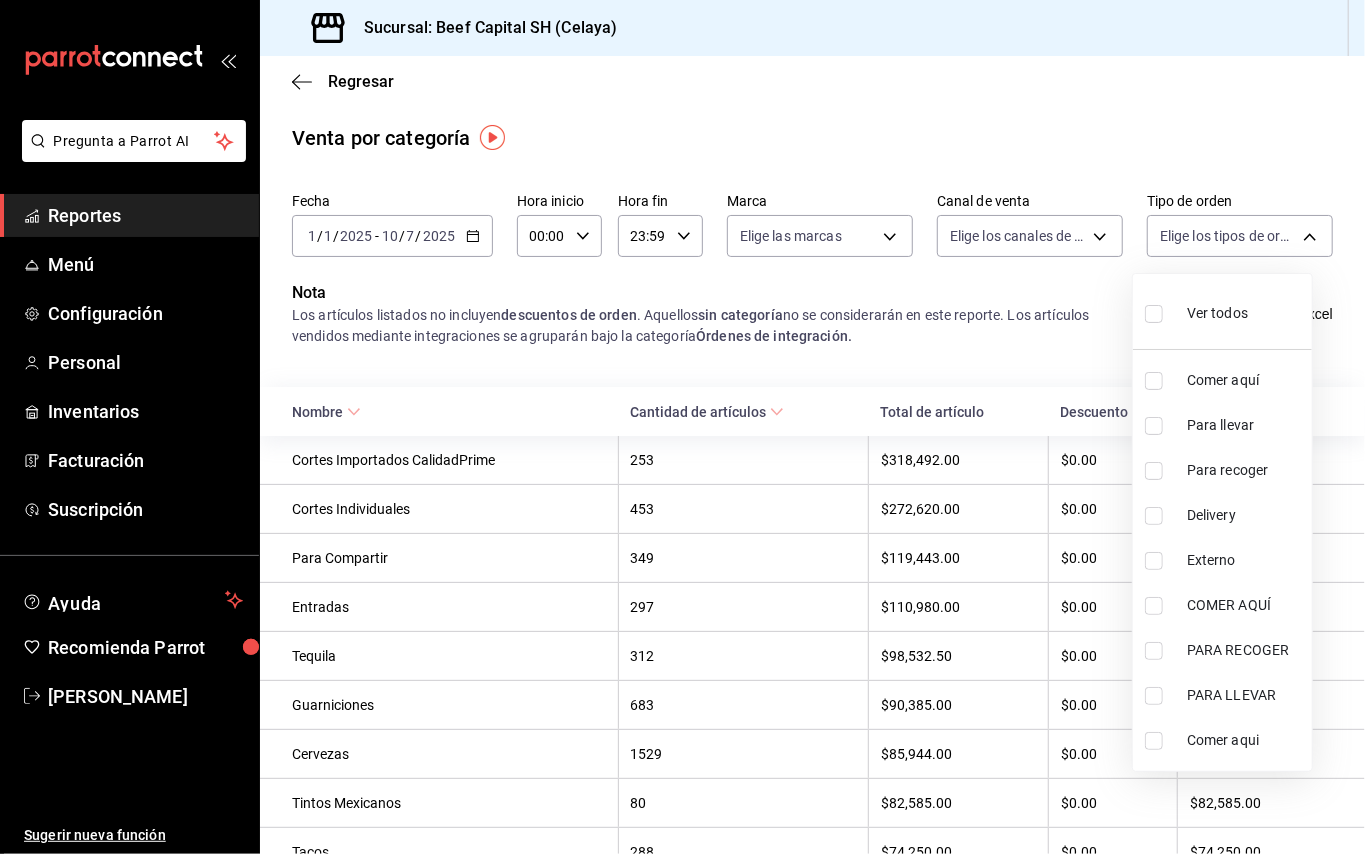 click at bounding box center [1158, 313] 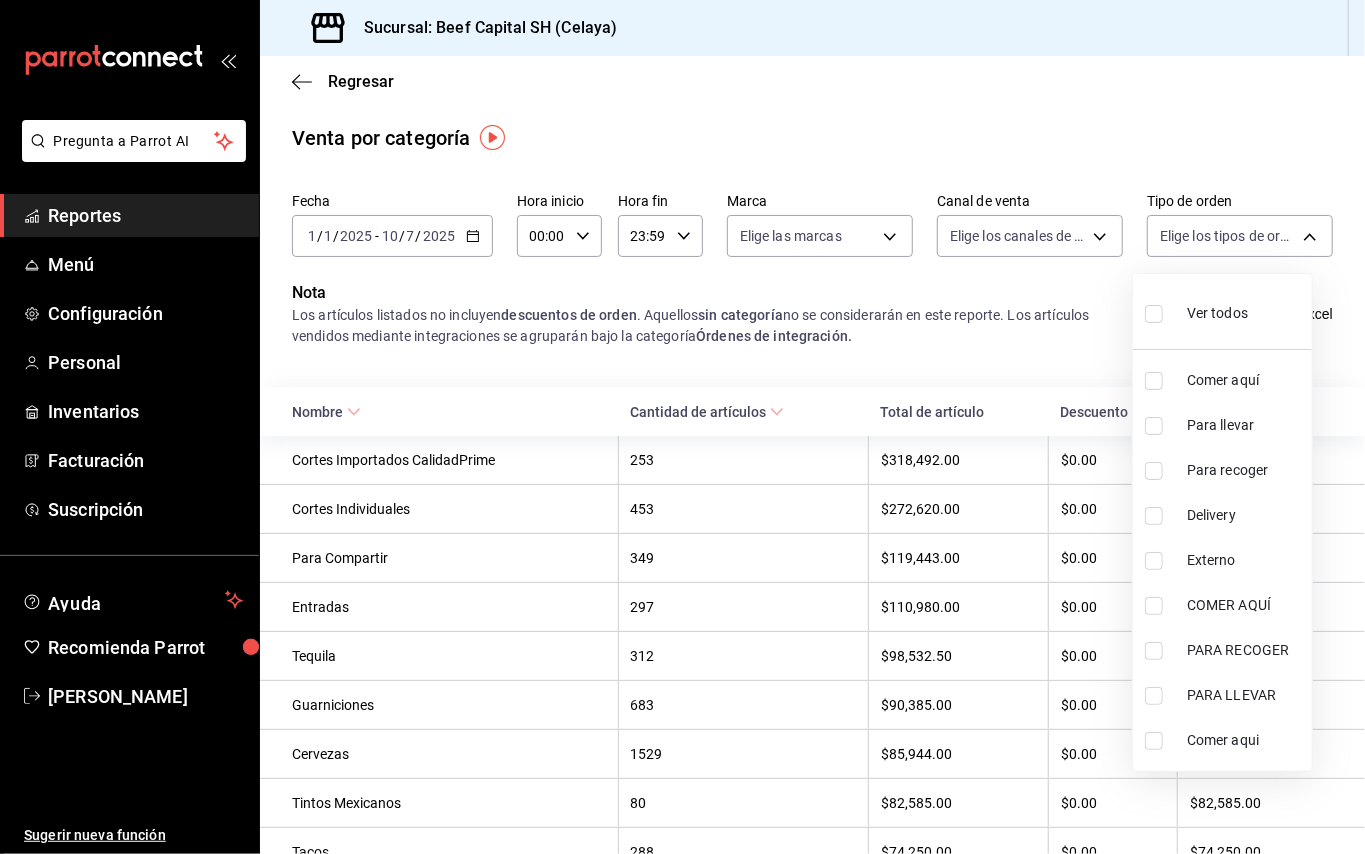 click at bounding box center (682, 427) 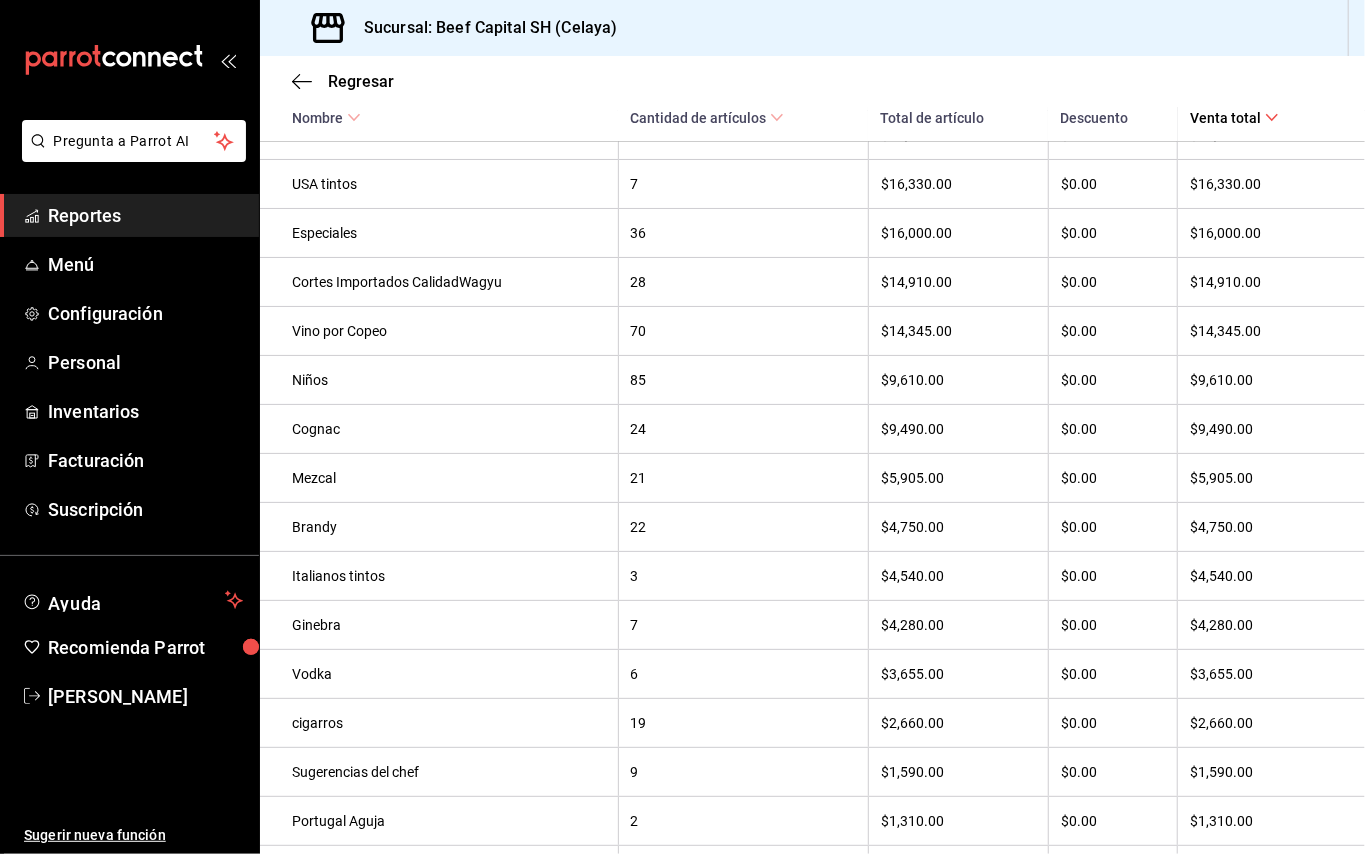 scroll, scrollTop: 1902, scrollLeft: 0, axis: vertical 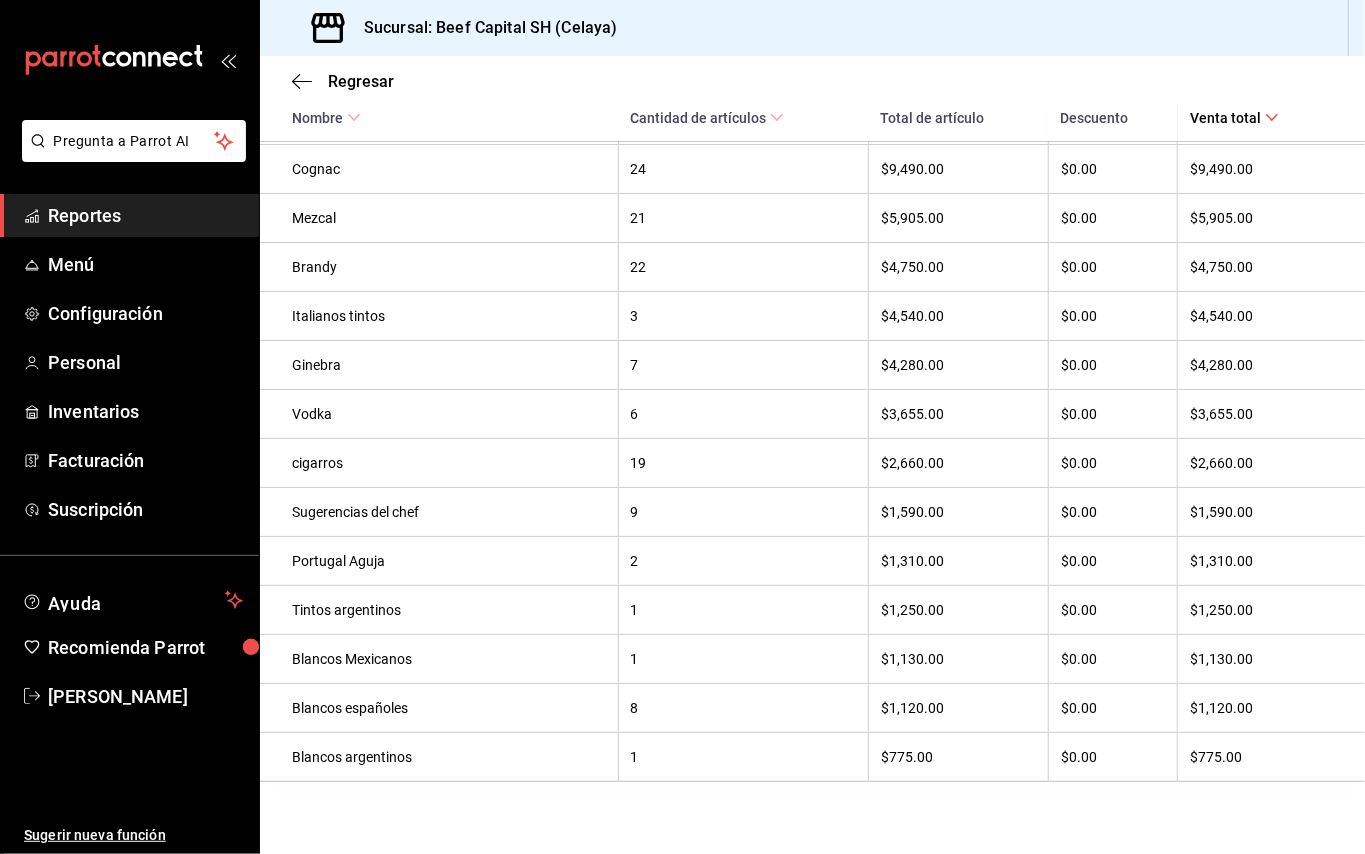 click on "cigarros" at bounding box center [449, 463] 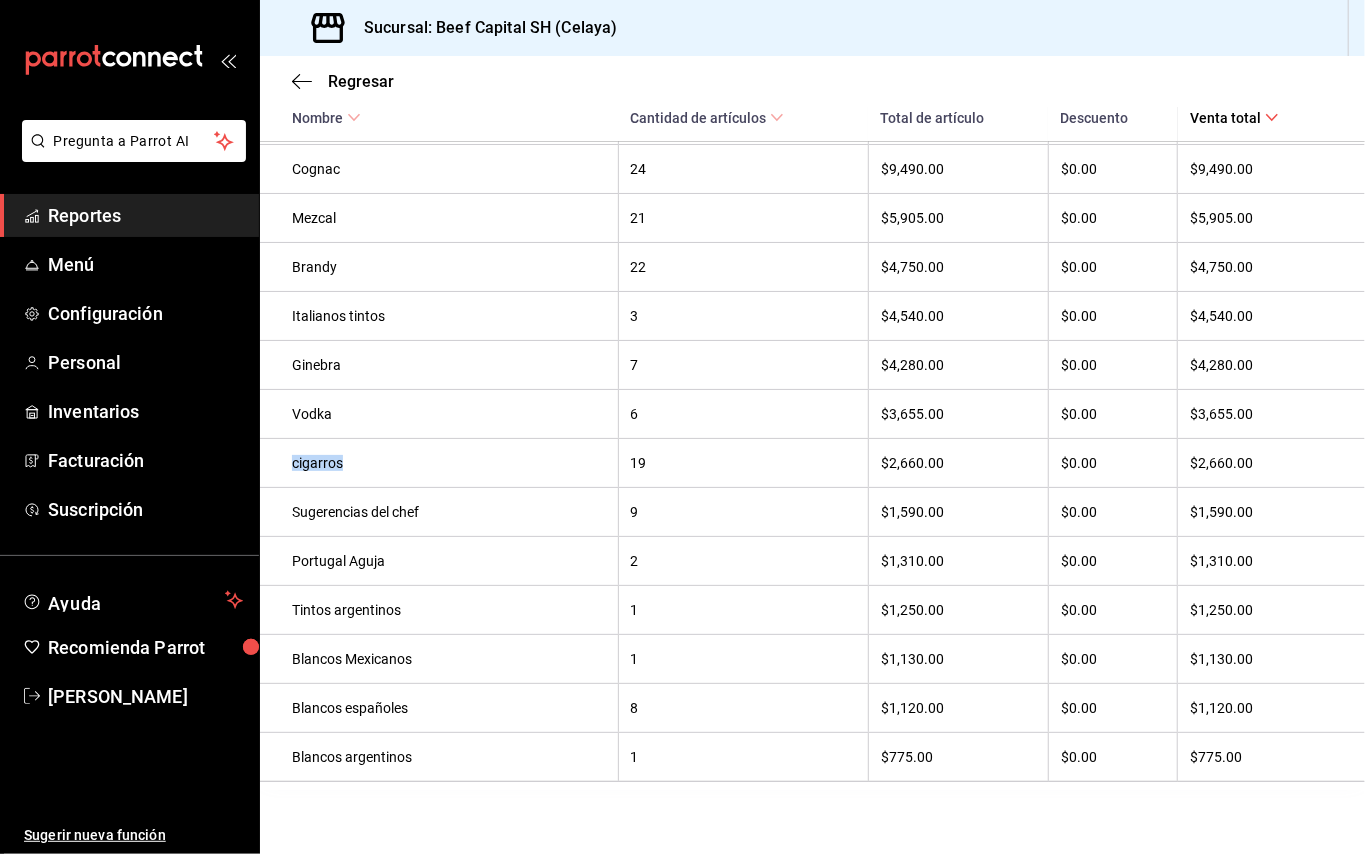 click on "cigarros" at bounding box center (449, 463) 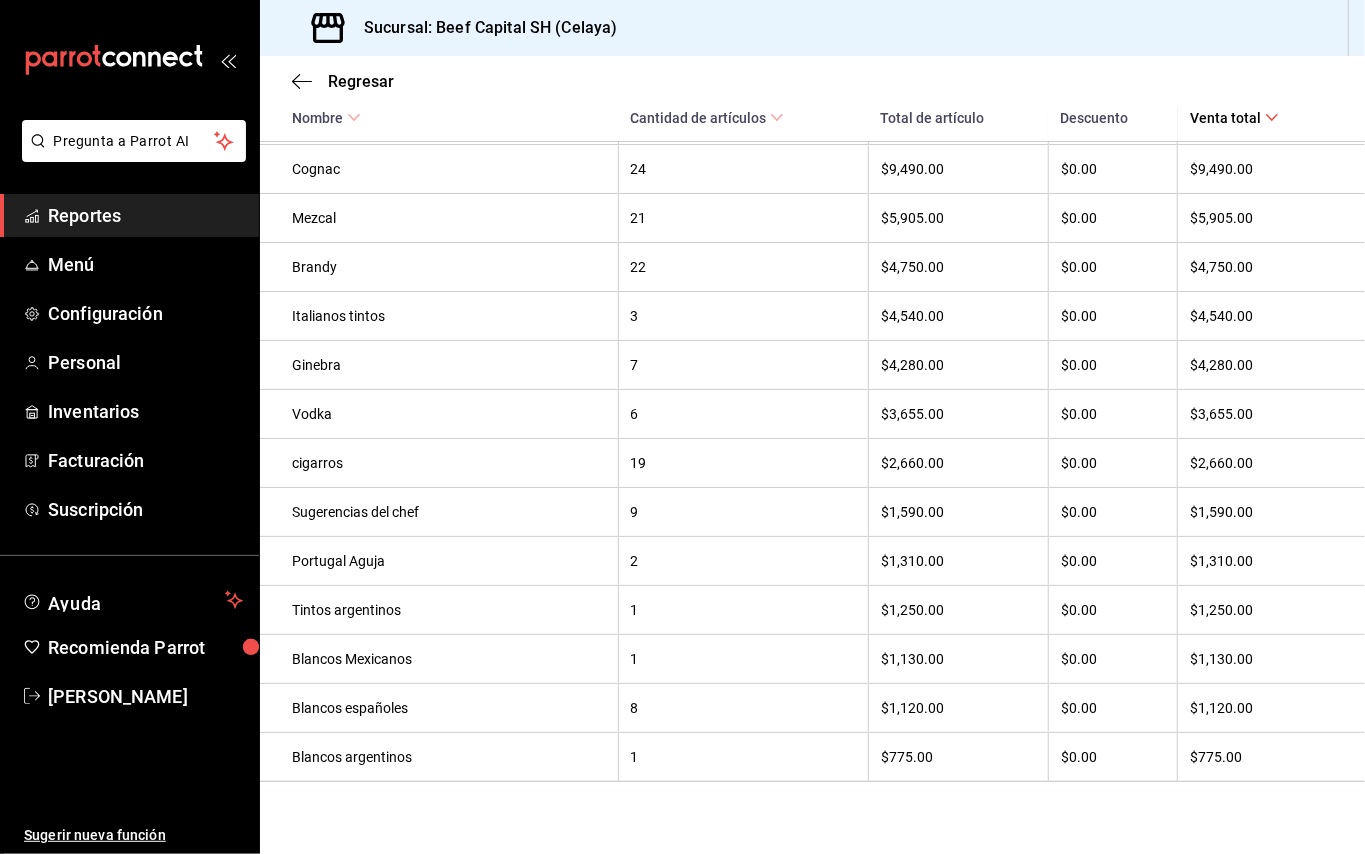 click on "19" at bounding box center (743, 463) 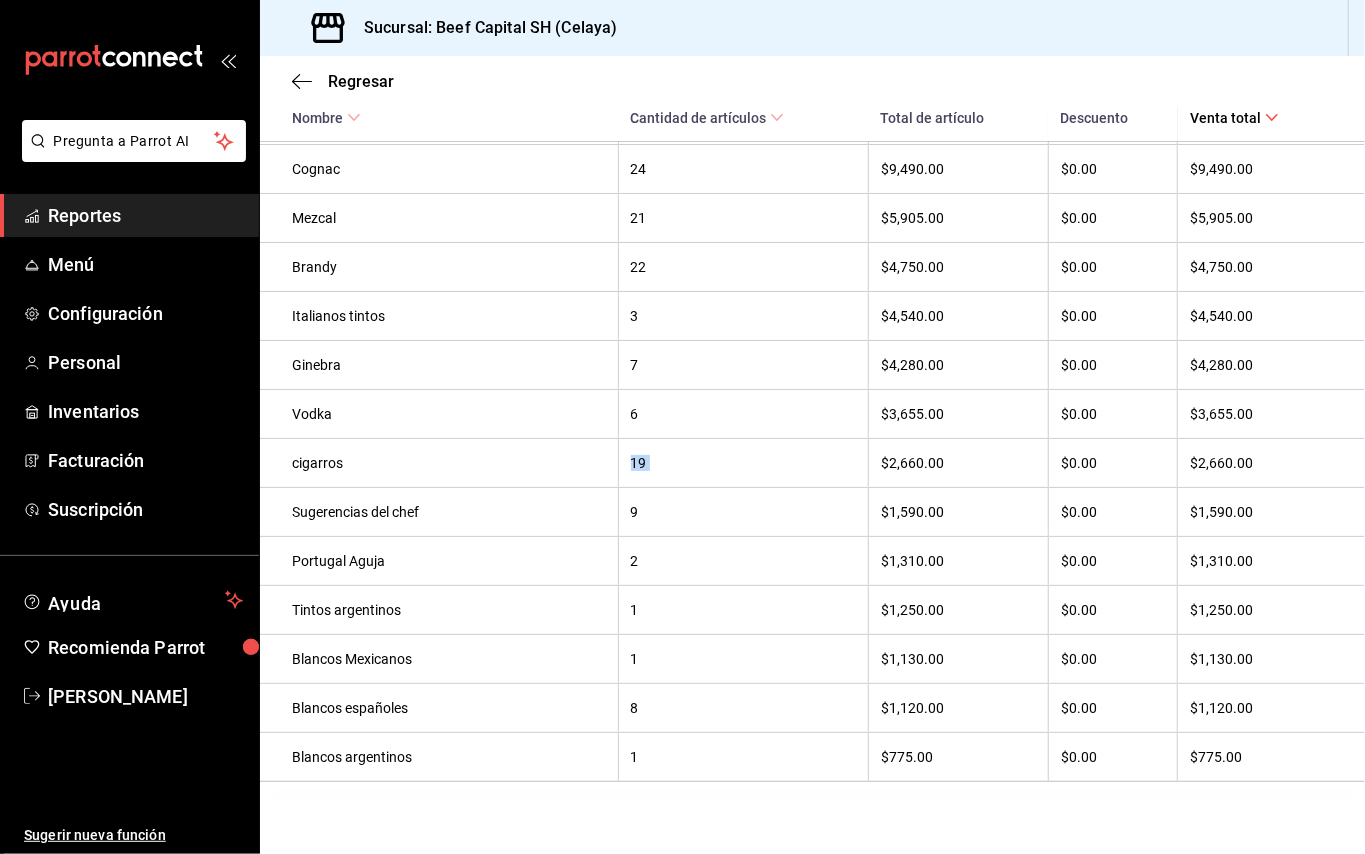 click on "19" at bounding box center (743, 463) 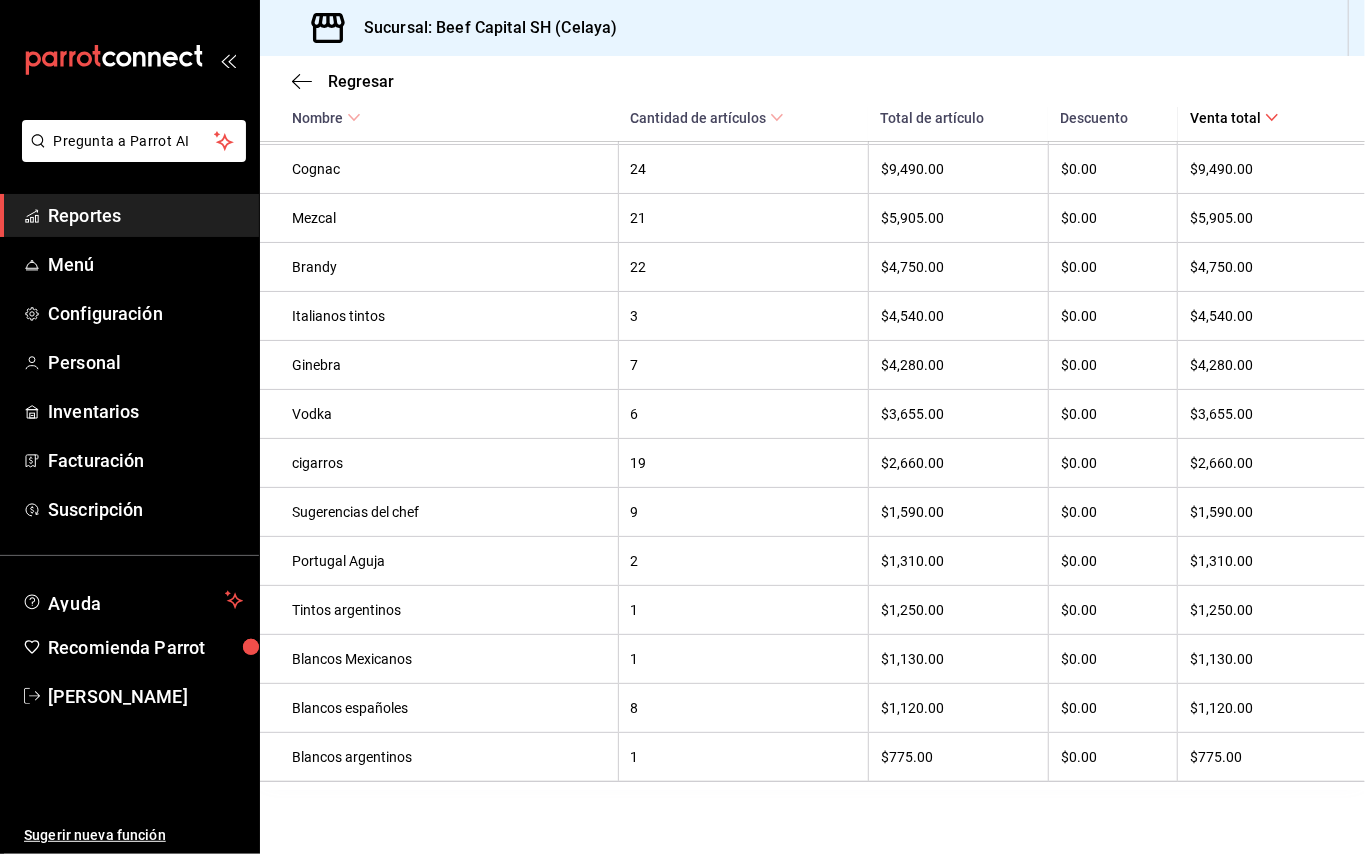 click on "$2,660.00" at bounding box center (958, 463) 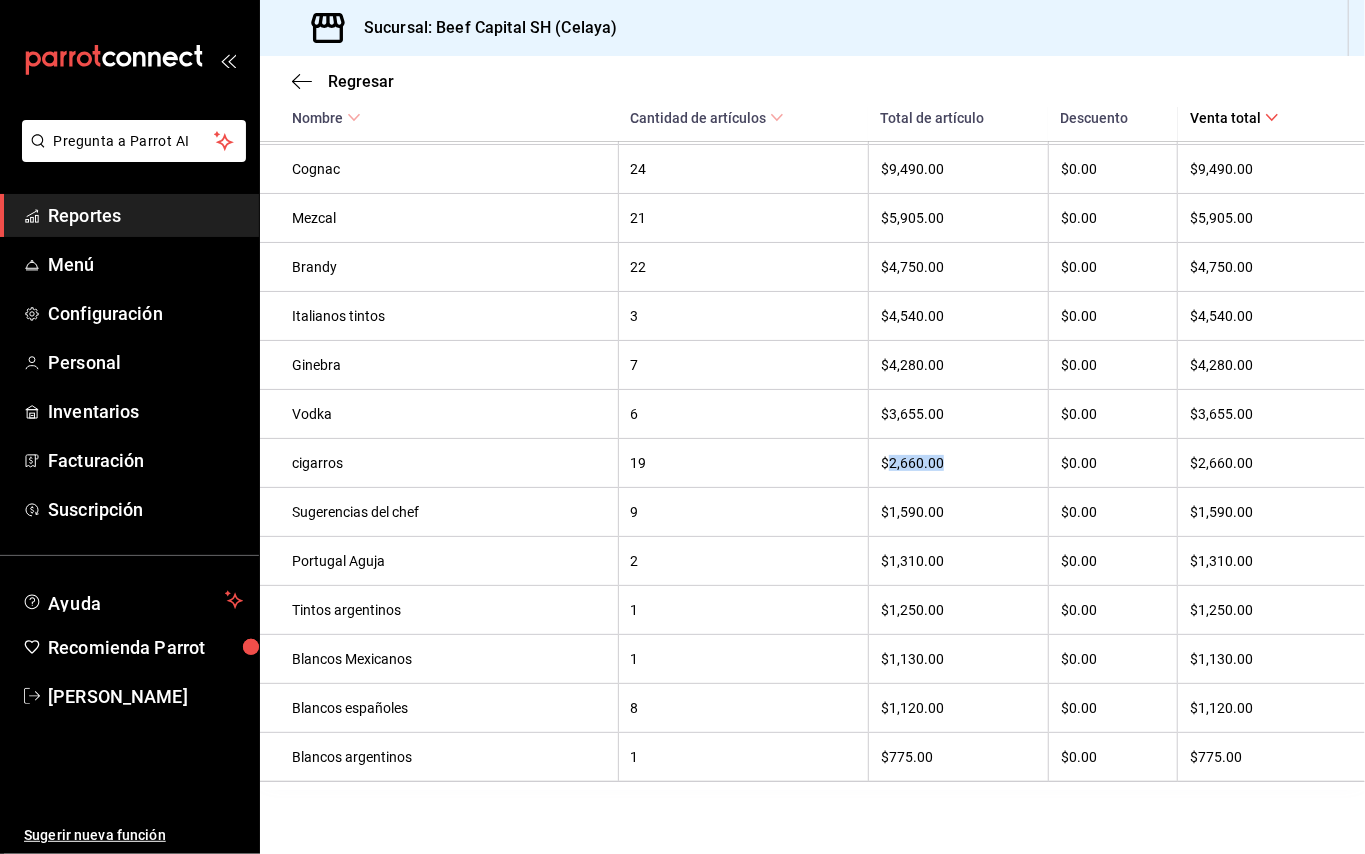 click on "$2,660.00" at bounding box center [958, 463] 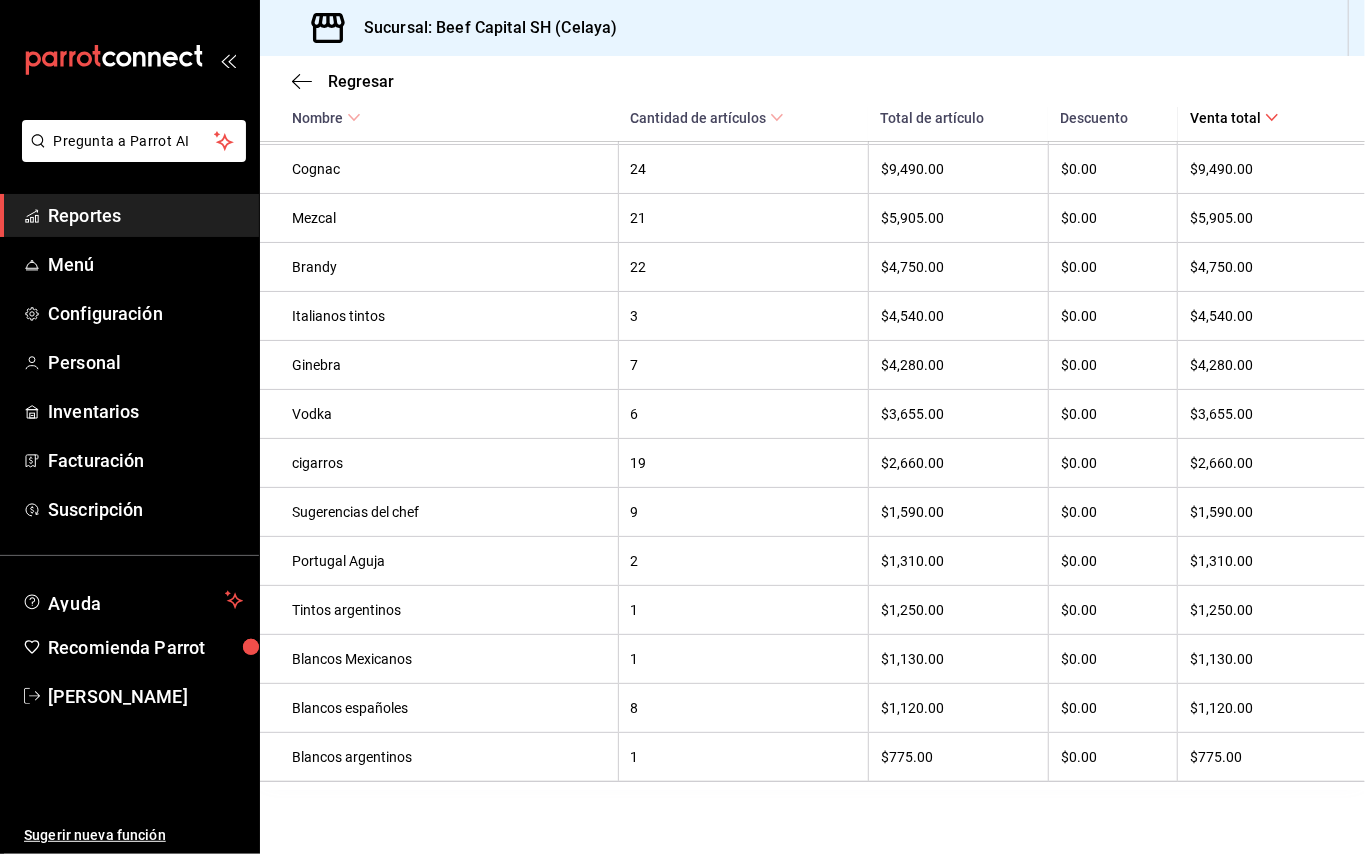 click on "$0.00" at bounding box center (1113, 463) 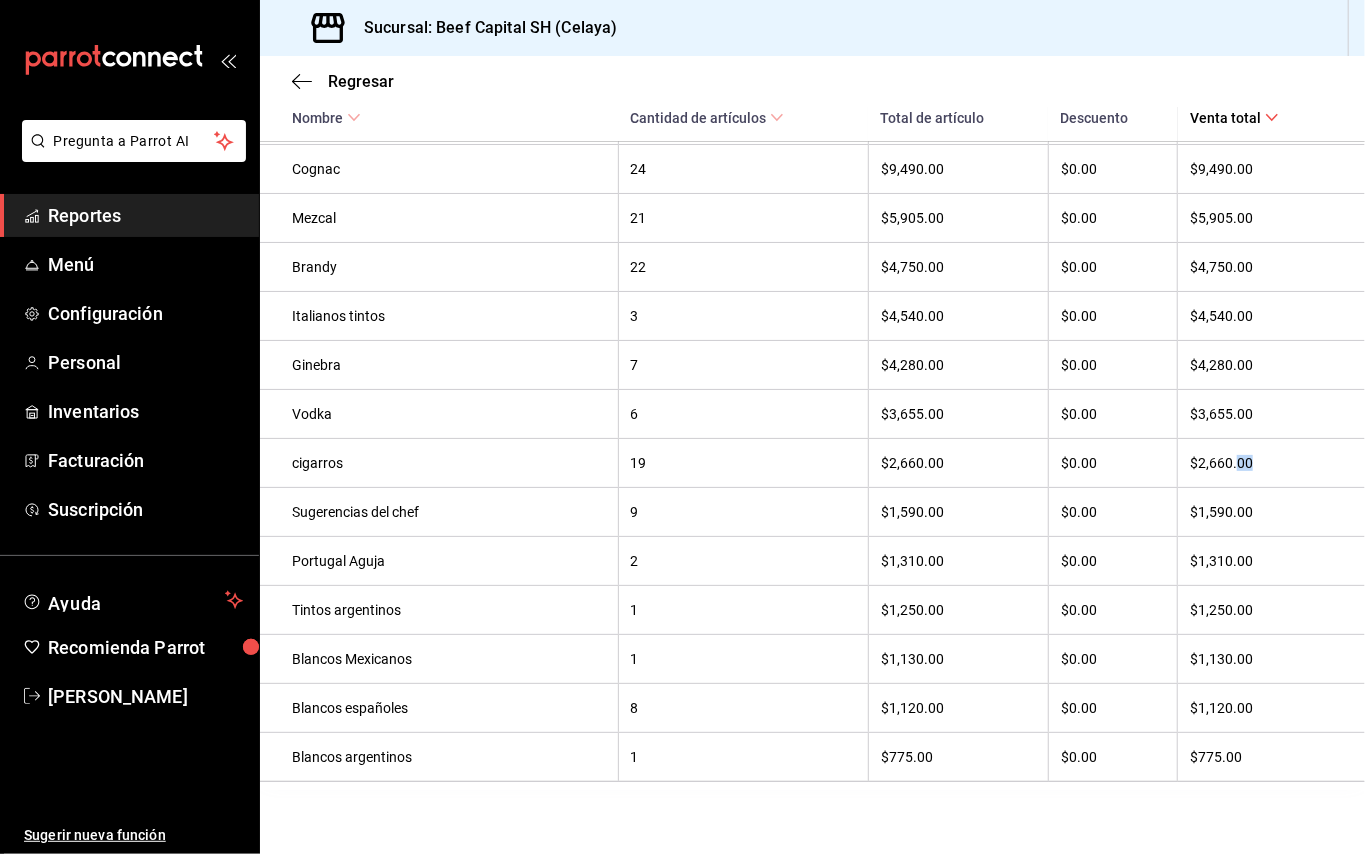 click on "$2,660.00" at bounding box center [1261, 463] 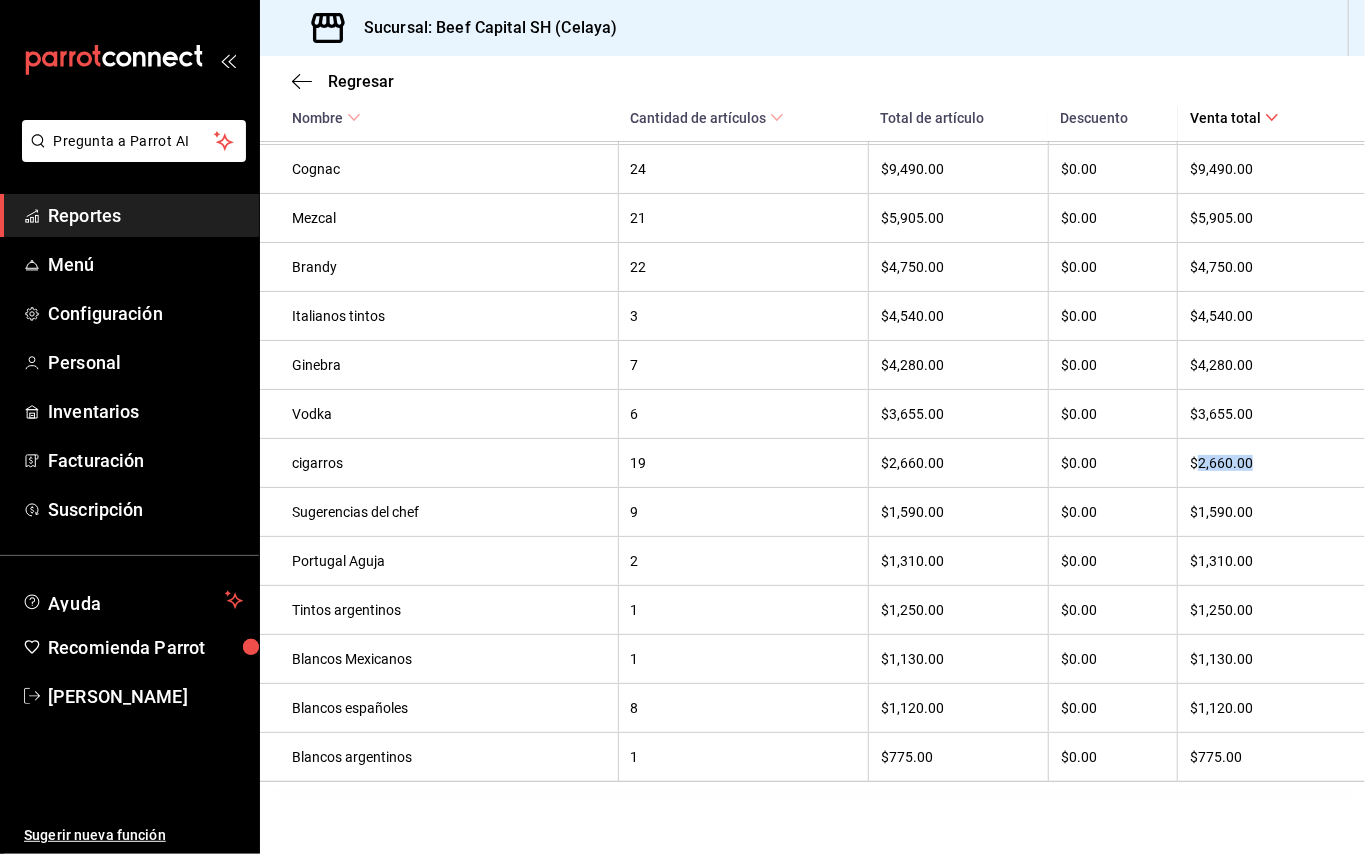 click on "$2,660.00" at bounding box center [1261, 463] 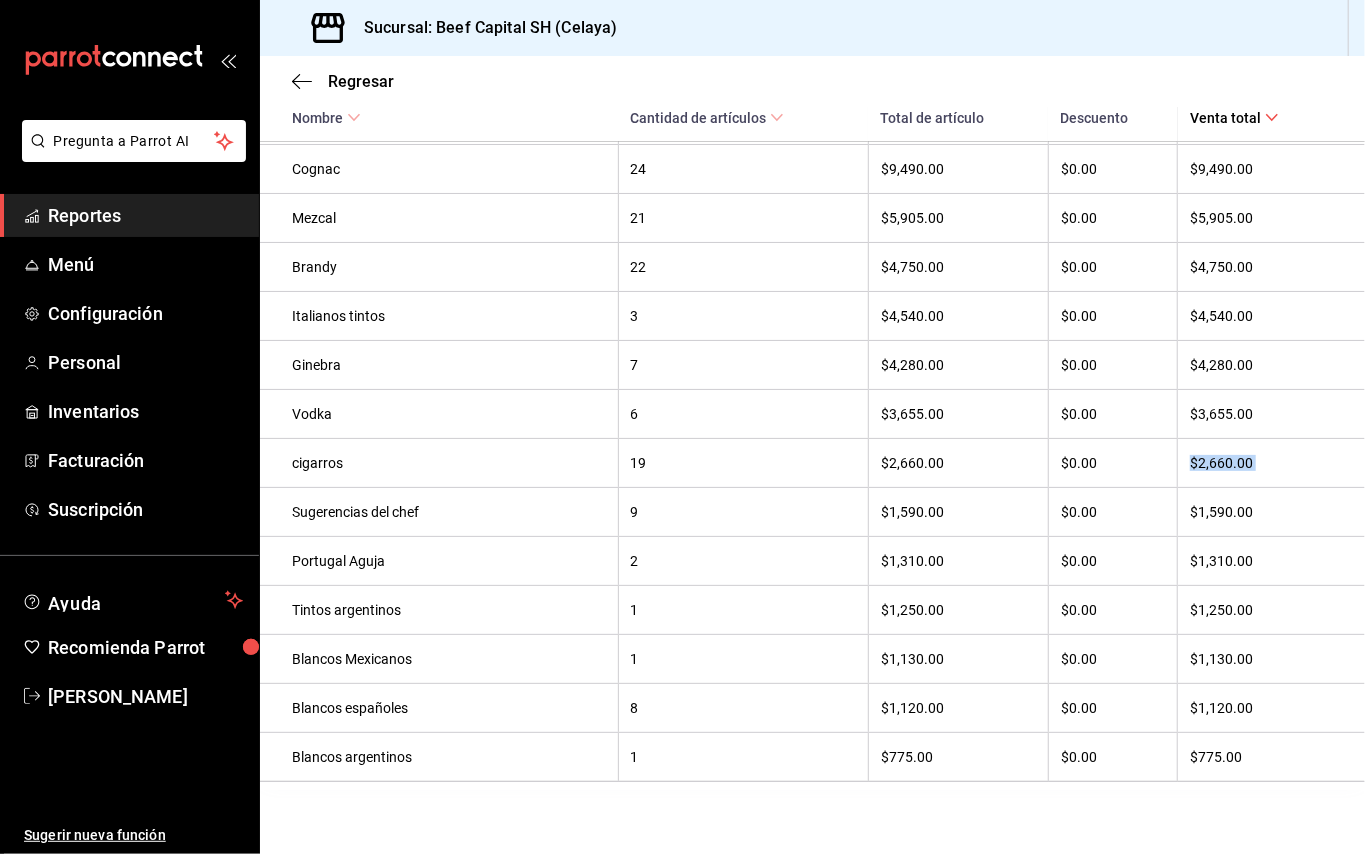 click on "$2,660.00" at bounding box center (1261, 463) 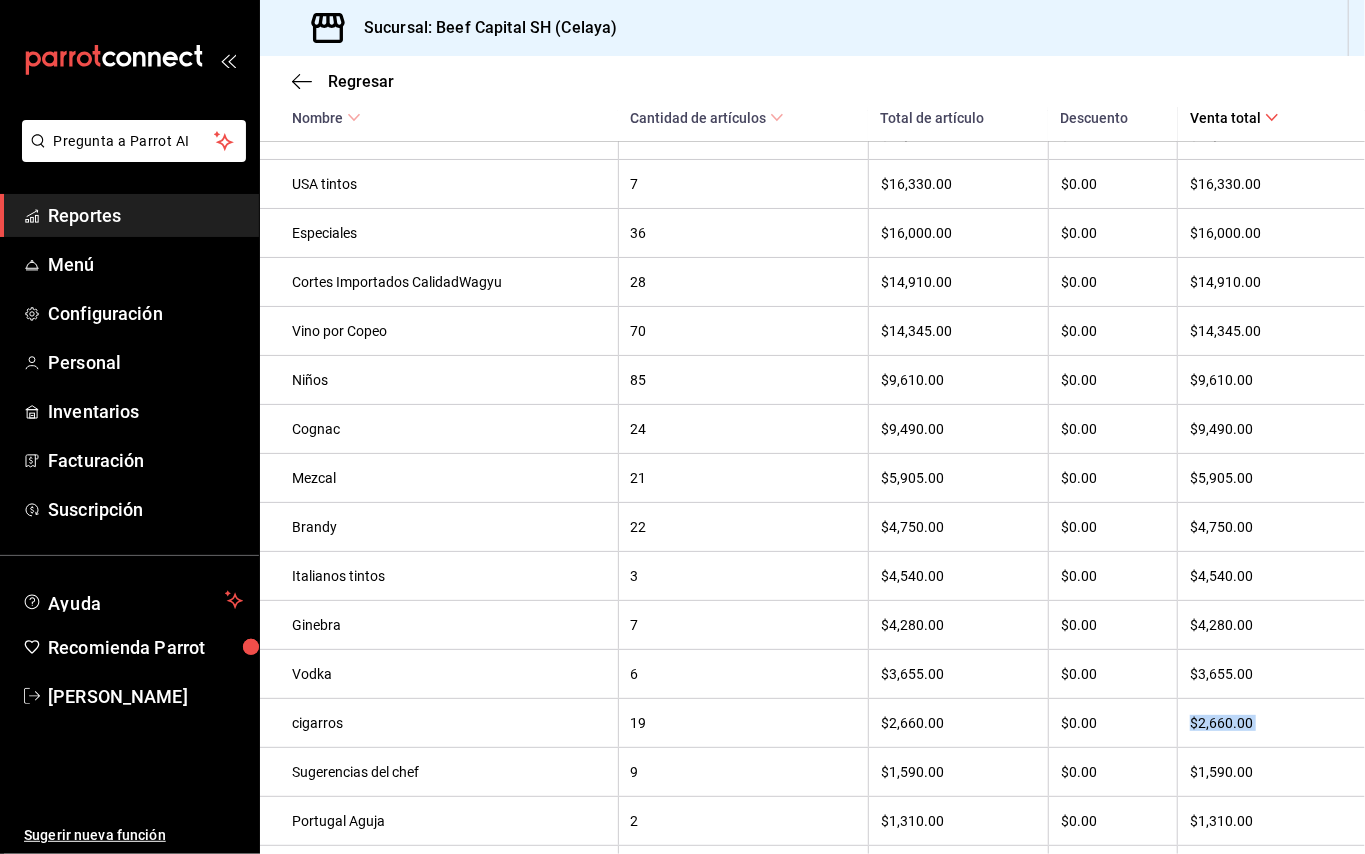 scroll, scrollTop: 1769, scrollLeft: 0, axis: vertical 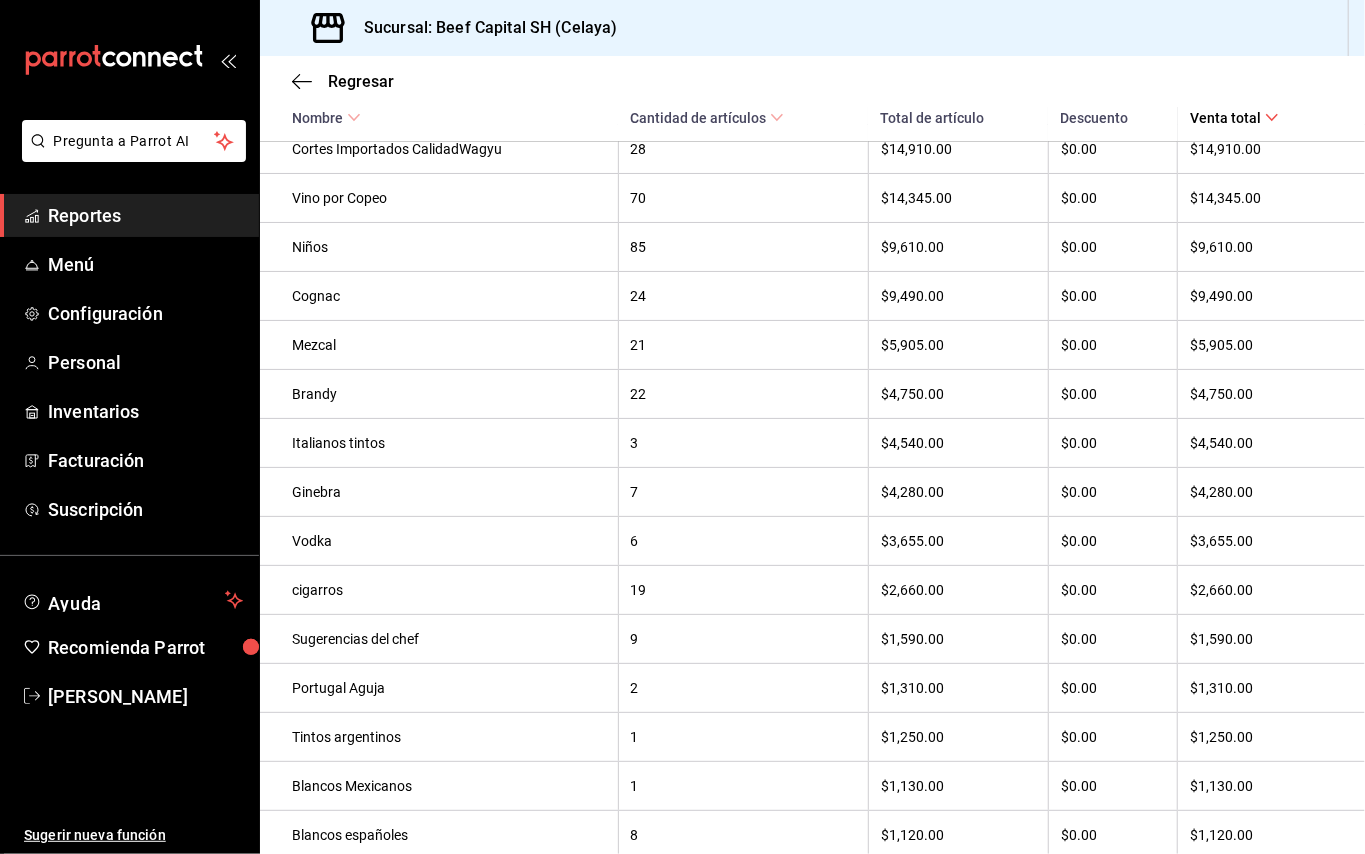 click on "cigarros" at bounding box center (439, 590) 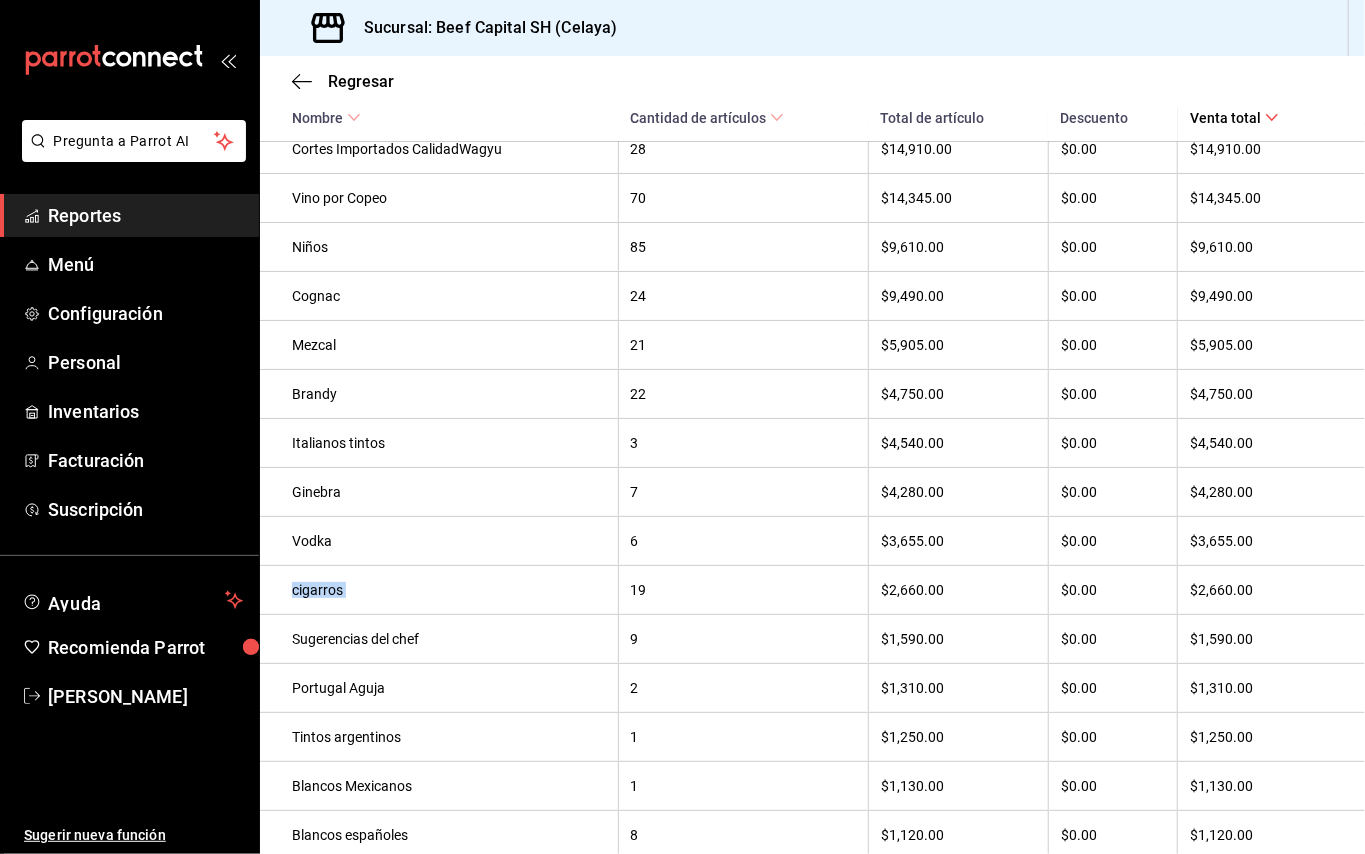 click on "cigarros" at bounding box center (439, 590) 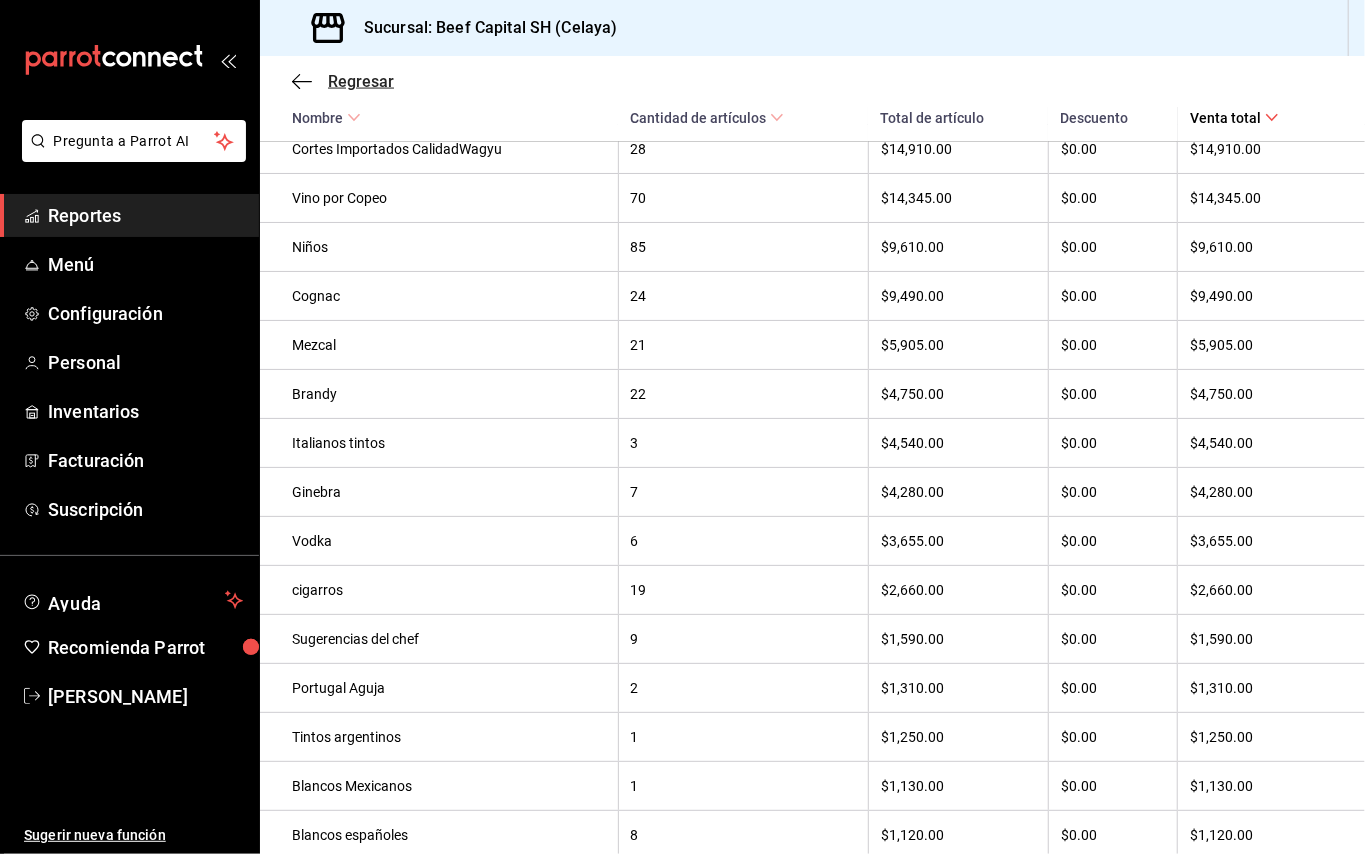 click 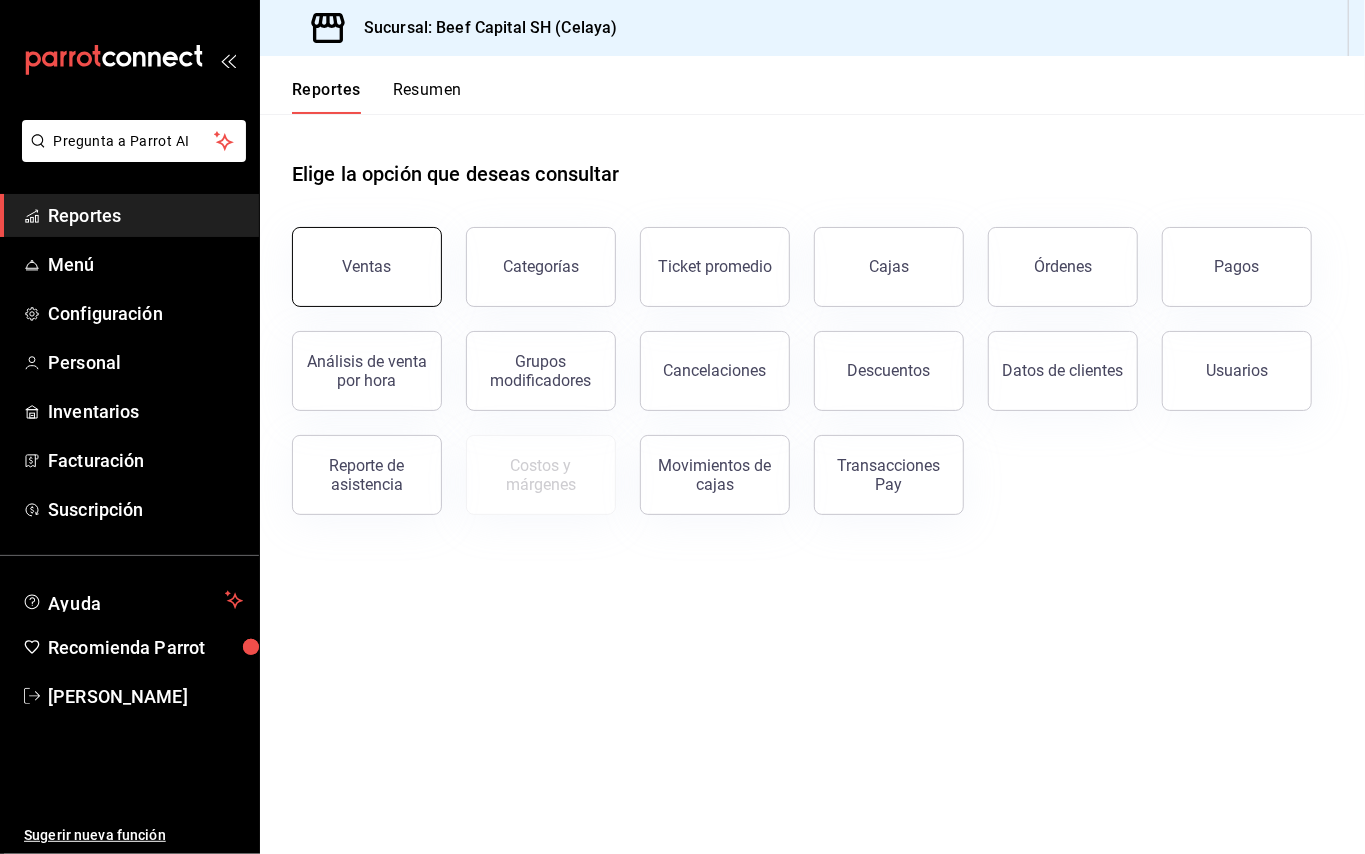 click on "Ventas" at bounding box center [367, 267] 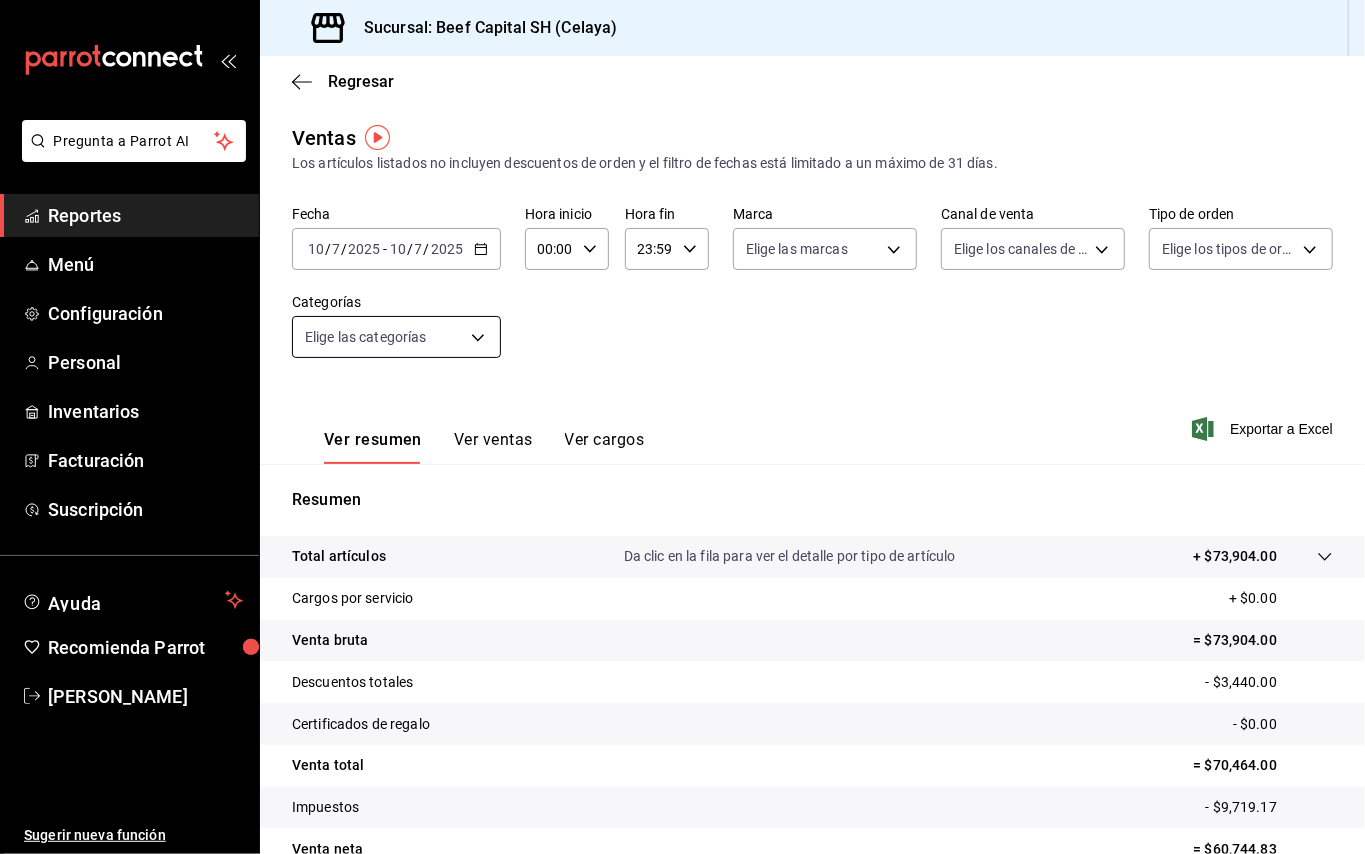 click on "Pregunta a Parrot AI Reportes   Menú   Configuración   Personal   Inventarios   Facturación   Suscripción   Ayuda Recomienda Parrot   [PERSON_NAME]   Sugerir nueva función   Sucursal: Beef Capital SH (Celaya) Regresar Ventas Los artículos listados no incluyen descuentos de orden y el filtro de fechas está limitado a un máximo de 31 días. Fecha [DATE] [DATE] - [DATE] [DATE] Hora inicio 00:00 Hora inicio Hora fin 23:59 Hora fin Marca Elige las marcas Canal de venta Elige los canales de venta Tipo de orden Elige los tipos de orden Categorías Elige las categorías Ver resumen Ver ventas Ver cargos Exportar a Excel Resumen Total artículos Da clic en la fila para ver el detalle por tipo de artículo + $73,904.00 Cargos por servicio + $0.00 Venta bruta = $73,904.00 Descuentos totales - $3,440.00 Certificados de regalo - $0.00 Venta total = $70,464.00 Impuestos - $9,719.17 Venta neta = $60,744.83 Pregunta a Parrot AI Reportes   Menú   Configuración   Personal" at bounding box center (682, 427) 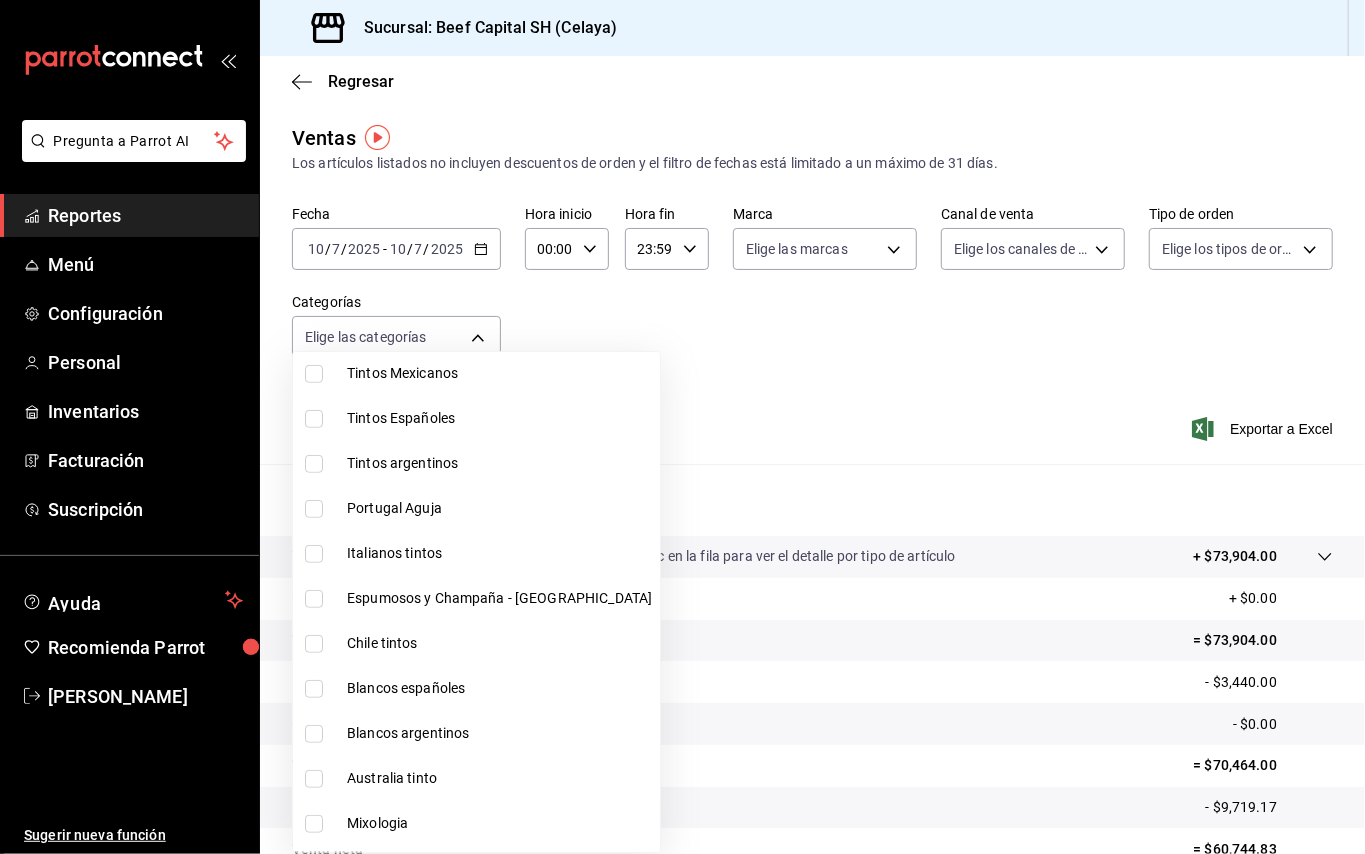 scroll, scrollTop: 353, scrollLeft: 0, axis: vertical 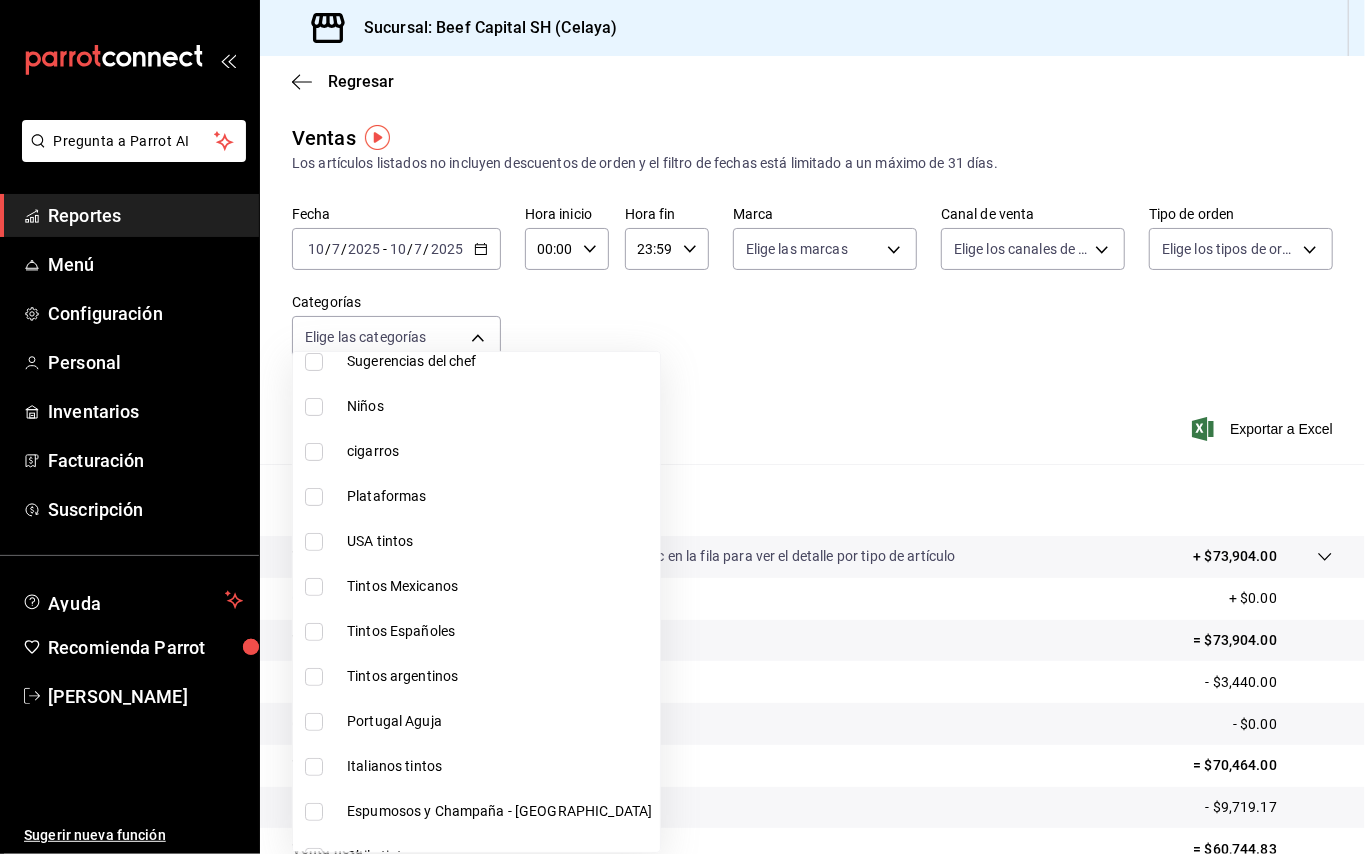 click on "cigarros" at bounding box center (499, 451) 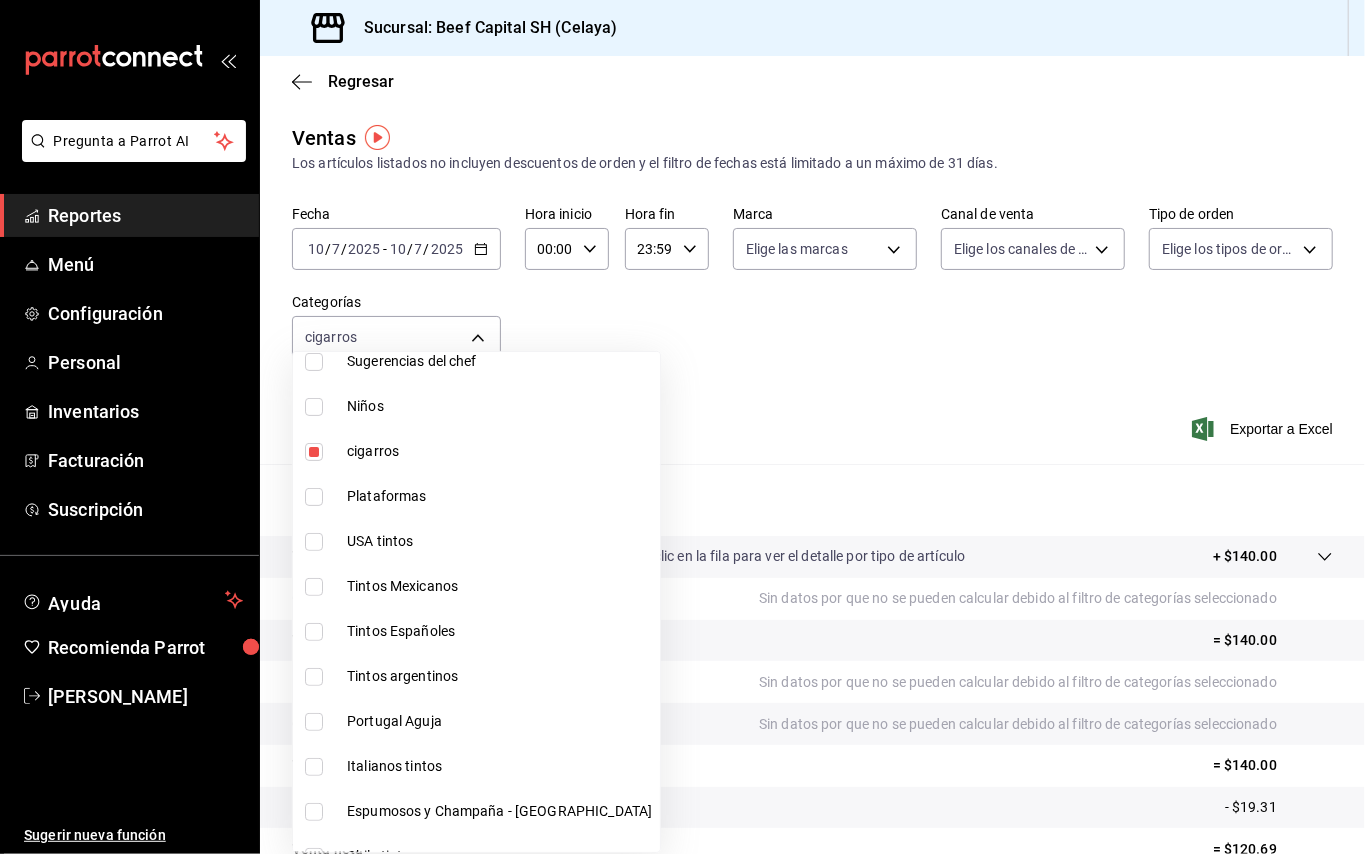 click at bounding box center (682, 427) 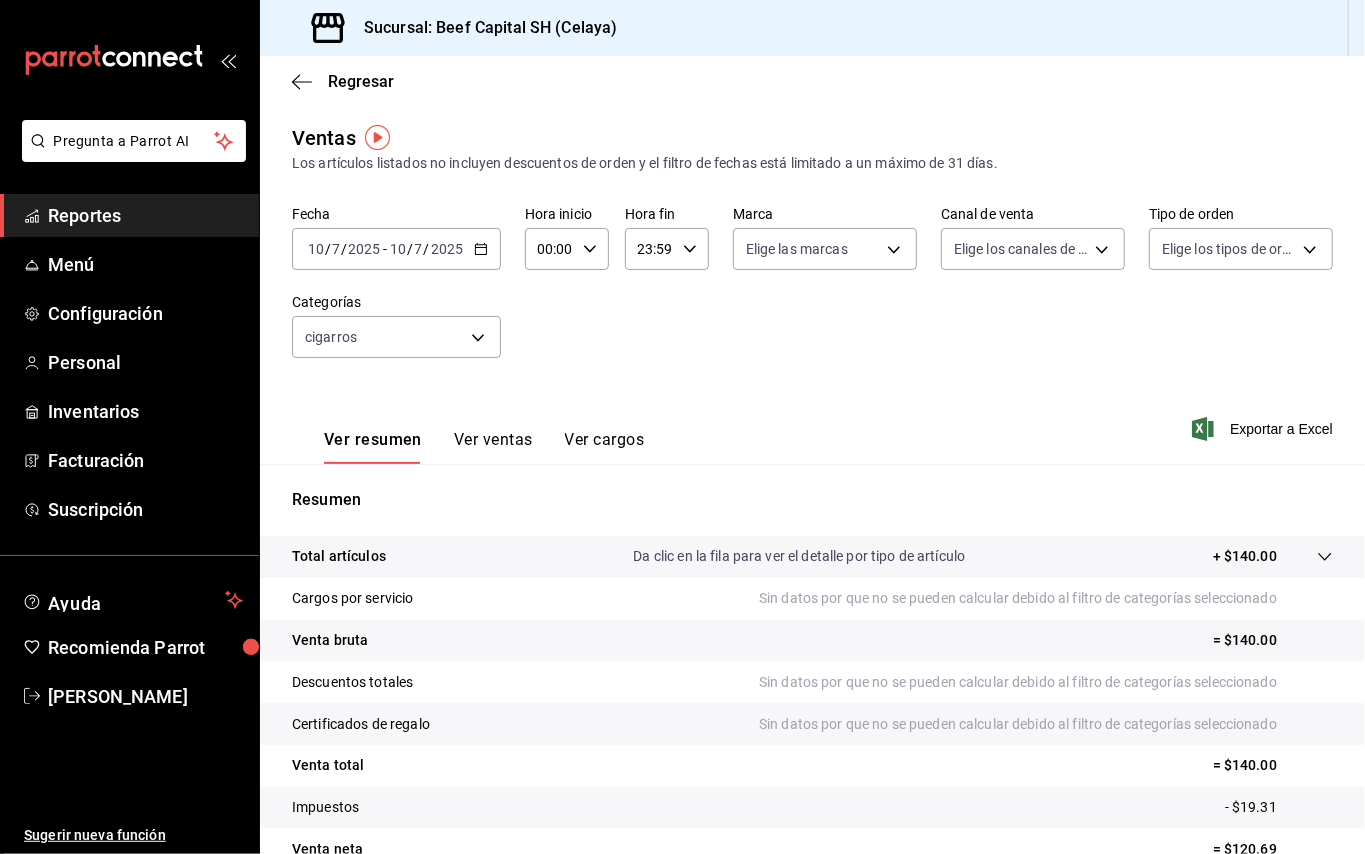 click on "[DATE] [DATE] - [DATE] [DATE]" at bounding box center [396, 249] 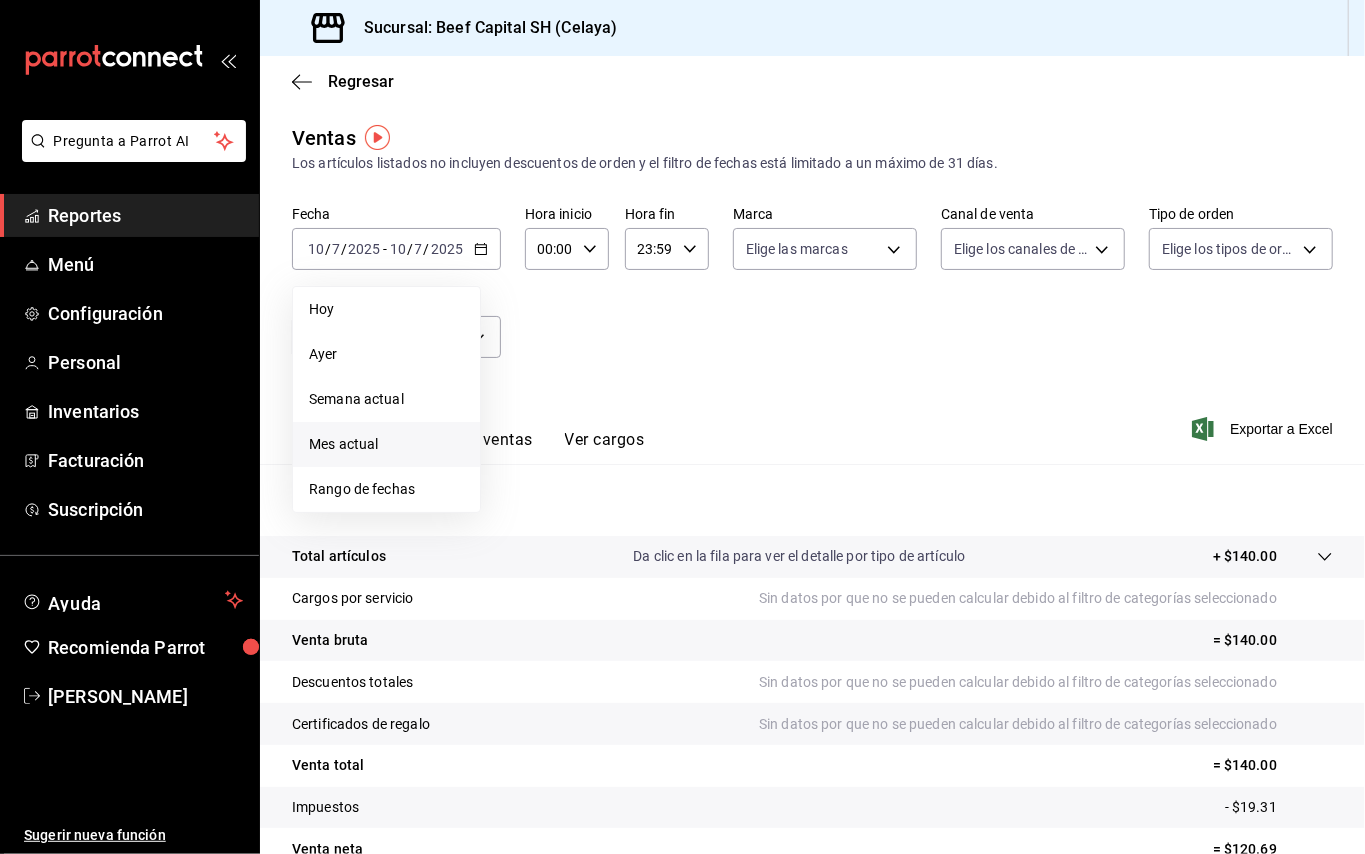 click on "Mes actual" at bounding box center (386, 444) 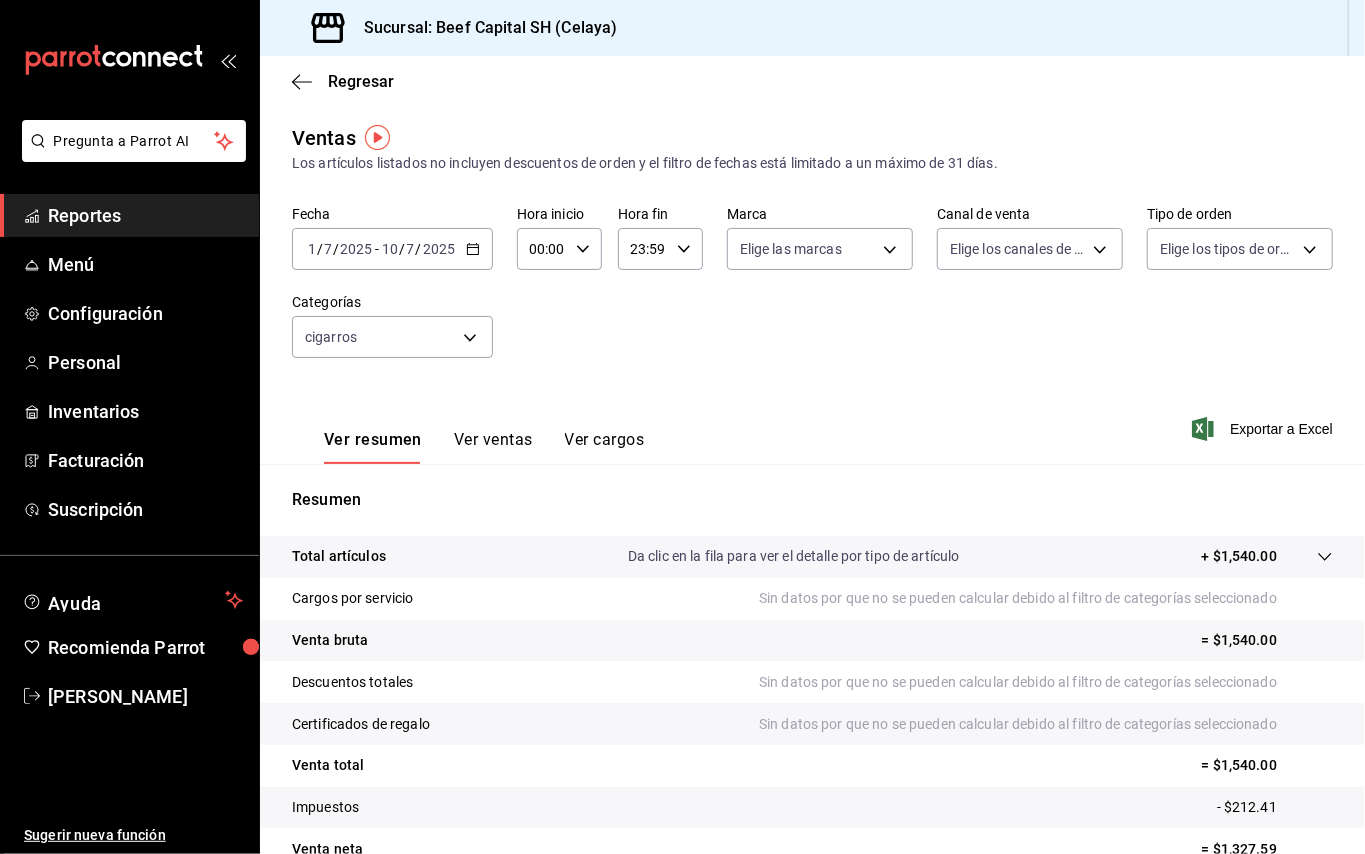 click on "2025" at bounding box center (439, 249) 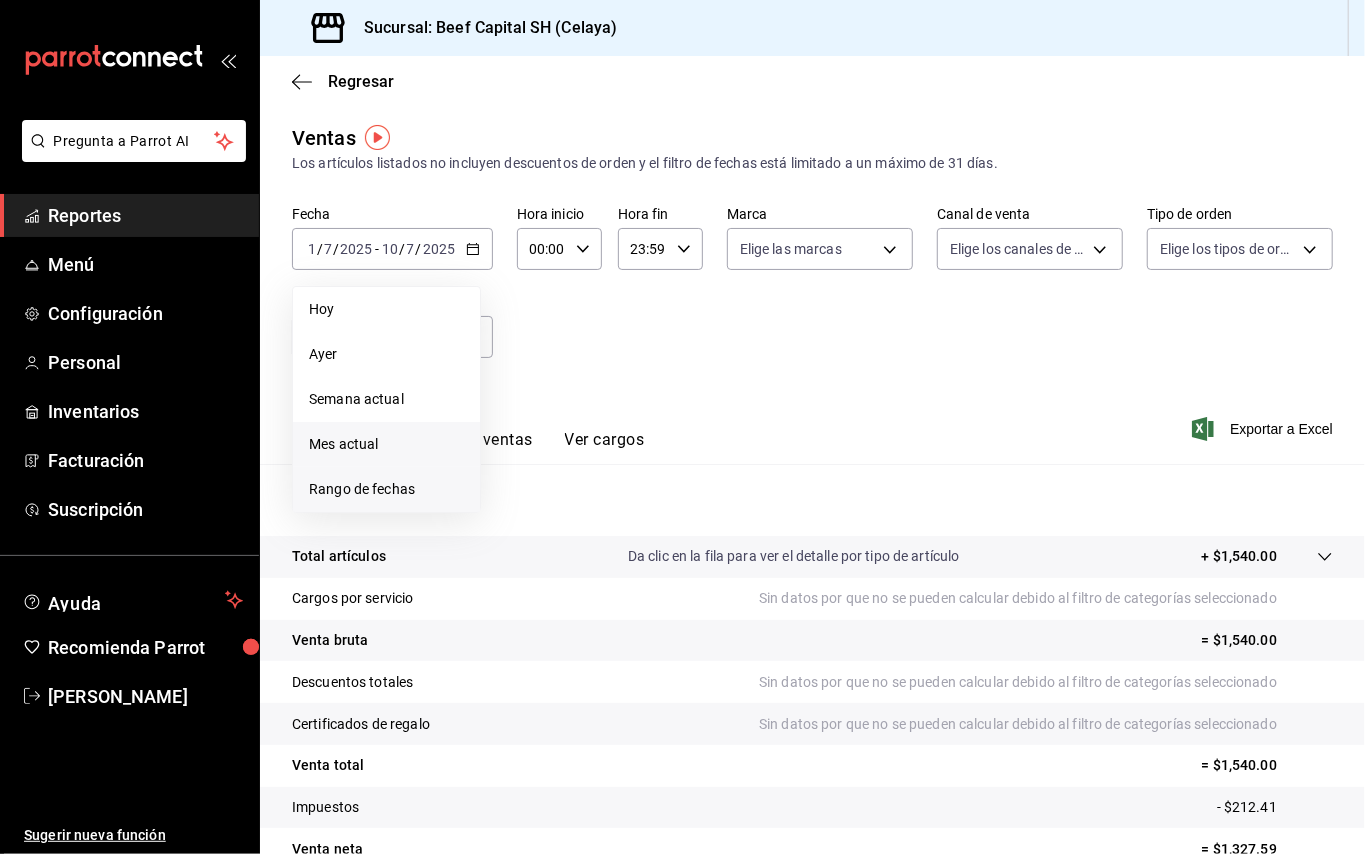 click on "Rango de fechas" at bounding box center (386, 489) 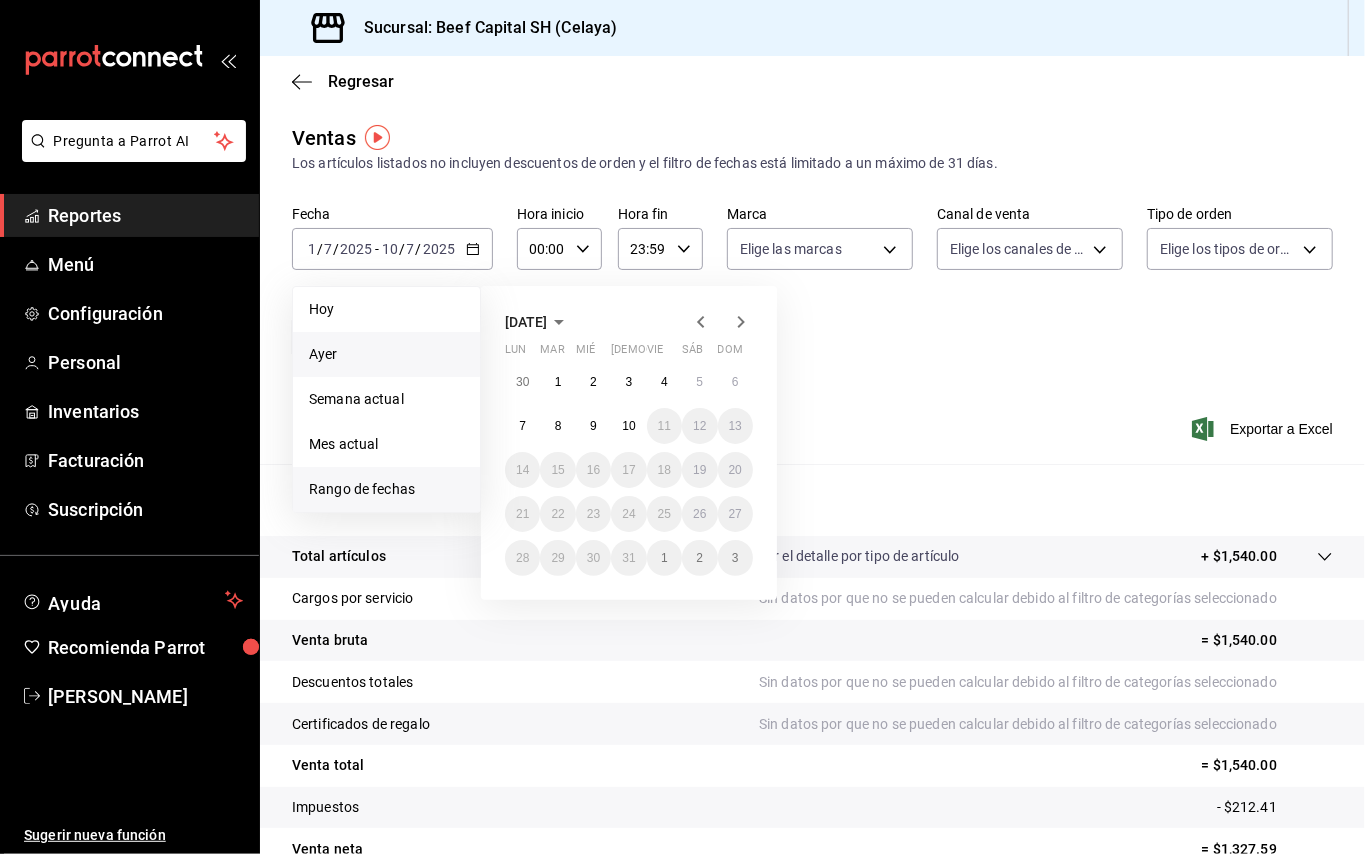 click on "Ayer" at bounding box center [386, 354] 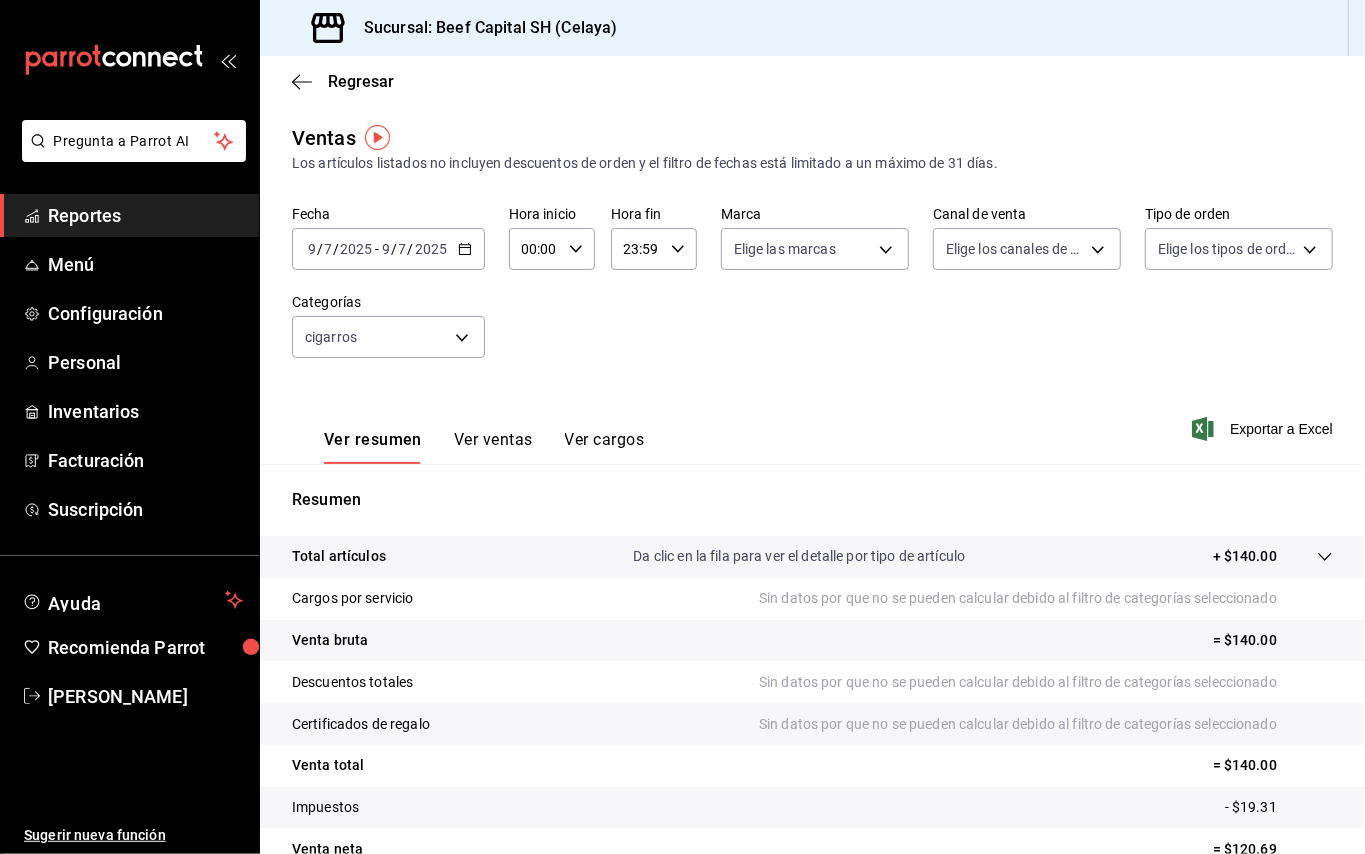 click 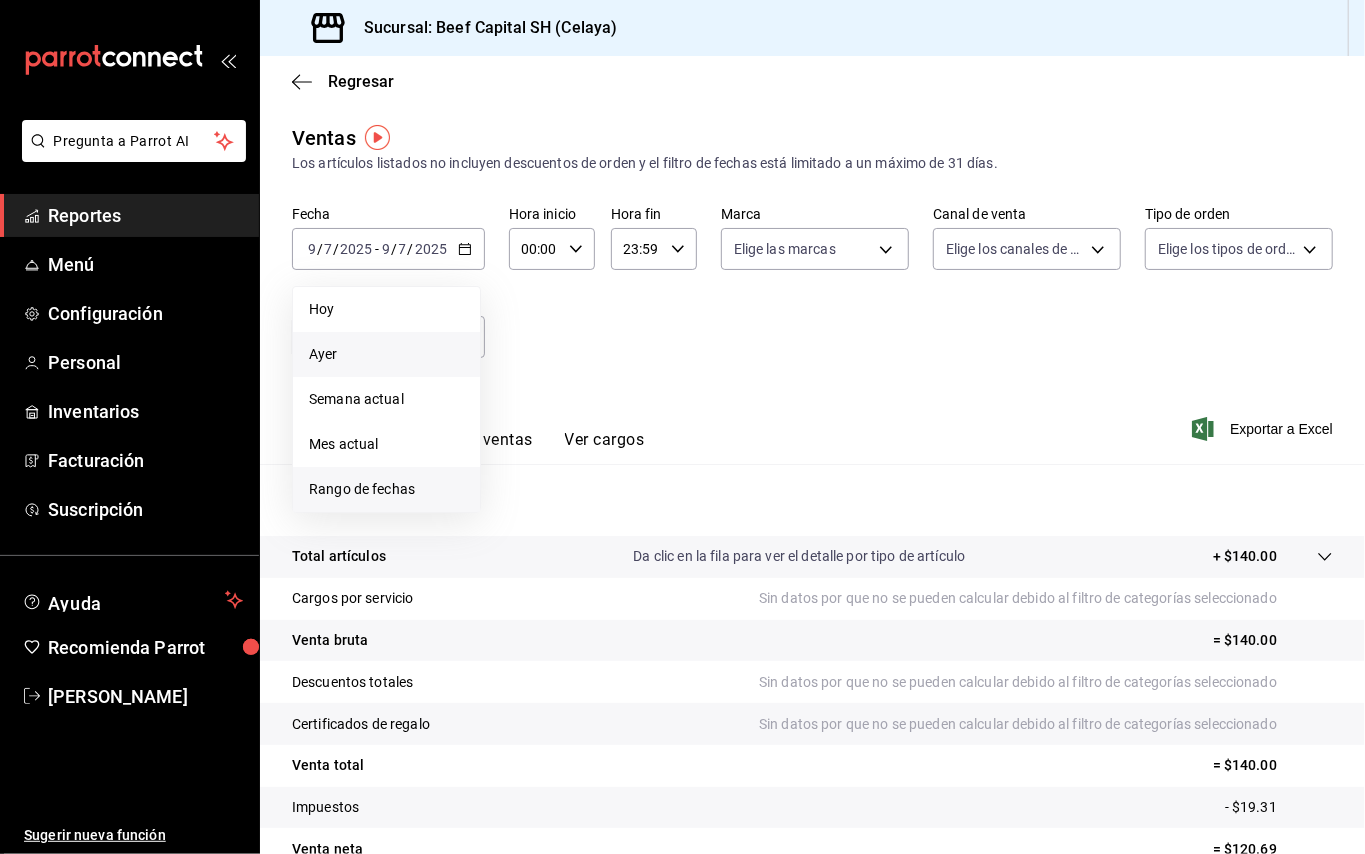 click on "Rango de fechas" at bounding box center (386, 489) 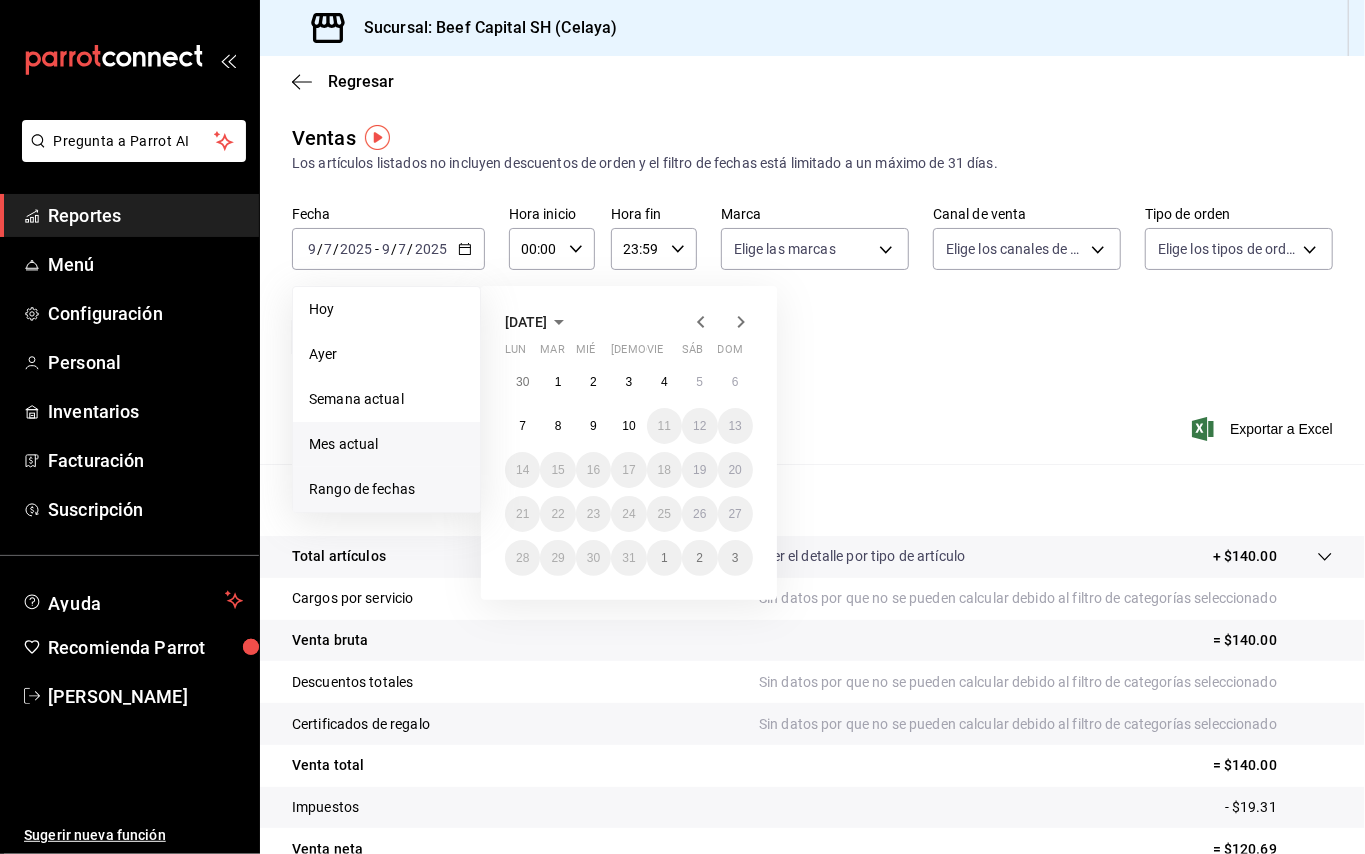 click on "Mes actual" at bounding box center [386, 444] 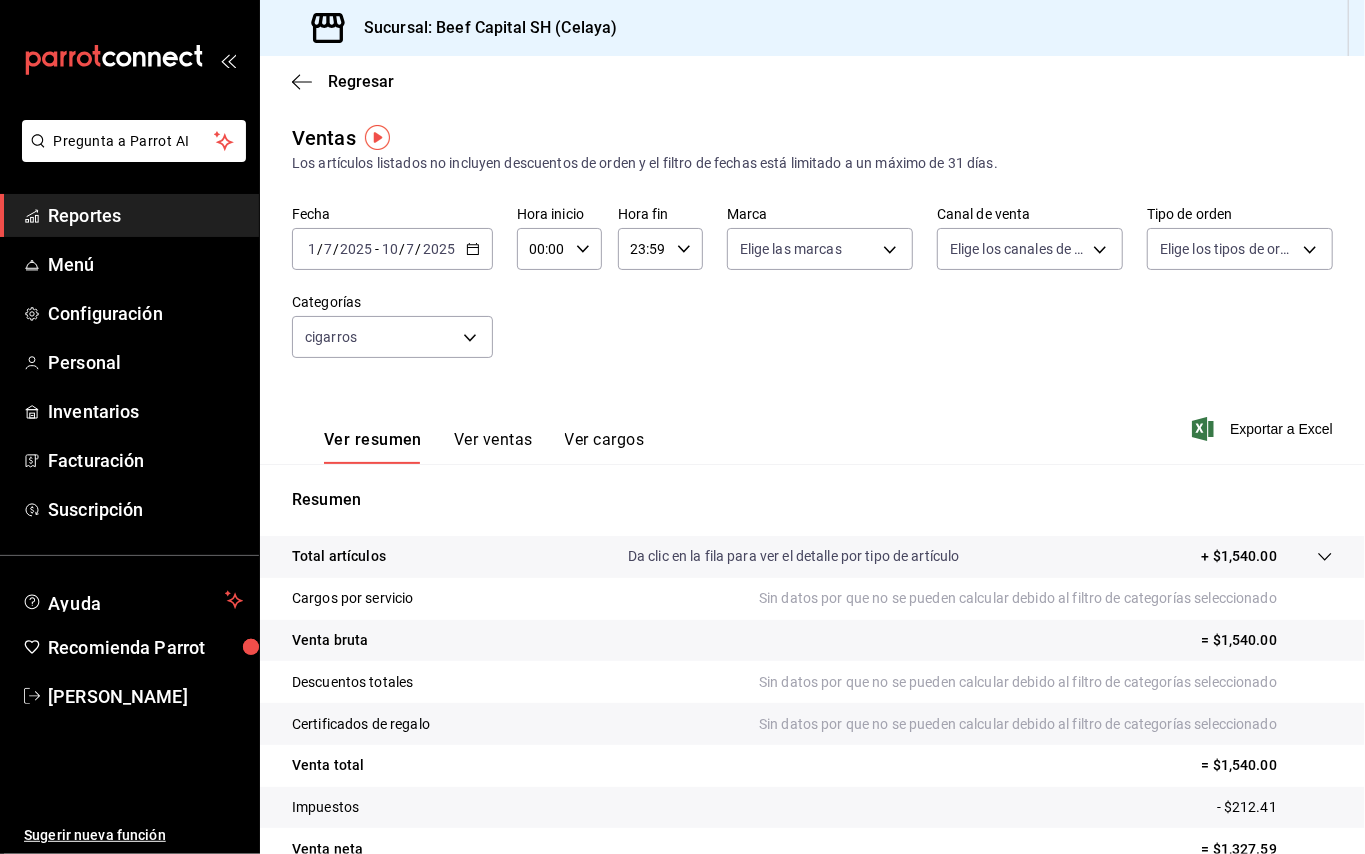 click 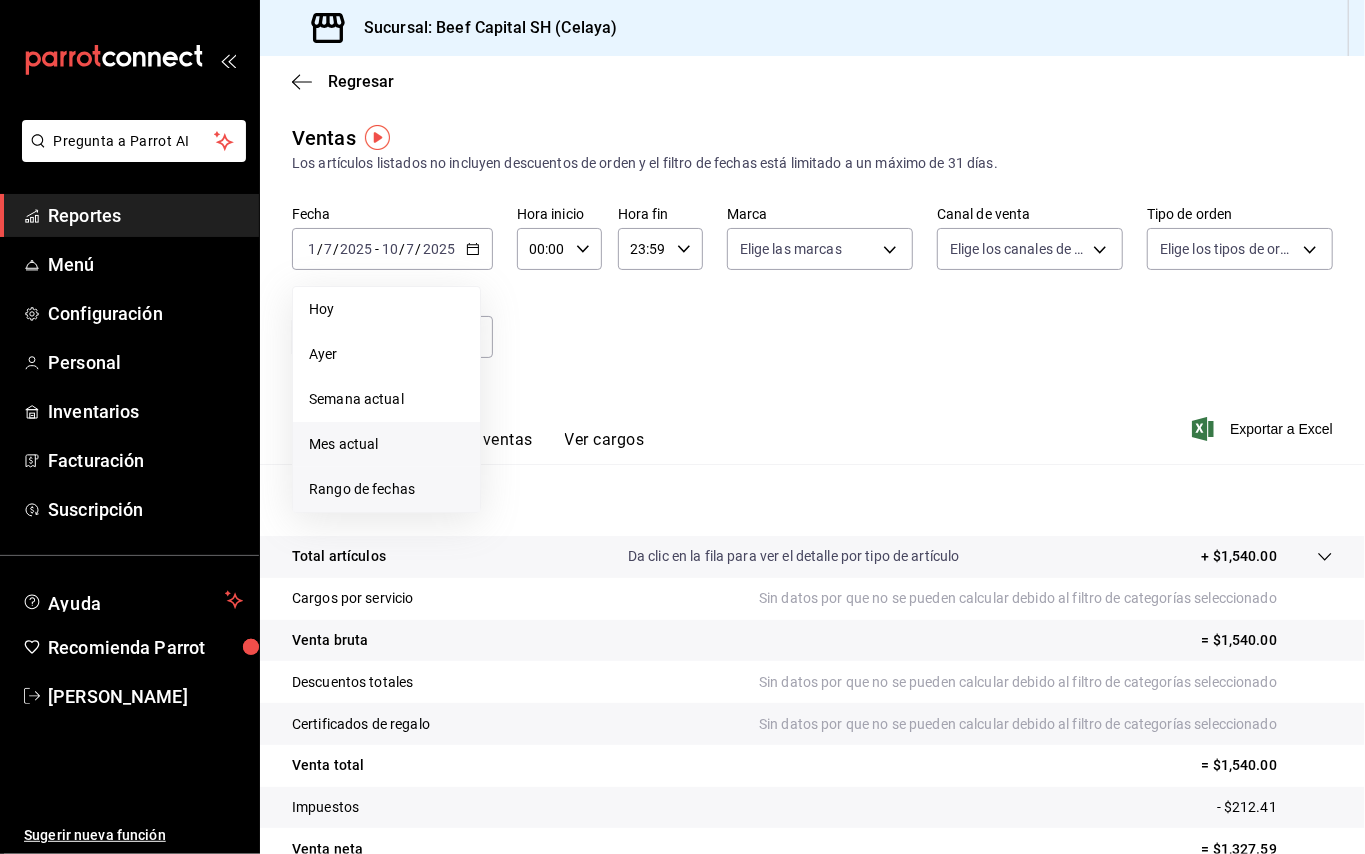 click on "Rango de fechas" at bounding box center [386, 489] 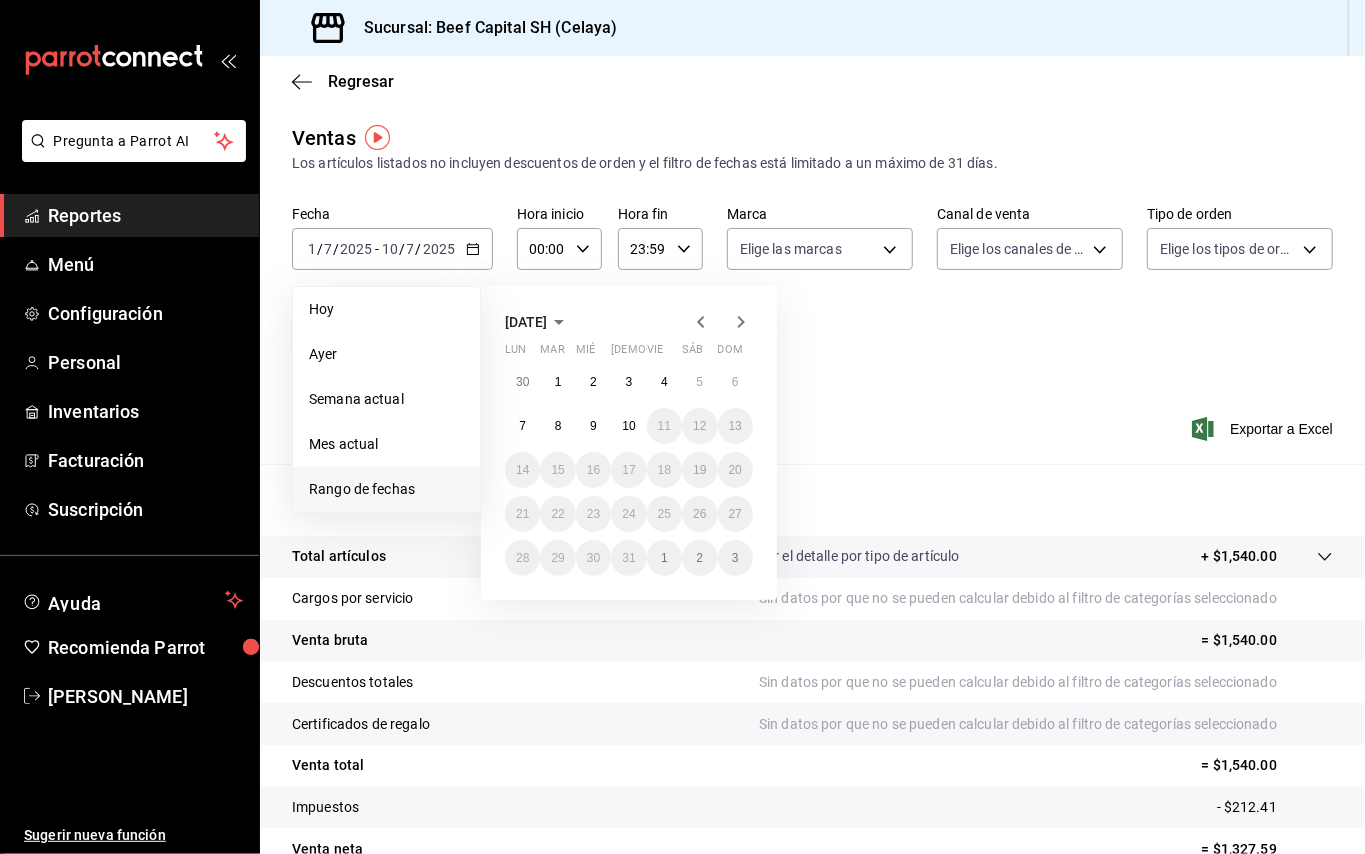 click 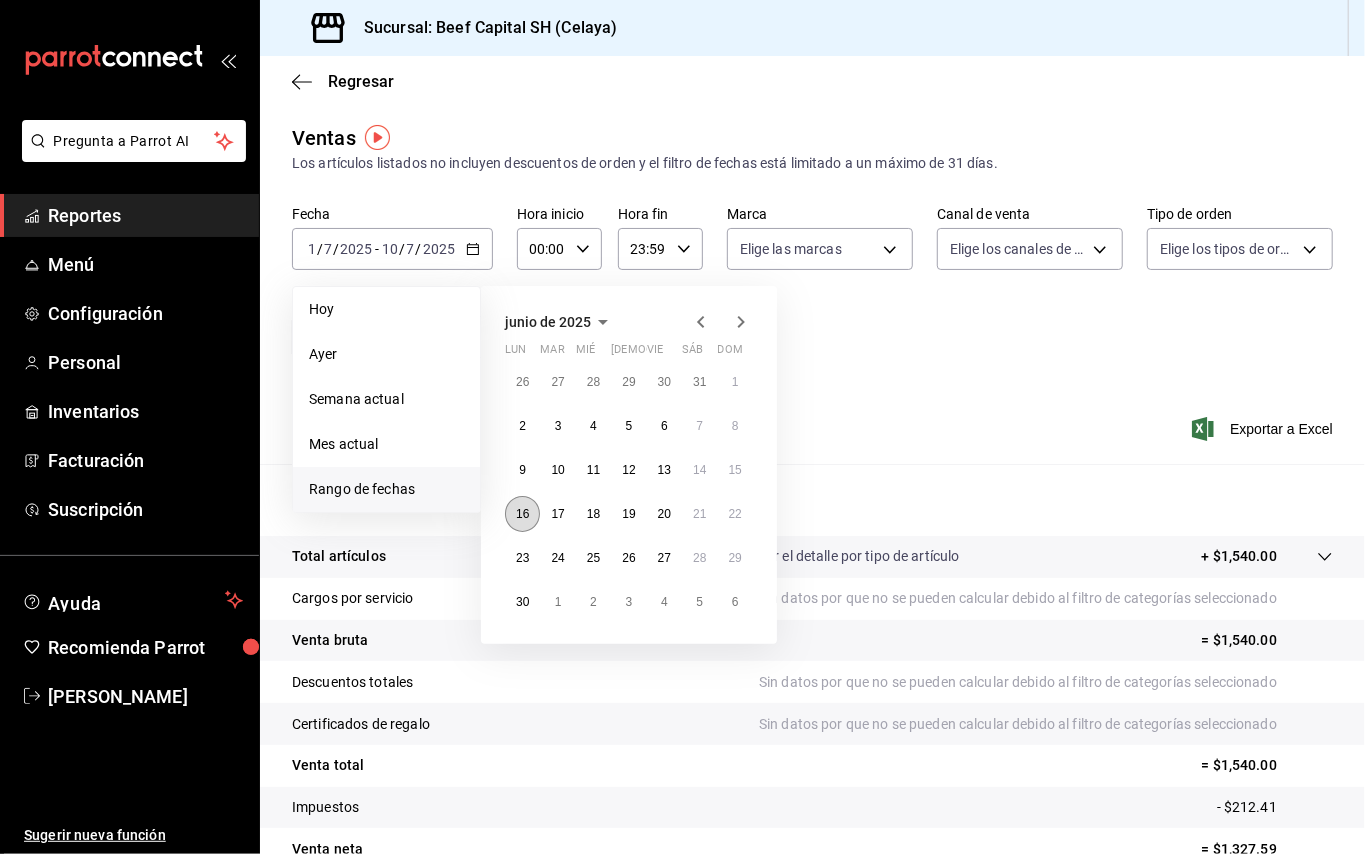 click on "16" at bounding box center (522, 514) 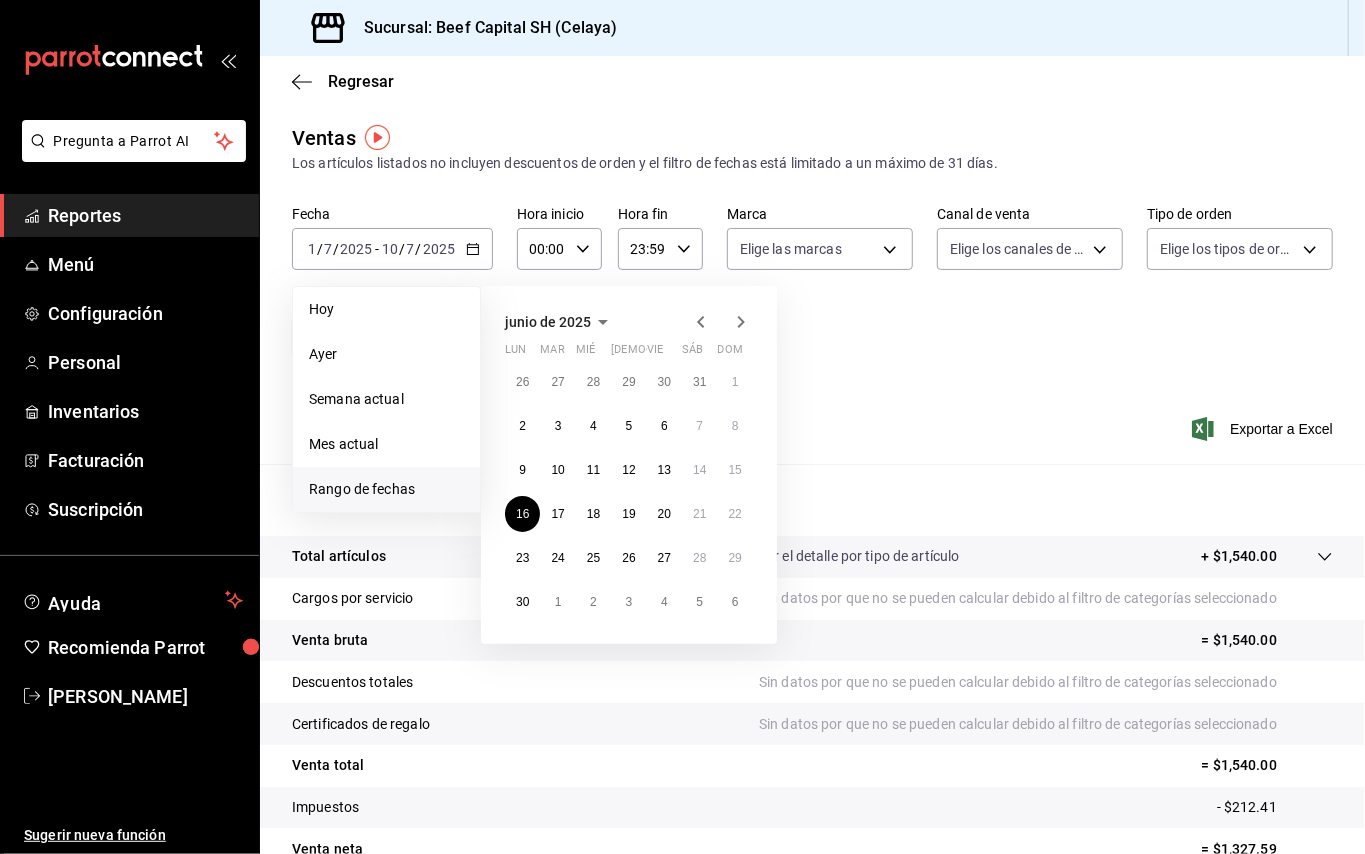 click 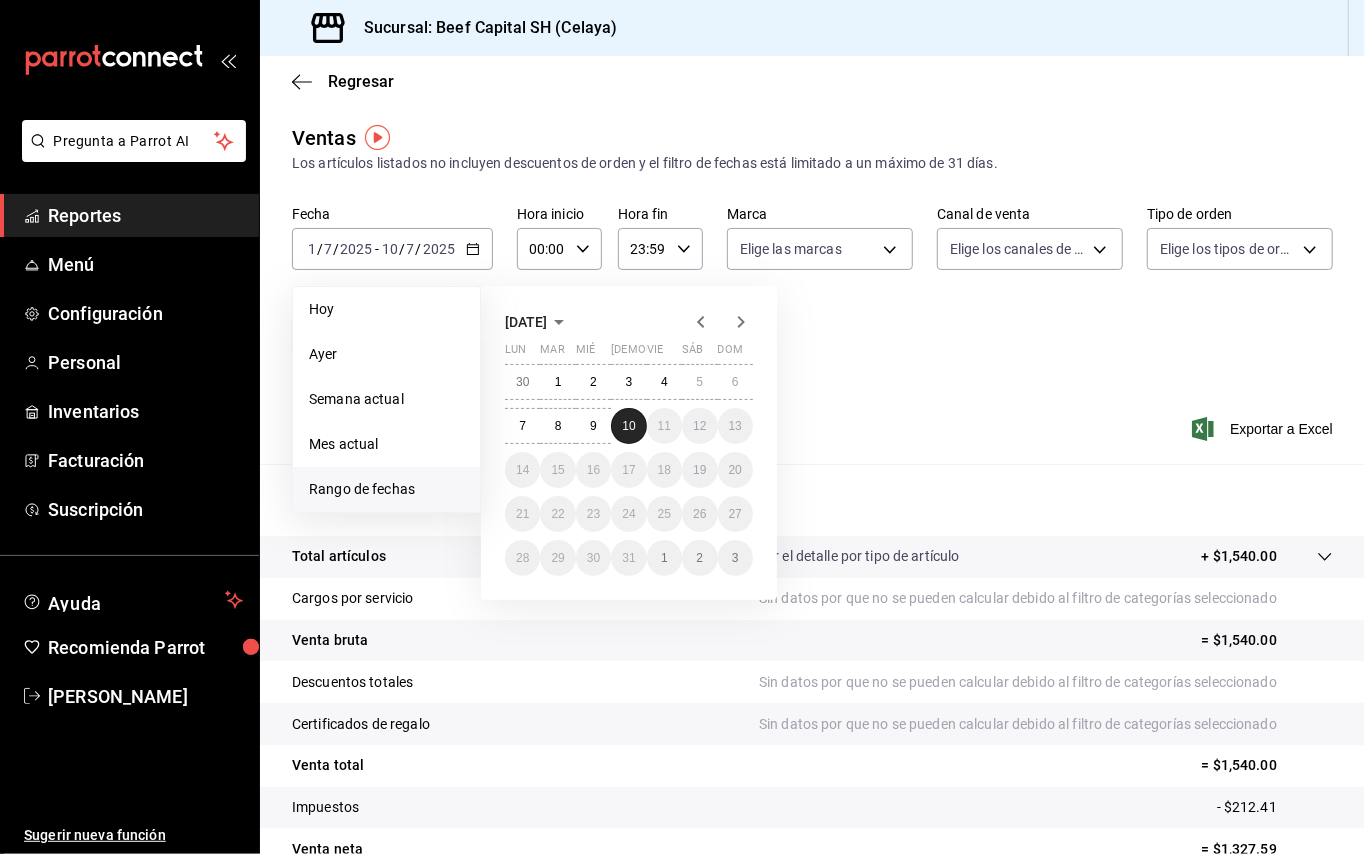 click on "10" at bounding box center [628, 426] 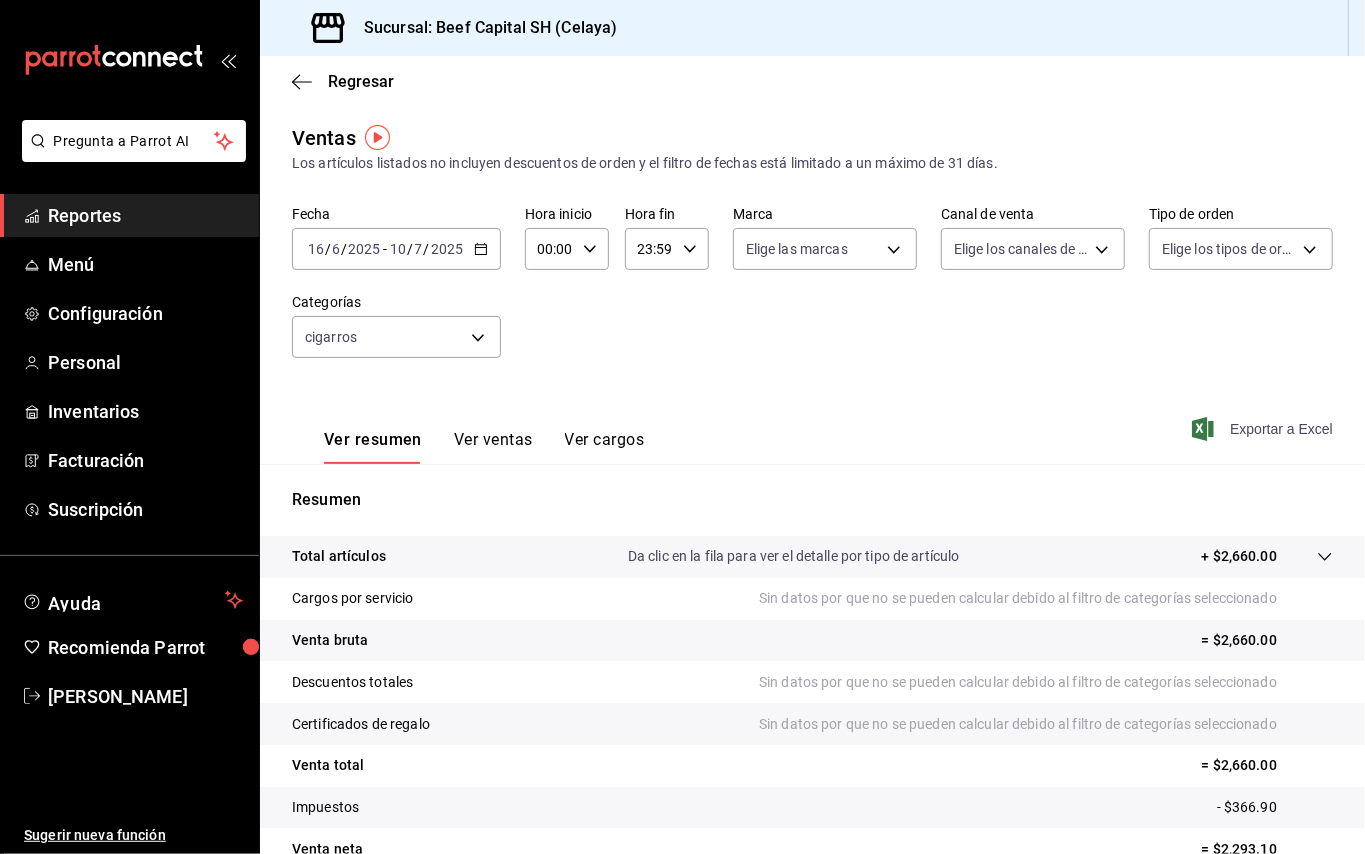 click on "Exportar a Excel" at bounding box center (1264, 429) 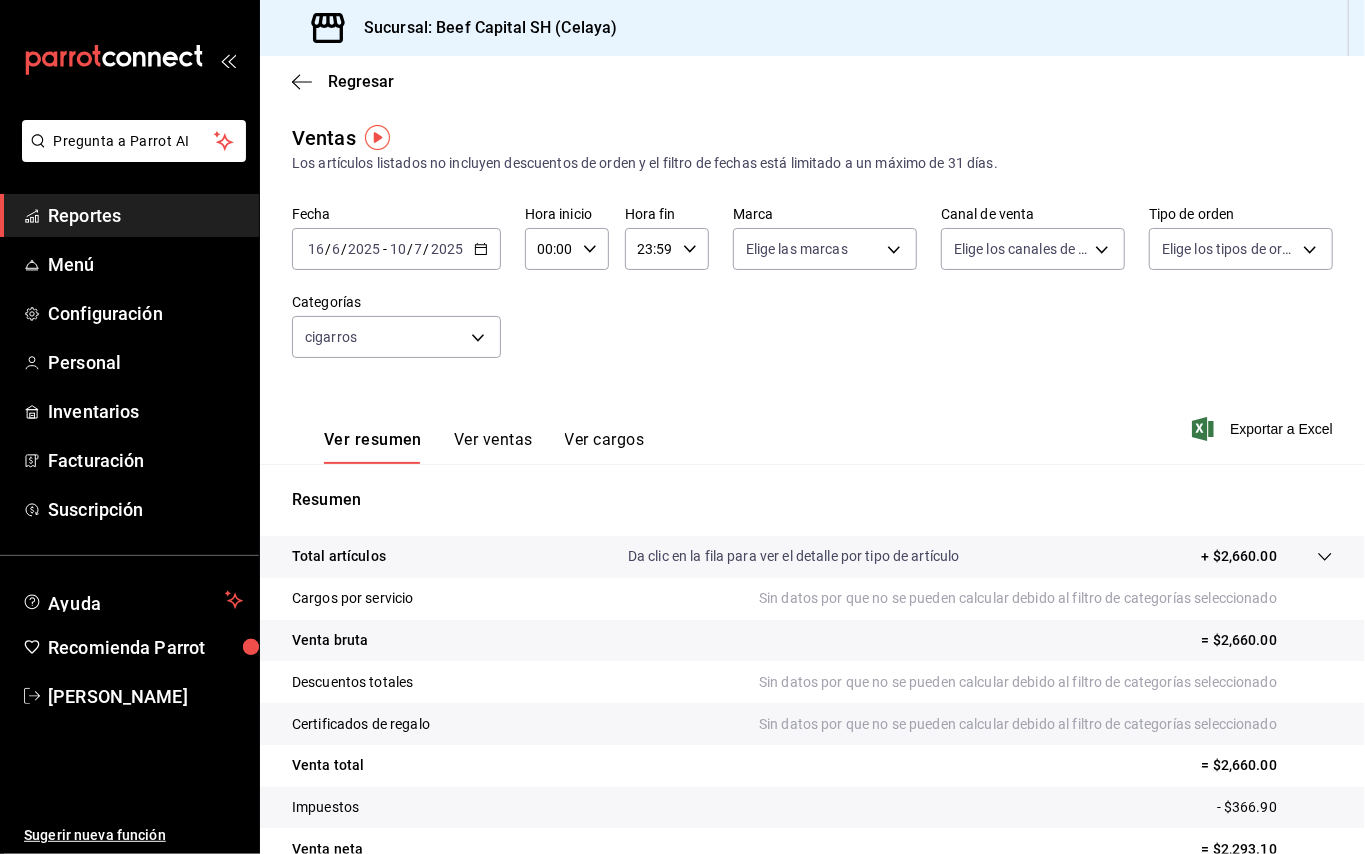 click on "[DATE] [DATE] - [DATE] [DATE]" at bounding box center (396, 249) 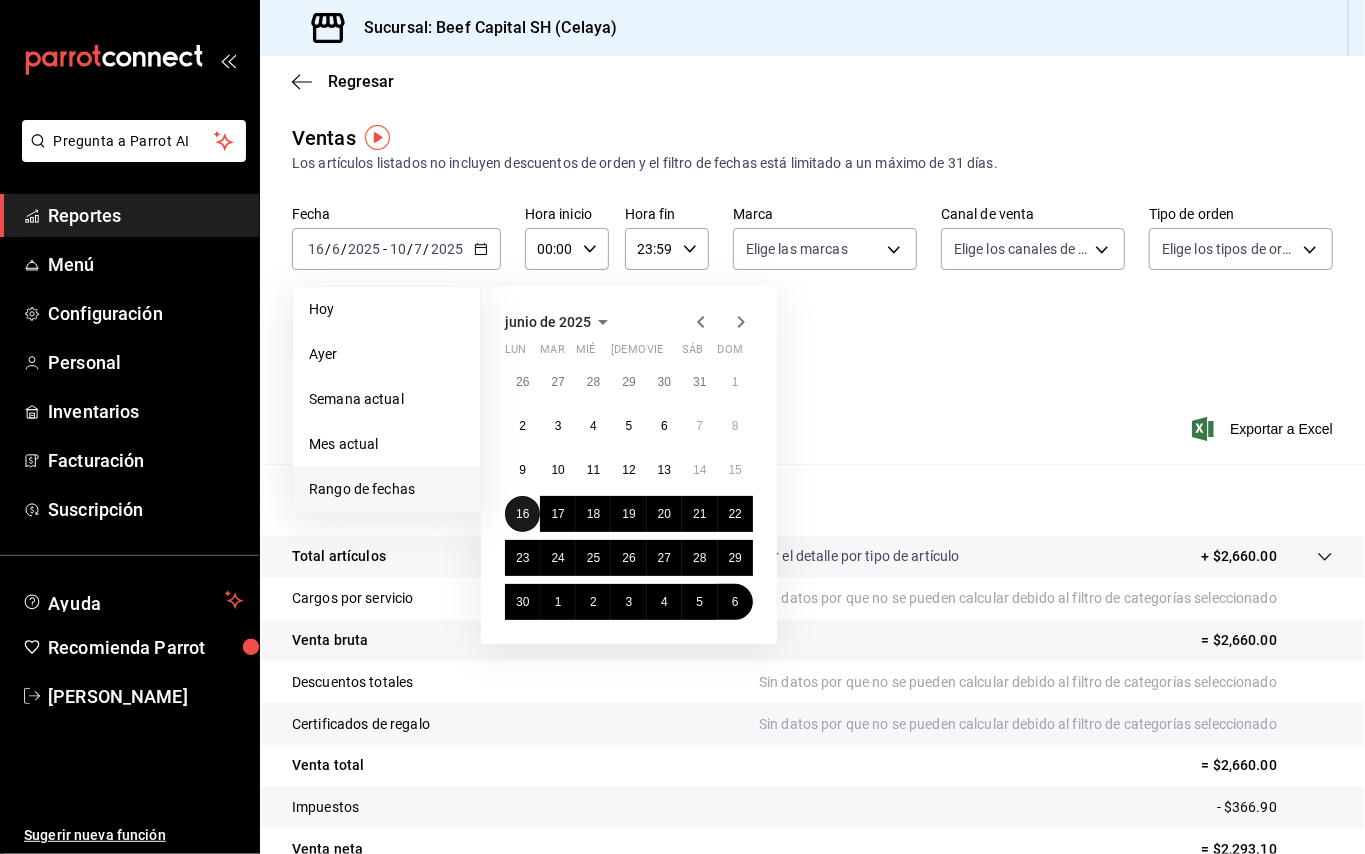 click on "16" at bounding box center (522, 514) 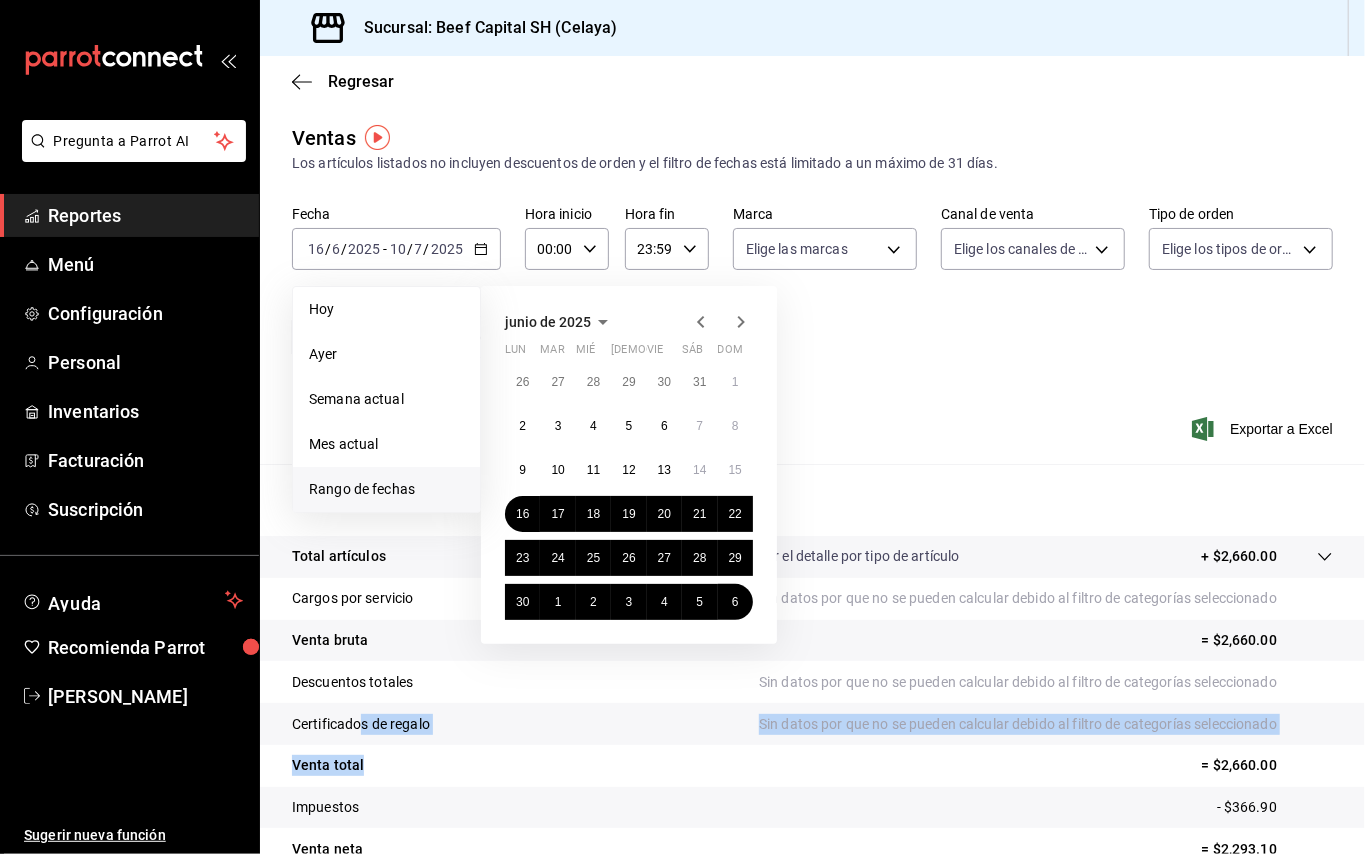 click on "Total artículos Da clic en la fila para ver el detalle por tipo de artículo + $2,660.00 Cargos por servicio  Sin datos por que no se pueden calcular debido al filtro de categorías seleccionado Venta bruta = $2,660.00 Descuentos totales  Sin datos por que no se pueden calcular debido al filtro de categorías seleccionado Certificados de regalo  Sin datos por que no se pueden calcular debido al filtro de categorías seleccionado Venta total = $2,660.00 Impuestos - $366.90 Venta neta = $2,293.10" at bounding box center [812, 703] 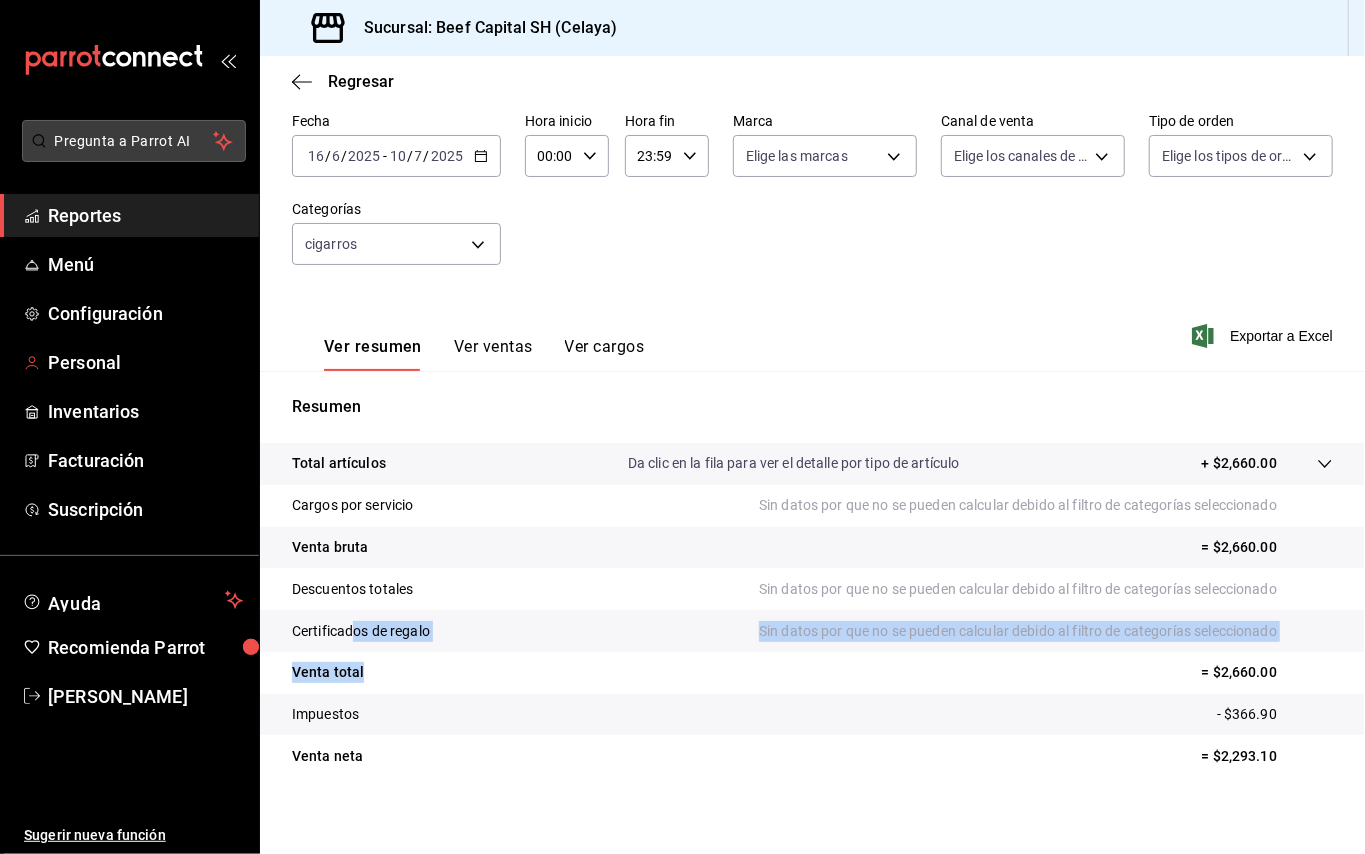 scroll, scrollTop: 104, scrollLeft: 0, axis: vertical 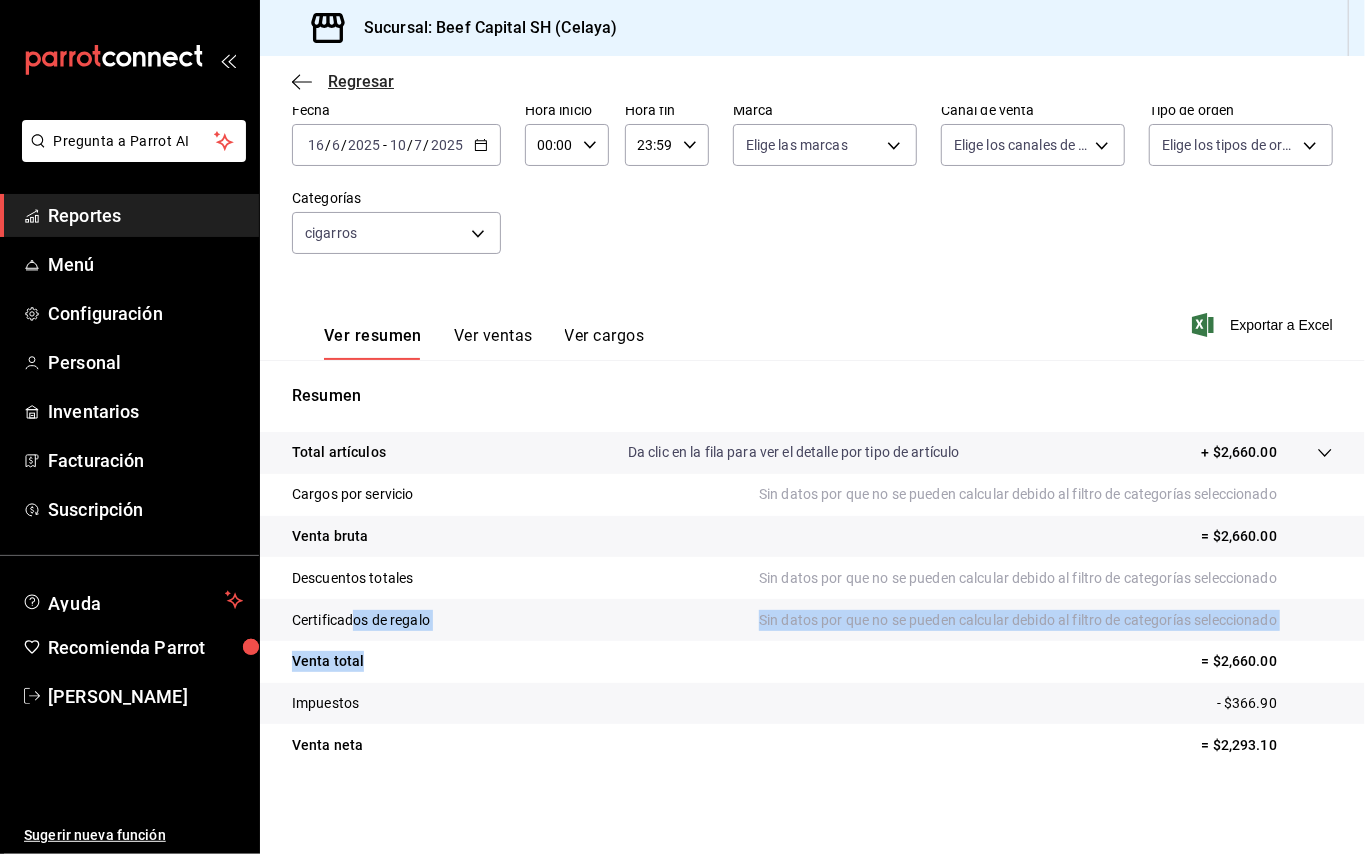 click on "Regresar" at bounding box center [361, 81] 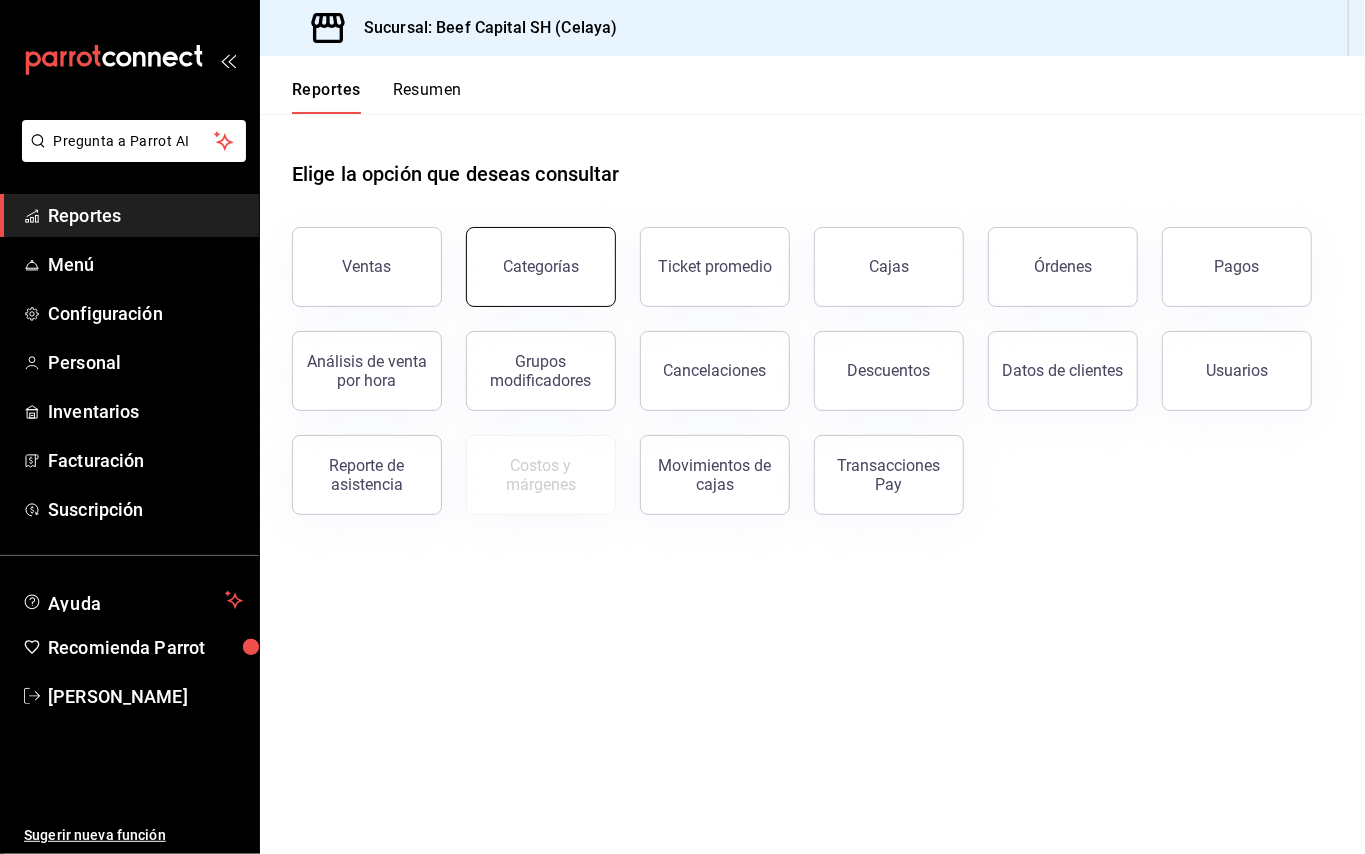 click on "Categorías" at bounding box center [541, 267] 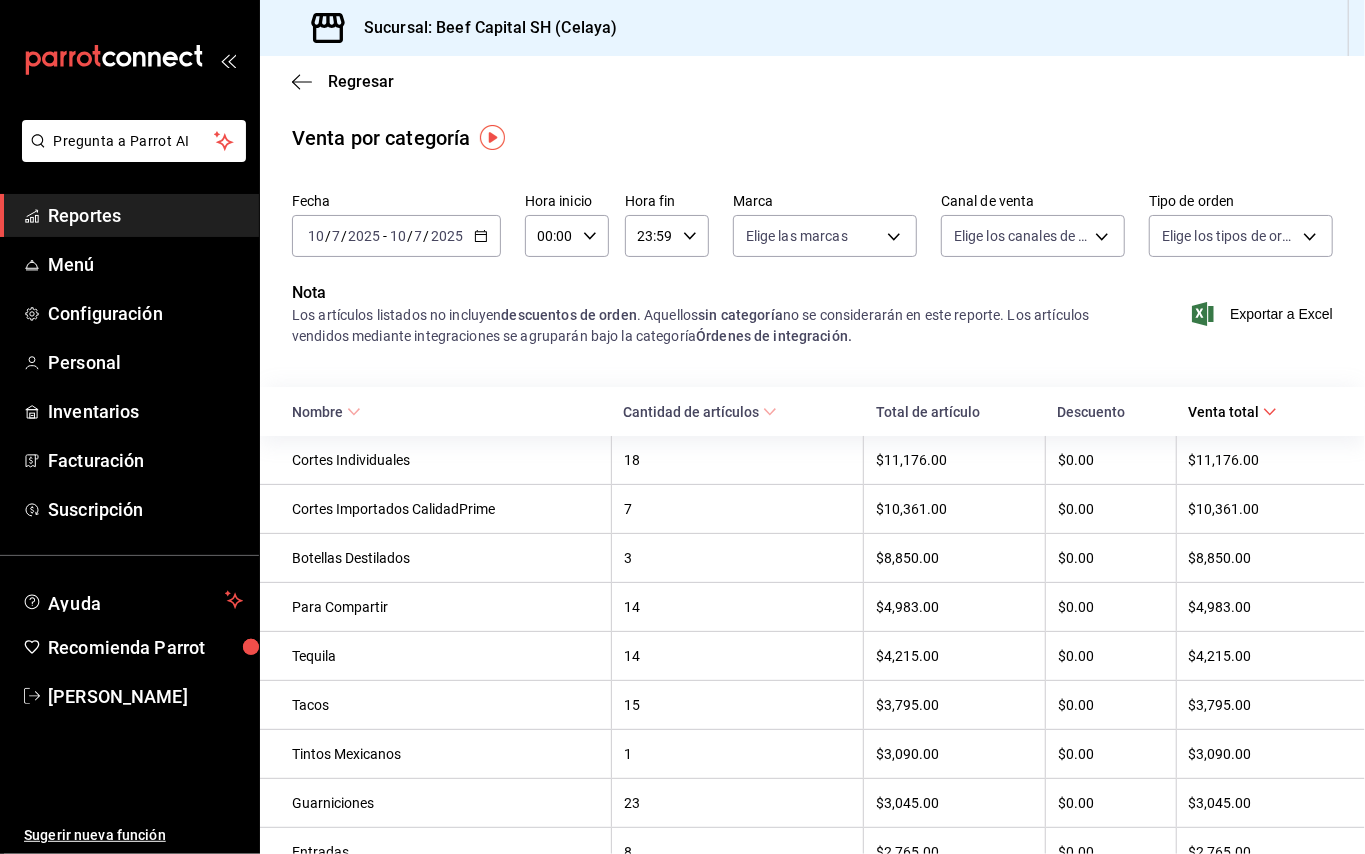 click on "[DATE] [DATE] - [DATE] [DATE]" at bounding box center (396, 236) 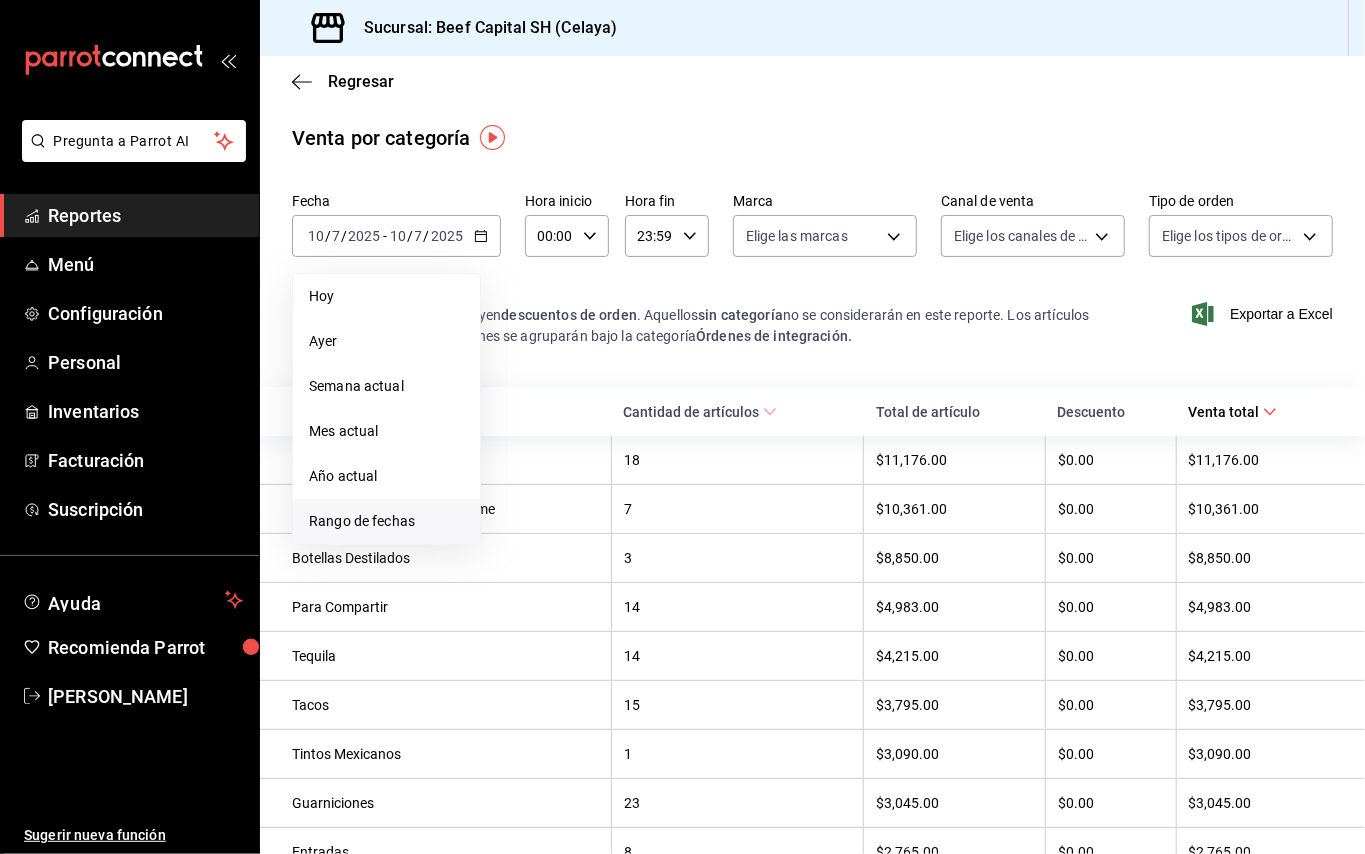 click on "Rango de fechas" at bounding box center (386, 521) 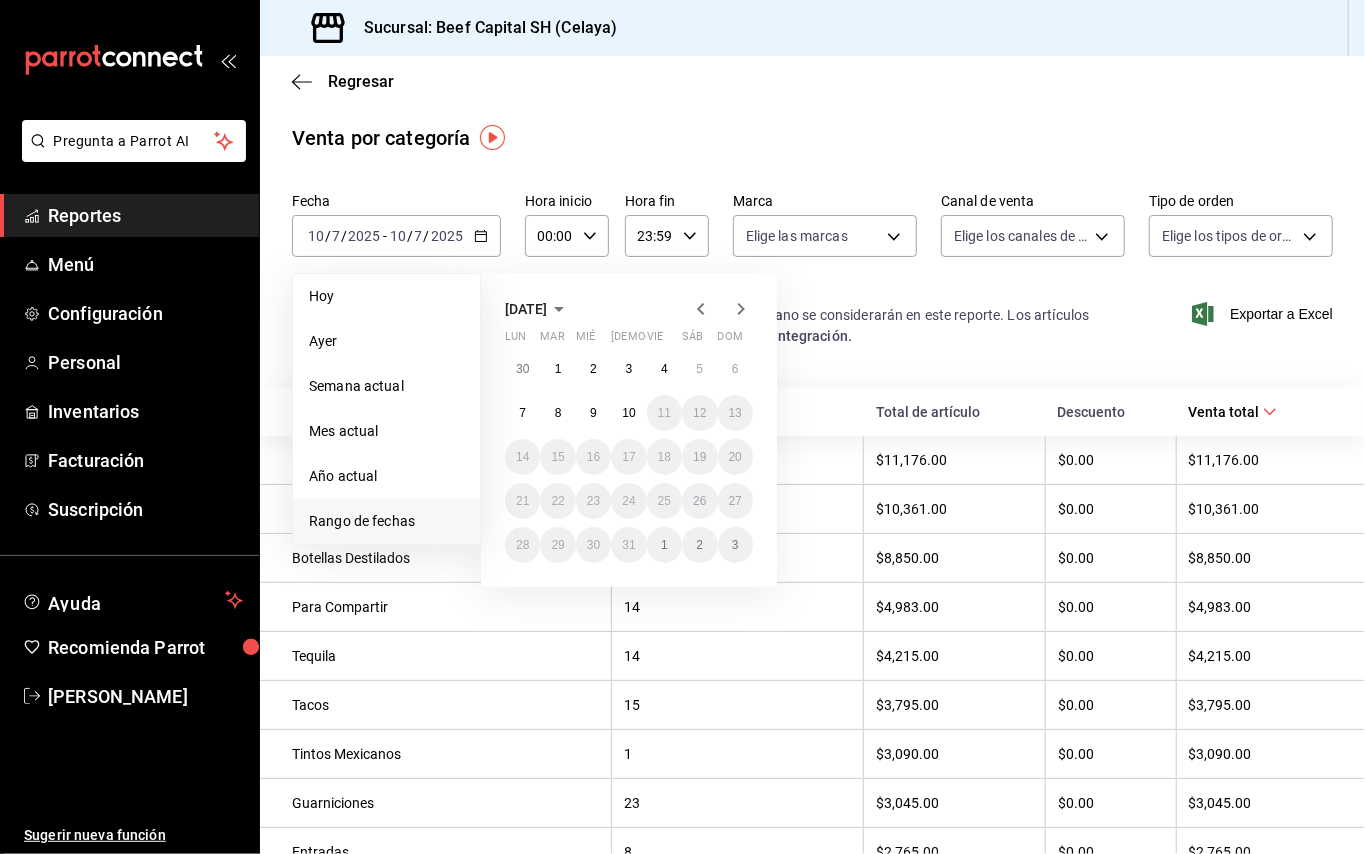 click 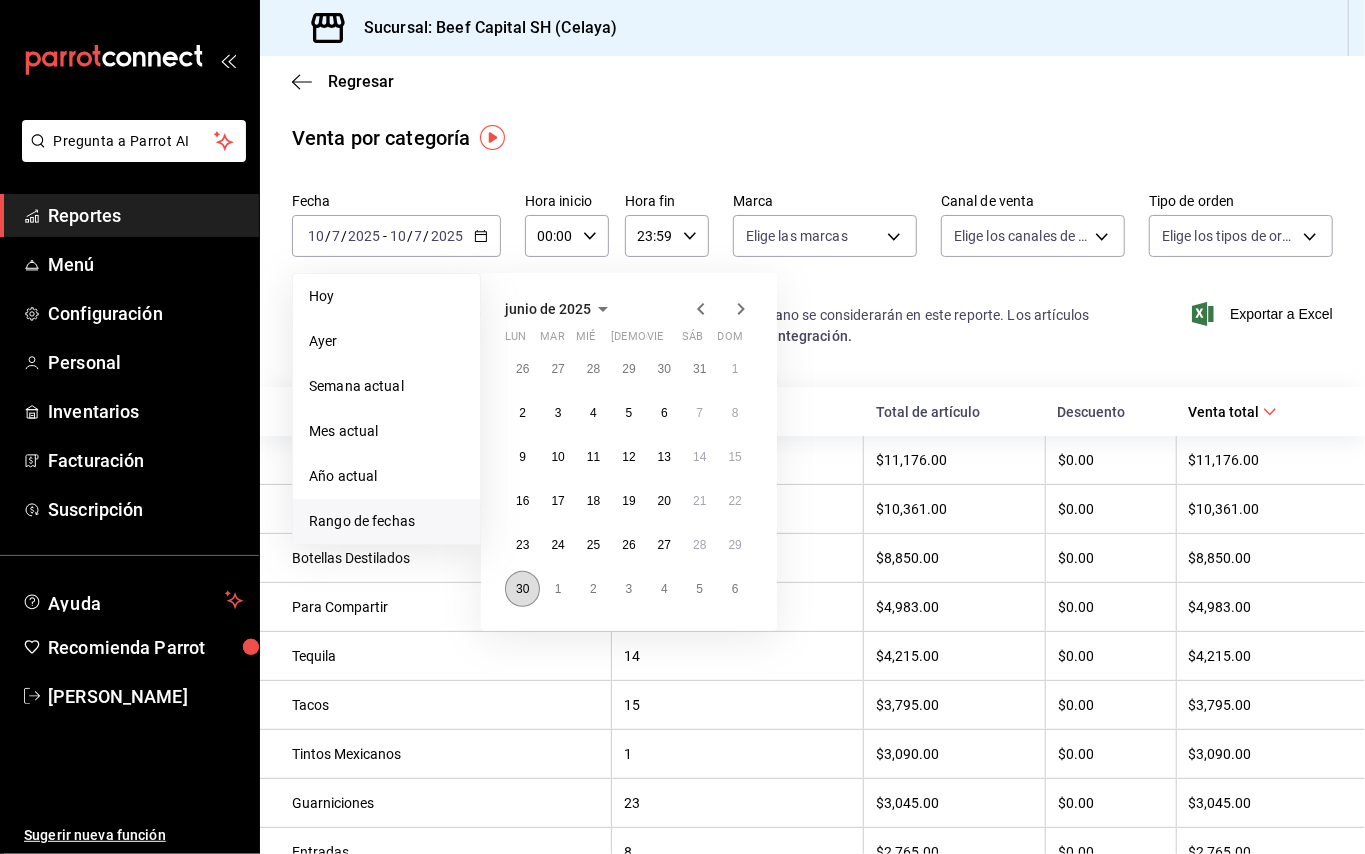 click on "30" at bounding box center (522, 589) 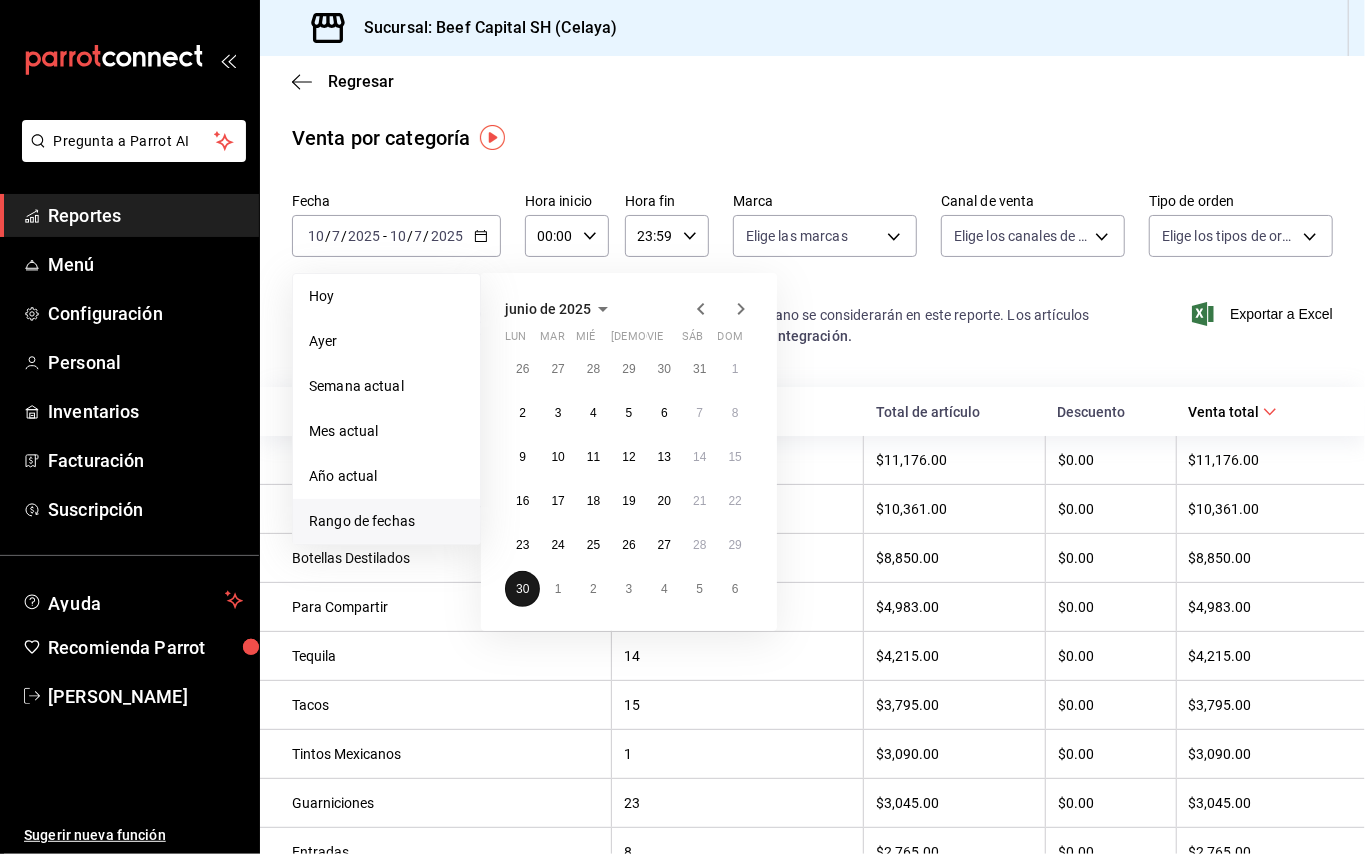 click on "30" at bounding box center (522, 589) 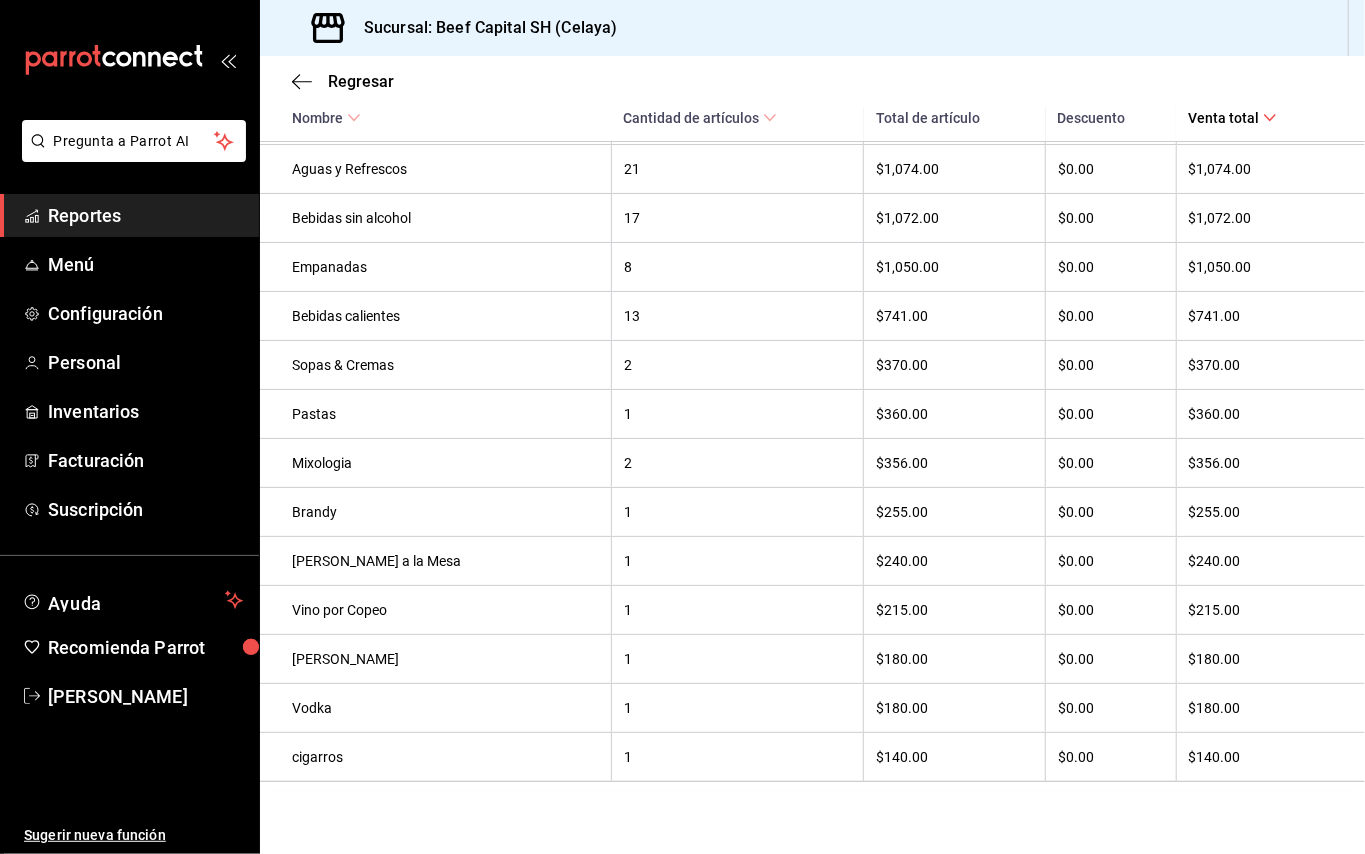 scroll, scrollTop: 1008, scrollLeft: 0, axis: vertical 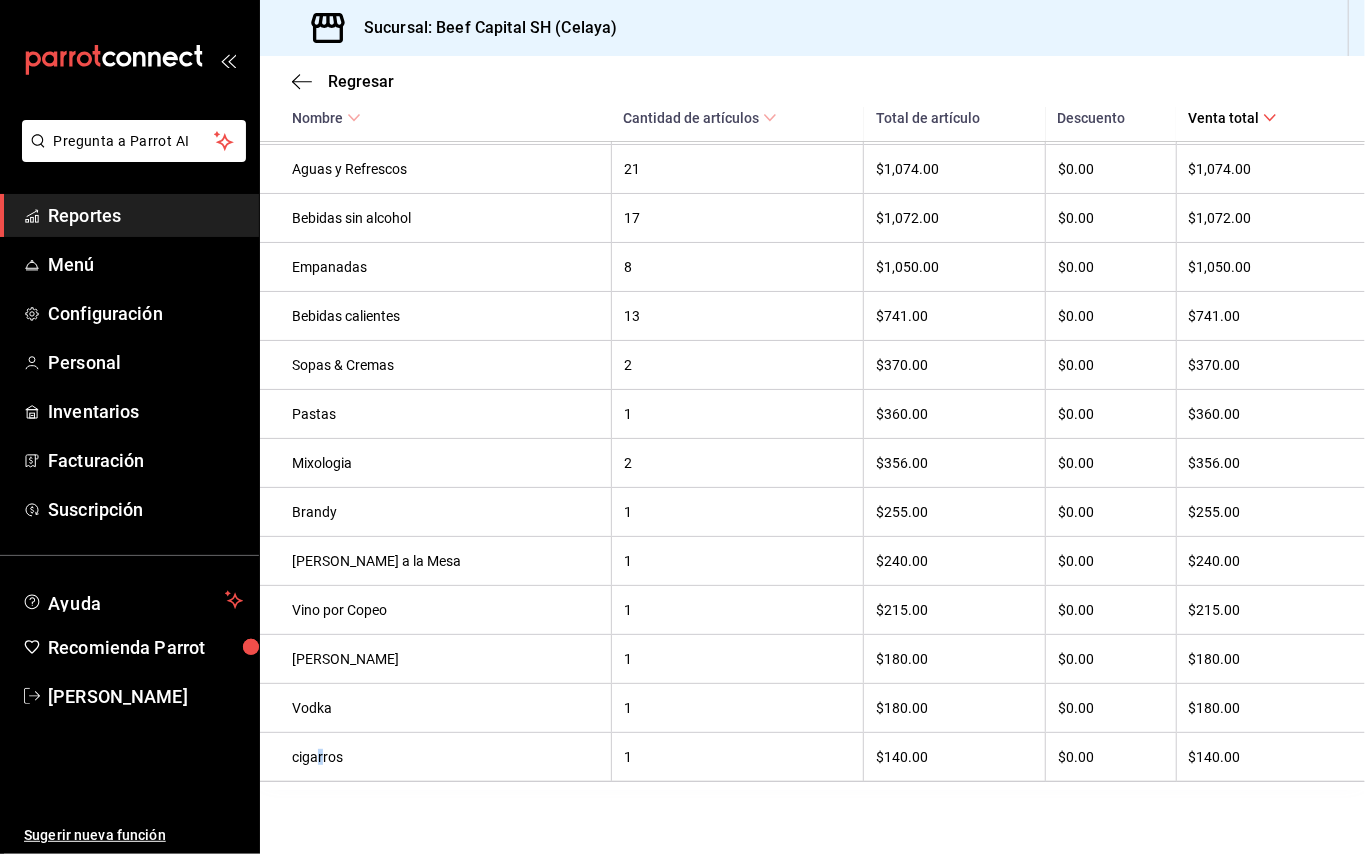click on "cigarros" at bounding box center [435, 757] 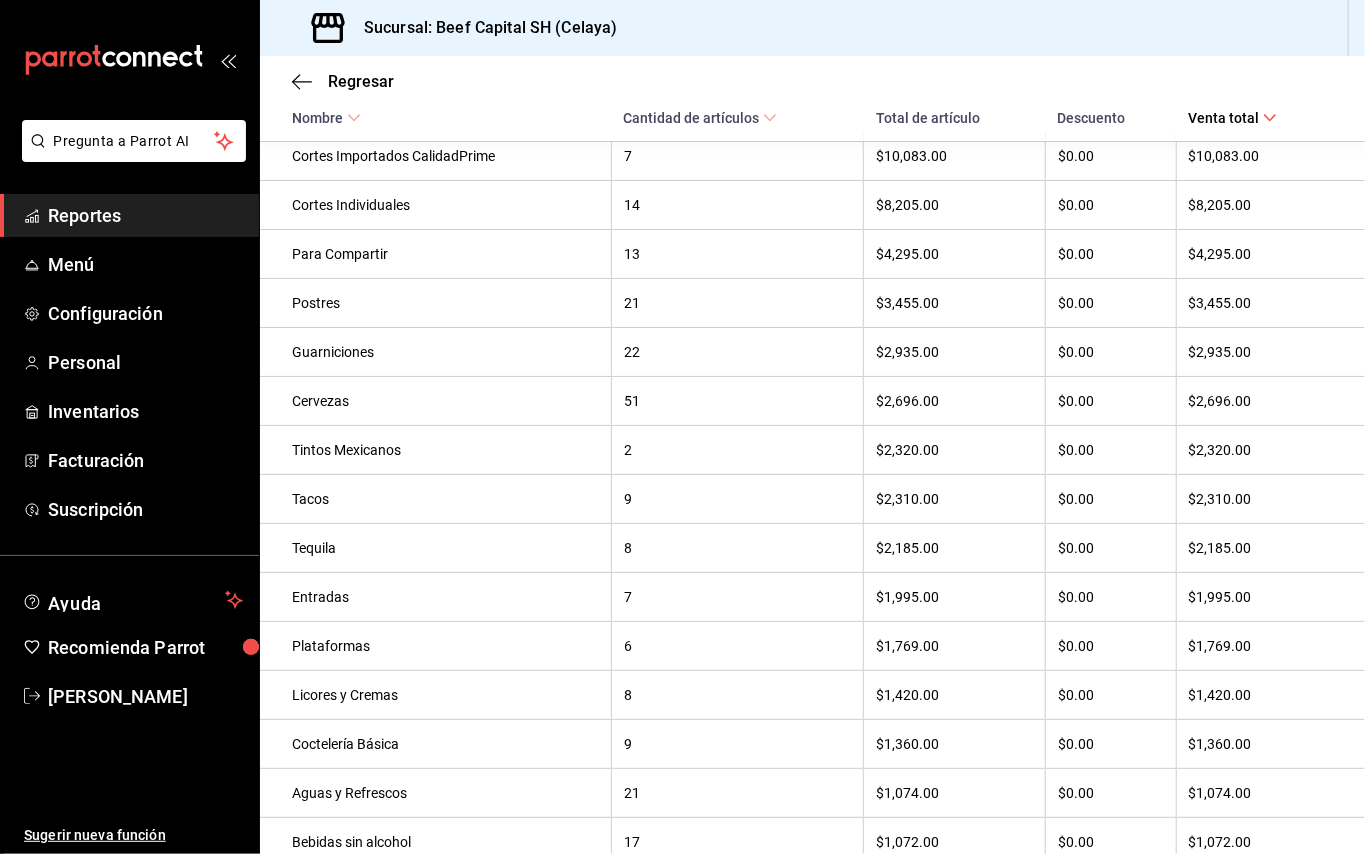 scroll, scrollTop: 0, scrollLeft: 0, axis: both 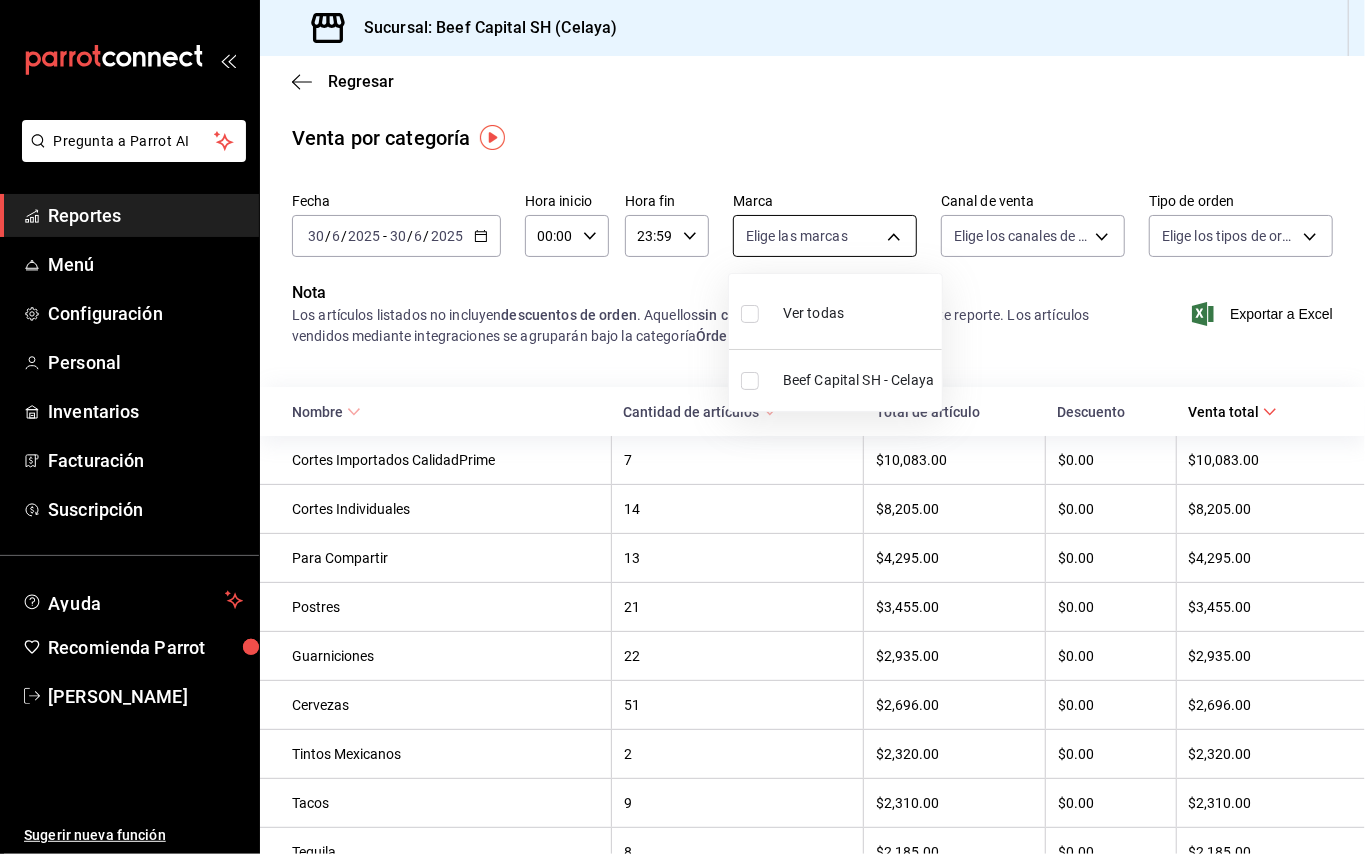 click on "Pregunta a Parrot AI Reportes   Menú   Configuración   Personal   Inventarios   Facturación   Suscripción   Ayuda Recomienda Parrot   [PERSON_NAME]   Sugerir nueva función   Sucursal: Beef Capital SH (Celaya) Regresar Venta por categoría Fecha [DATE] [DATE] - [DATE] [DATE] Hora inicio 00:00 Hora inicio Hora fin 23:59 Hora fin Marca Elige las marcas Canal de venta Elige los canales de venta Tipo de orden Elige los tipos de orden Nota Los artículos listados no incluyen  descuentos de orden . Aquellos  sin categoría  no se considerarán en este reporte. Los artículos vendidos mediante integraciones se agruparán bajo la categoría  Órdenes de integración. Exportar a Excel Nombre Cantidad de artículos Total de artículo Descuento Venta total Cortes Importados CalidadPrime 7 $10,083.00 $0.00 $10,083.00 Cortes Individuales 14 $8,205.00 $0.00 $8,205.00 Para Compartir 13 $4,295.00 $0.00 $4,295.00 Postres 21 $3,455.00 $0.00 $3,455.00 Guarniciones 22 $2,935.00 $0.00 51 2" at bounding box center (682, 427) 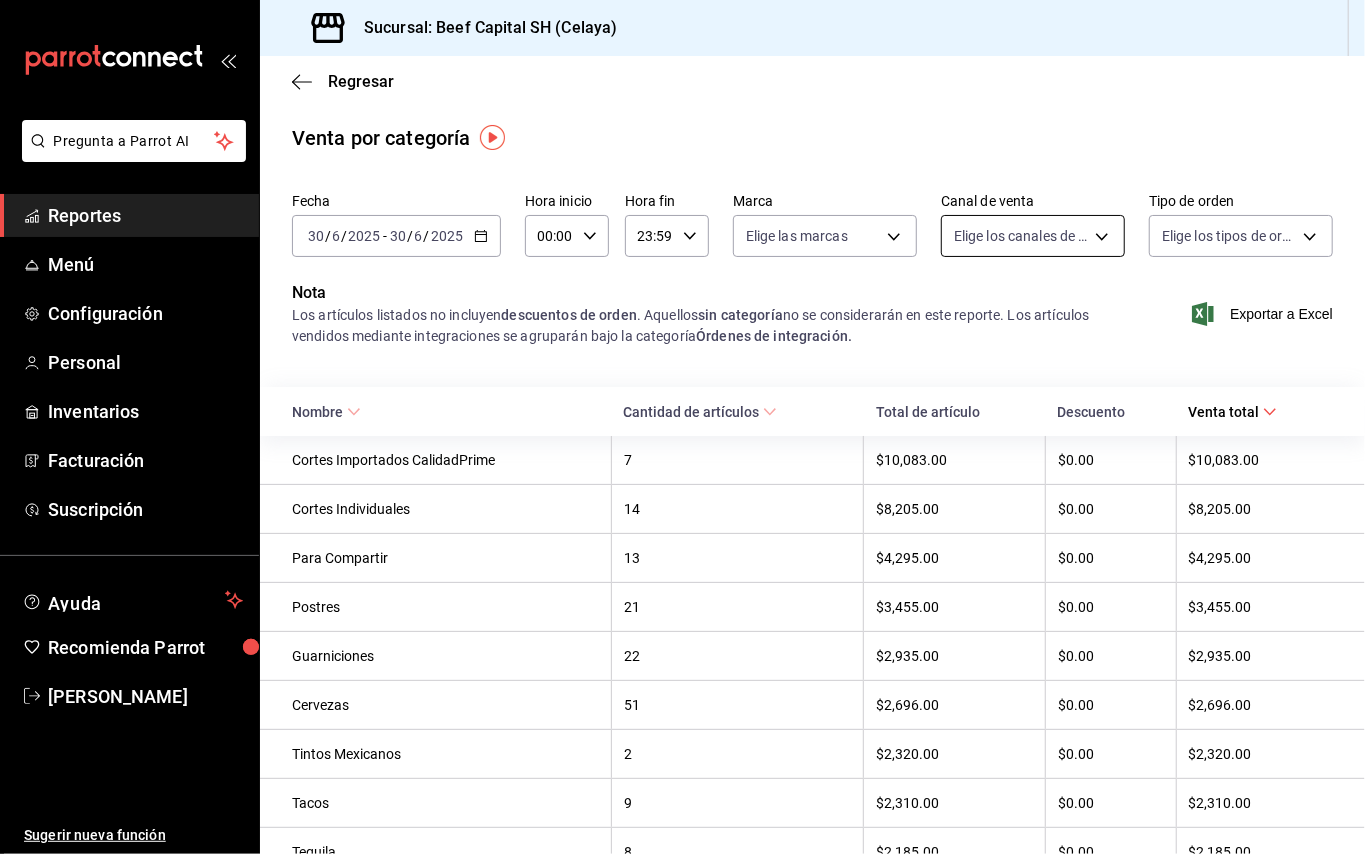 click on "Pregunta a Parrot AI Reportes   Menú   Configuración   Personal   Inventarios   Facturación   Suscripción   Ayuda Recomienda Parrot   [PERSON_NAME]   Sugerir nueva función   Sucursal: Beef Capital SH (Celaya) Regresar Venta por categoría Fecha [DATE] [DATE] - [DATE] [DATE] Hora inicio 00:00 Hora inicio Hora fin 23:59 Hora fin Marca Elige las marcas Canal de venta Elige los canales de venta Tipo de orden Elige los tipos de orden Nota Los artículos listados no incluyen  descuentos de orden . Aquellos  sin categoría  no se considerarán en este reporte. Los artículos vendidos mediante integraciones se agruparán bajo la categoría  Órdenes de integración. Exportar a Excel Nombre Cantidad de artículos Total de artículo Descuento Venta total Cortes Importados CalidadPrime 7 $10,083.00 $0.00 $10,083.00 Cortes Individuales 14 $8,205.00 $0.00 $8,205.00 Para Compartir 13 $4,295.00 $0.00 $4,295.00 Postres 21 $3,455.00 $0.00 $3,455.00 Guarniciones 22 $2,935.00 $0.00 51 2" at bounding box center [682, 427] 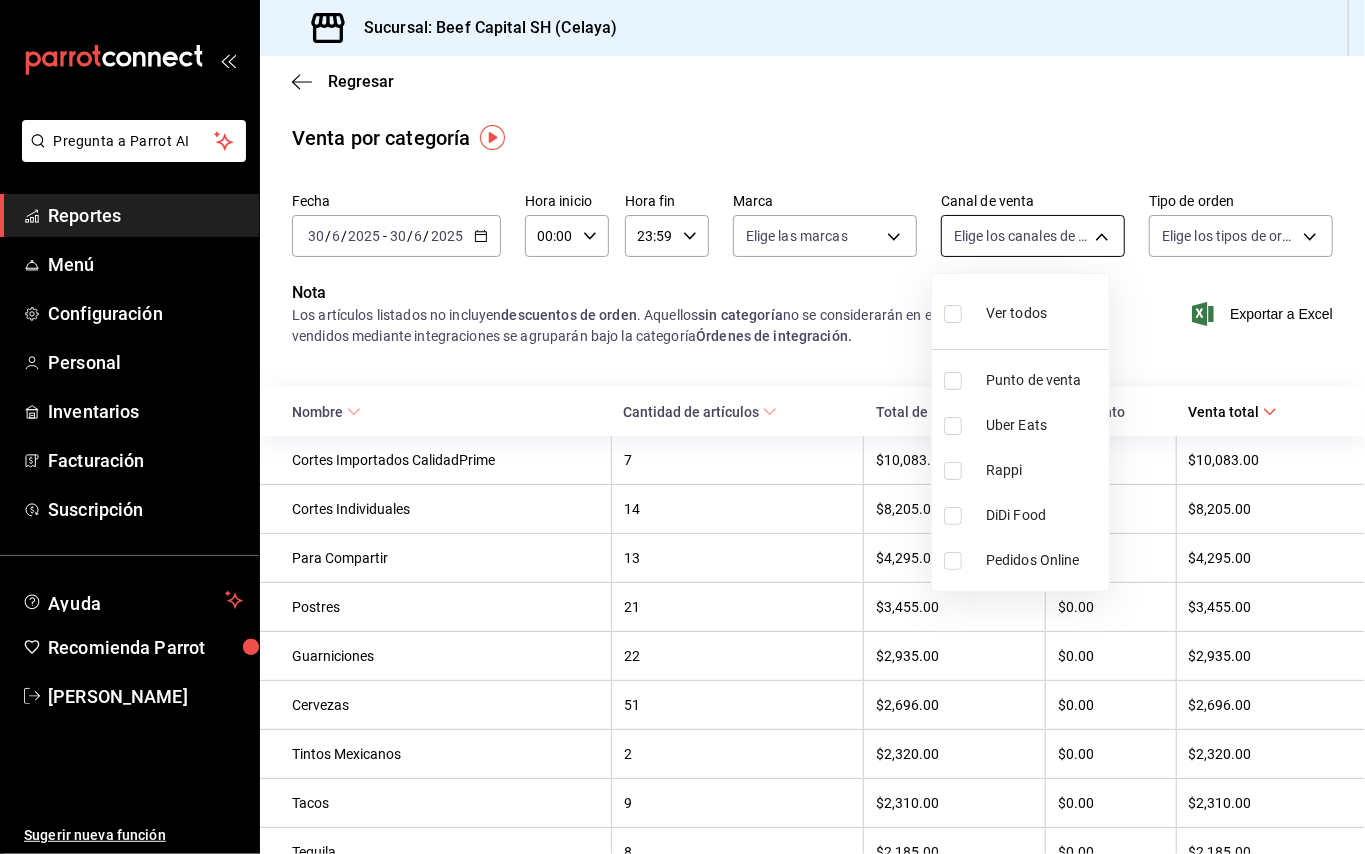 click at bounding box center (682, 427) 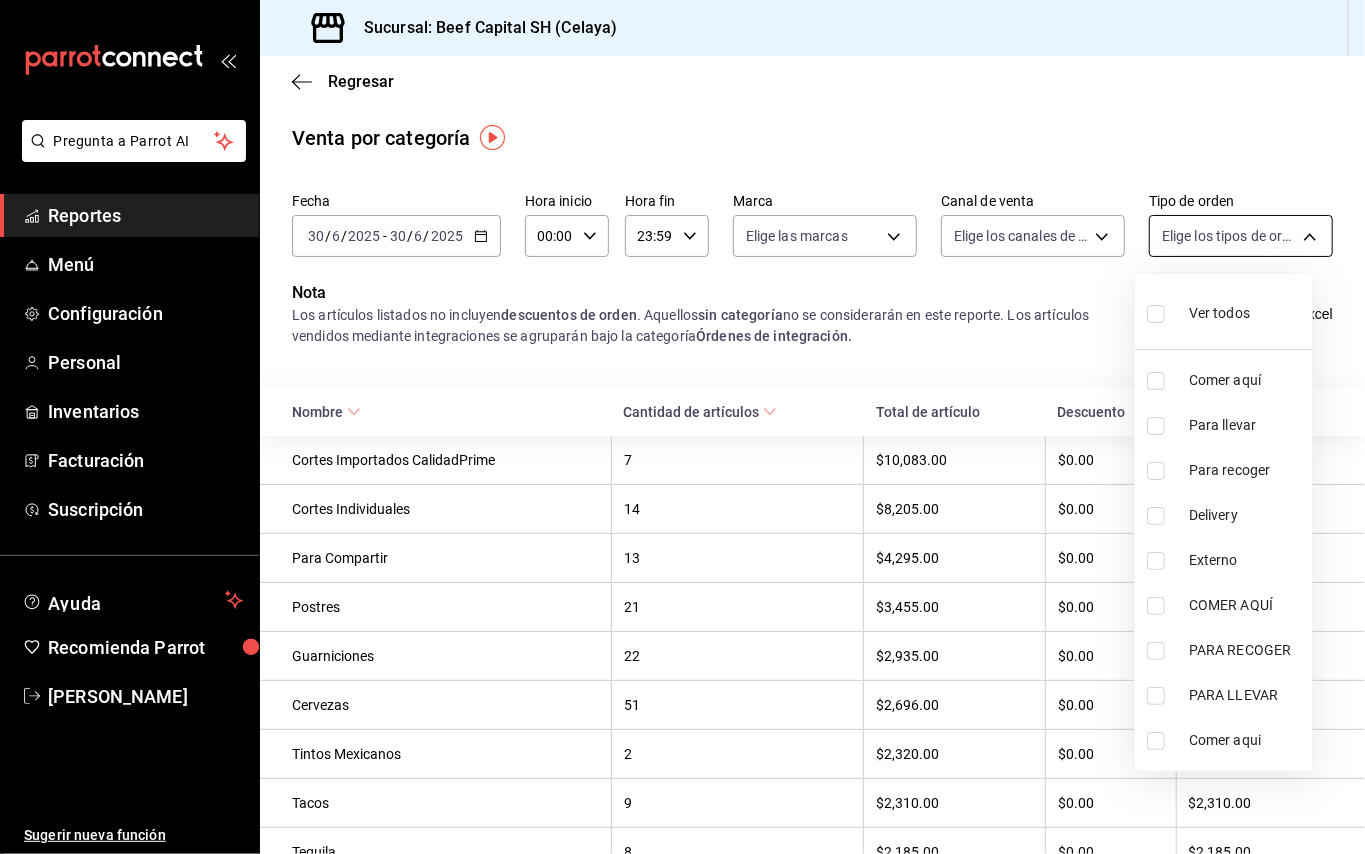click on "Pregunta a Parrot AI Reportes   Menú   Configuración   Personal   Inventarios   Facturación   Suscripción   Ayuda Recomienda Parrot   [PERSON_NAME]   Sugerir nueva función   Sucursal: Beef Capital SH (Celaya) Regresar Venta por categoría Fecha [DATE] [DATE] - [DATE] [DATE] Hora inicio 00:00 Hora inicio Hora fin 23:59 Hora fin Marca Elige las marcas Canal de venta Elige los canales de venta Tipo de orden Elige los tipos de orden Nota Los artículos listados no incluyen  descuentos de orden . Aquellos  sin categoría  no se considerarán en este reporte. Los artículos vendidos mediante integraciones se agruparán bajo la categoría  Órdenes de integración. Exportar a Excel Nombre Cantidad de artículos Total de artículo Descuento Venta total Cortes Importados CalidadPrime 7 $10,083.00 $0.00 $10,083.00 Cortes Individuales 14 $8,205.00 $0.00 $8,205.00 Para Compartir 13 $4,295.00 $0.00 $4,295.00 Postres 21 $3,455.00 $0.00 $3,455.00 Guarniciones 22 $2,935.00 $0.00 51 2" at bounding box center [682, 427] 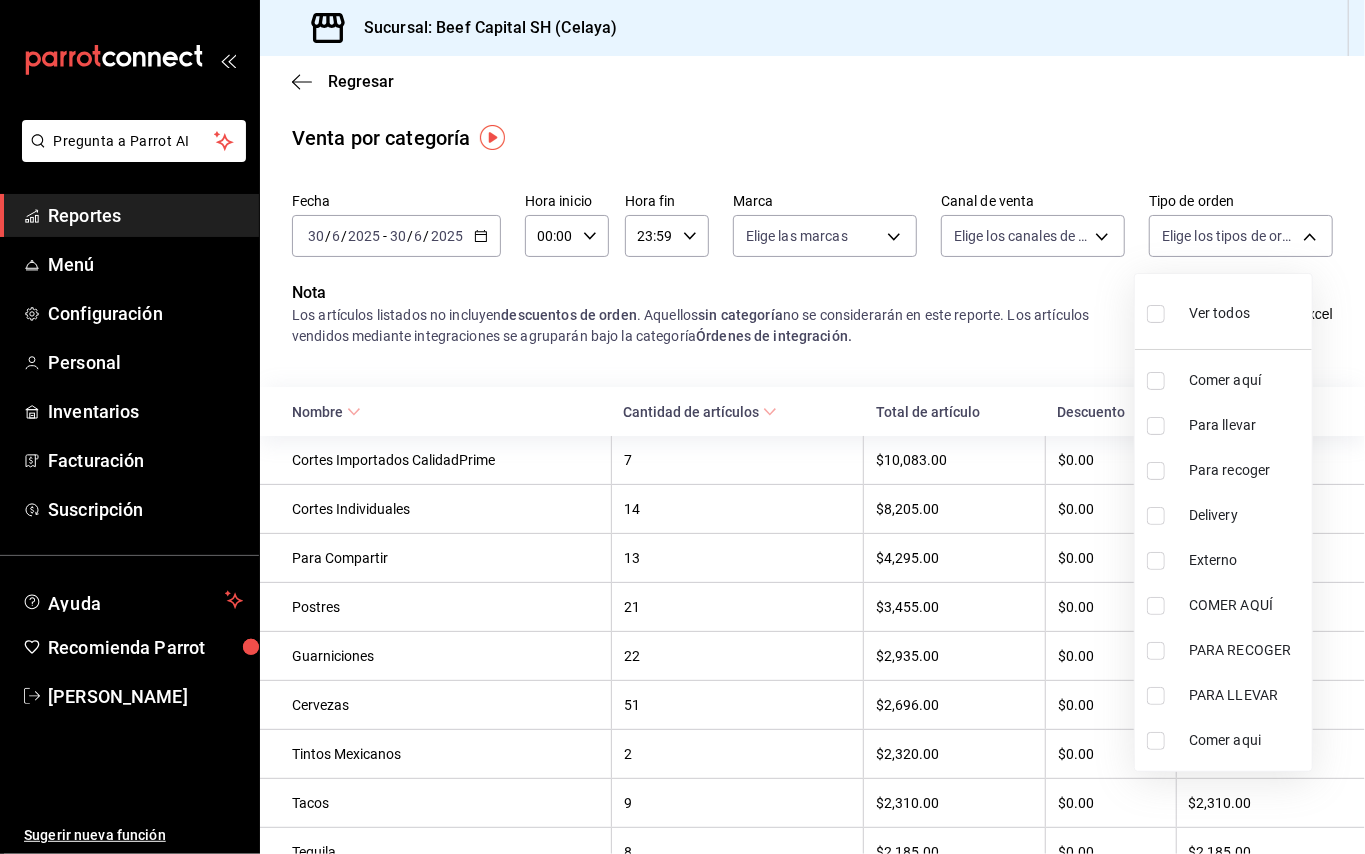 click at bounding box center [682, 427] 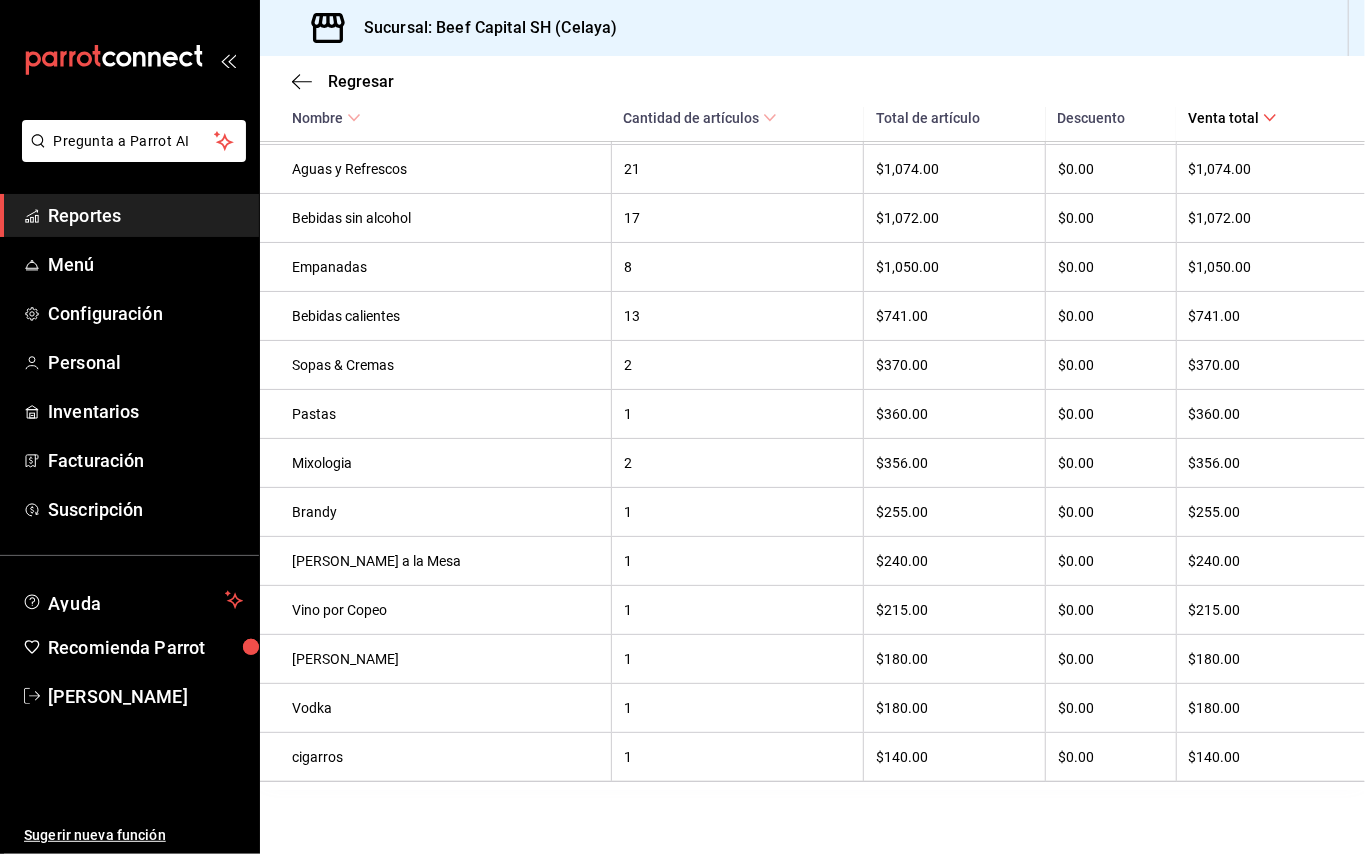 scroll, scrollTop: 1008, scrollLeft: 0, axis: vertical 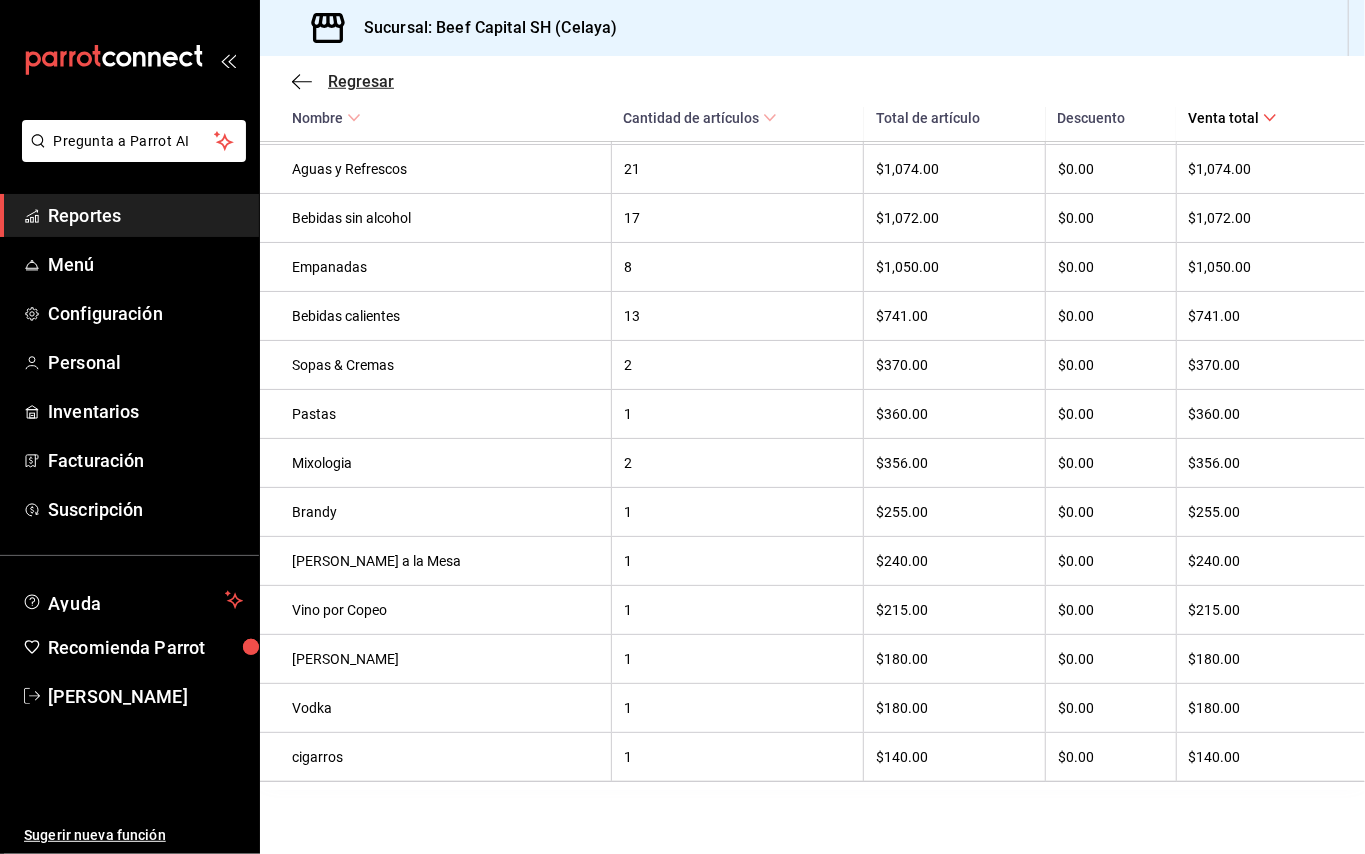 click 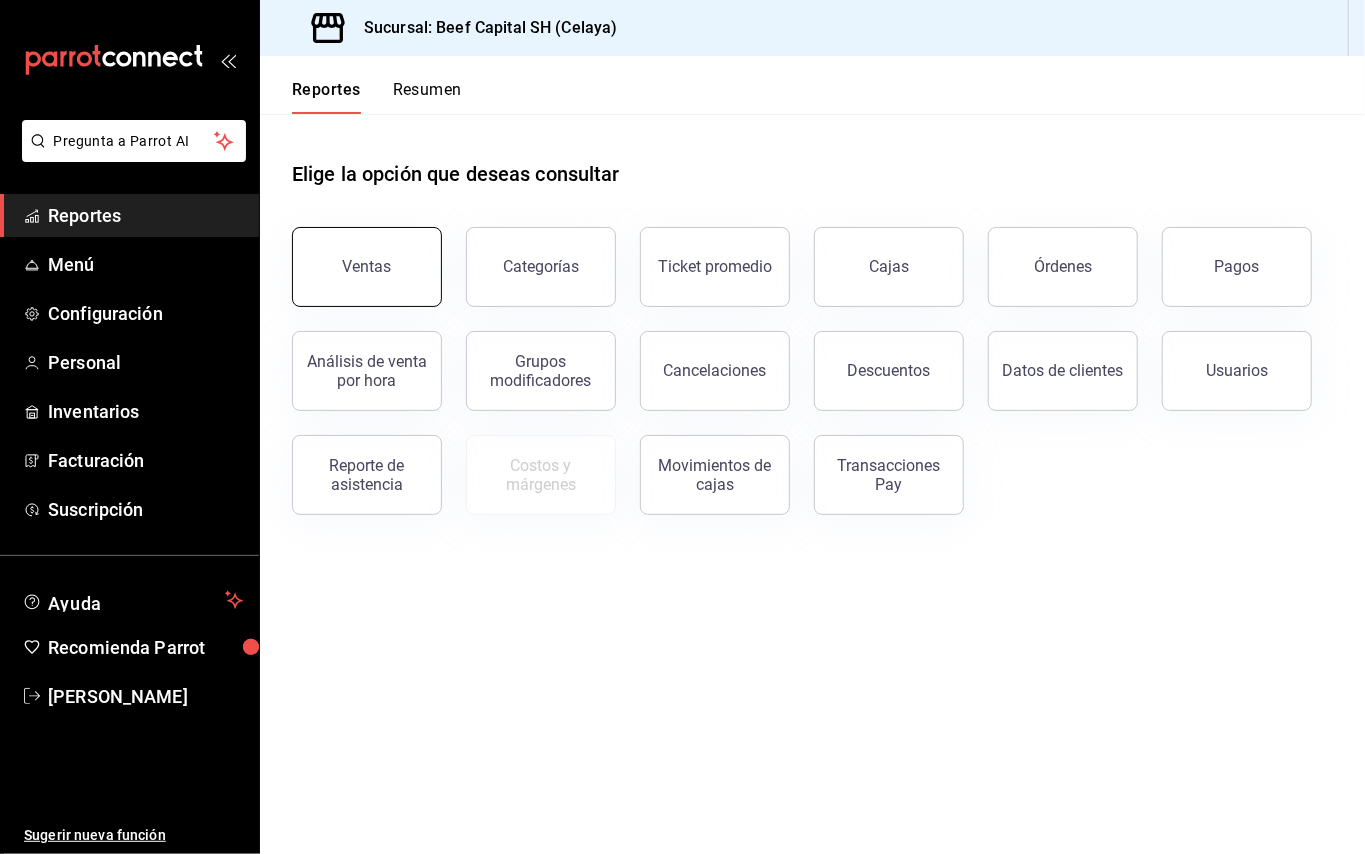 click on "Ventas" at bounding box center (367, 267) 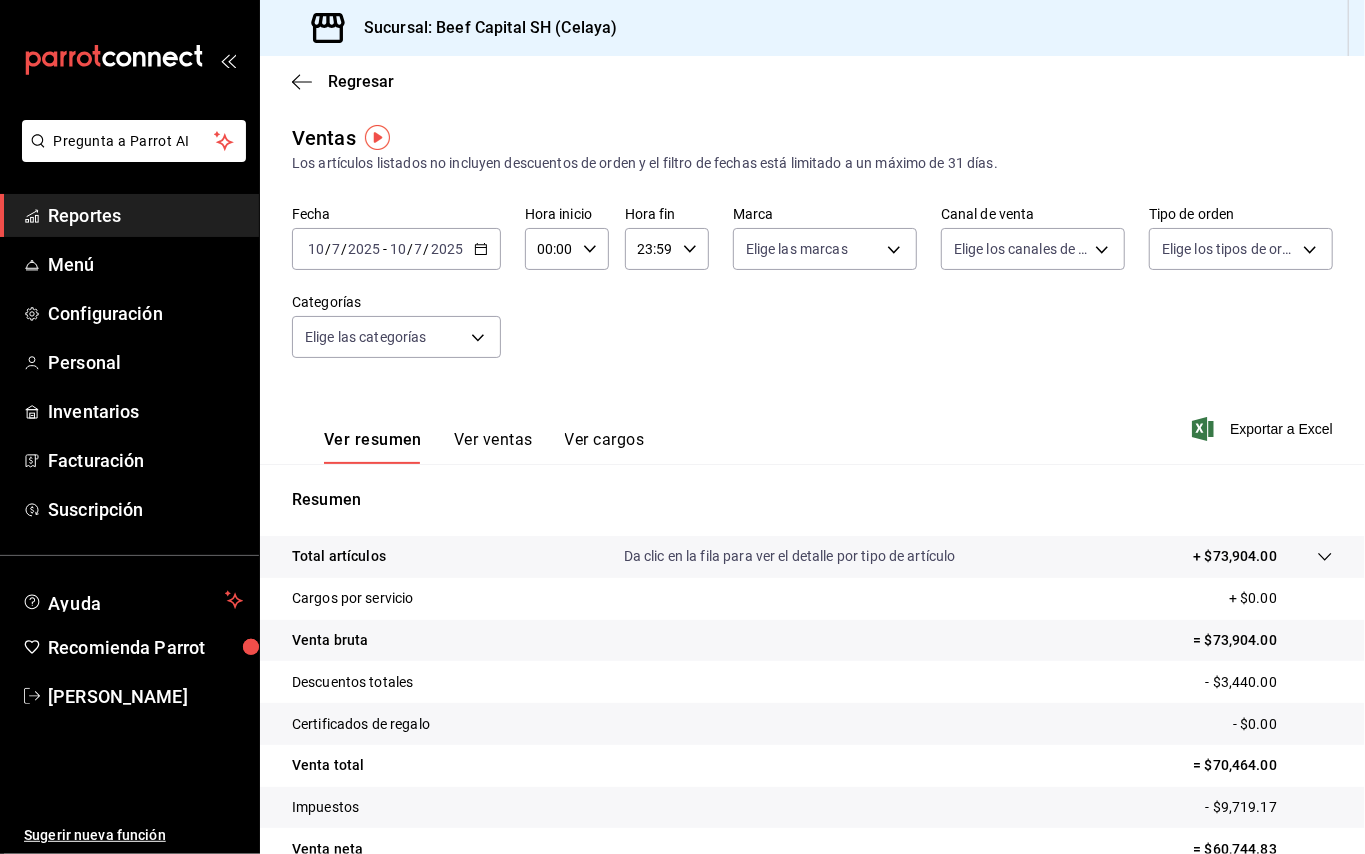 click on "[DATE] [DATE] - [DATE] [DATE]" at bounding box center [396, 249] 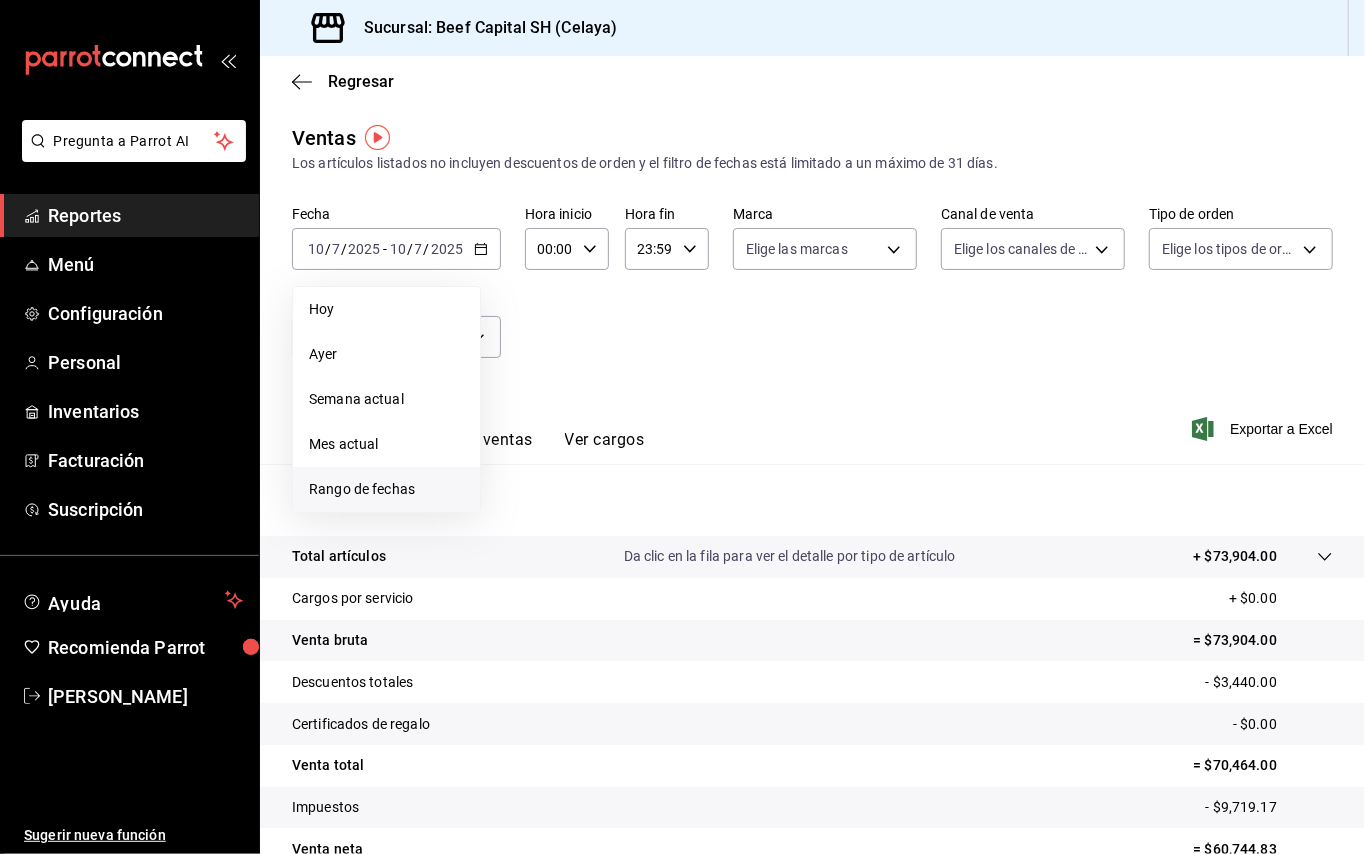 click on "Rango de fechas" at bounding box center [386, 489] 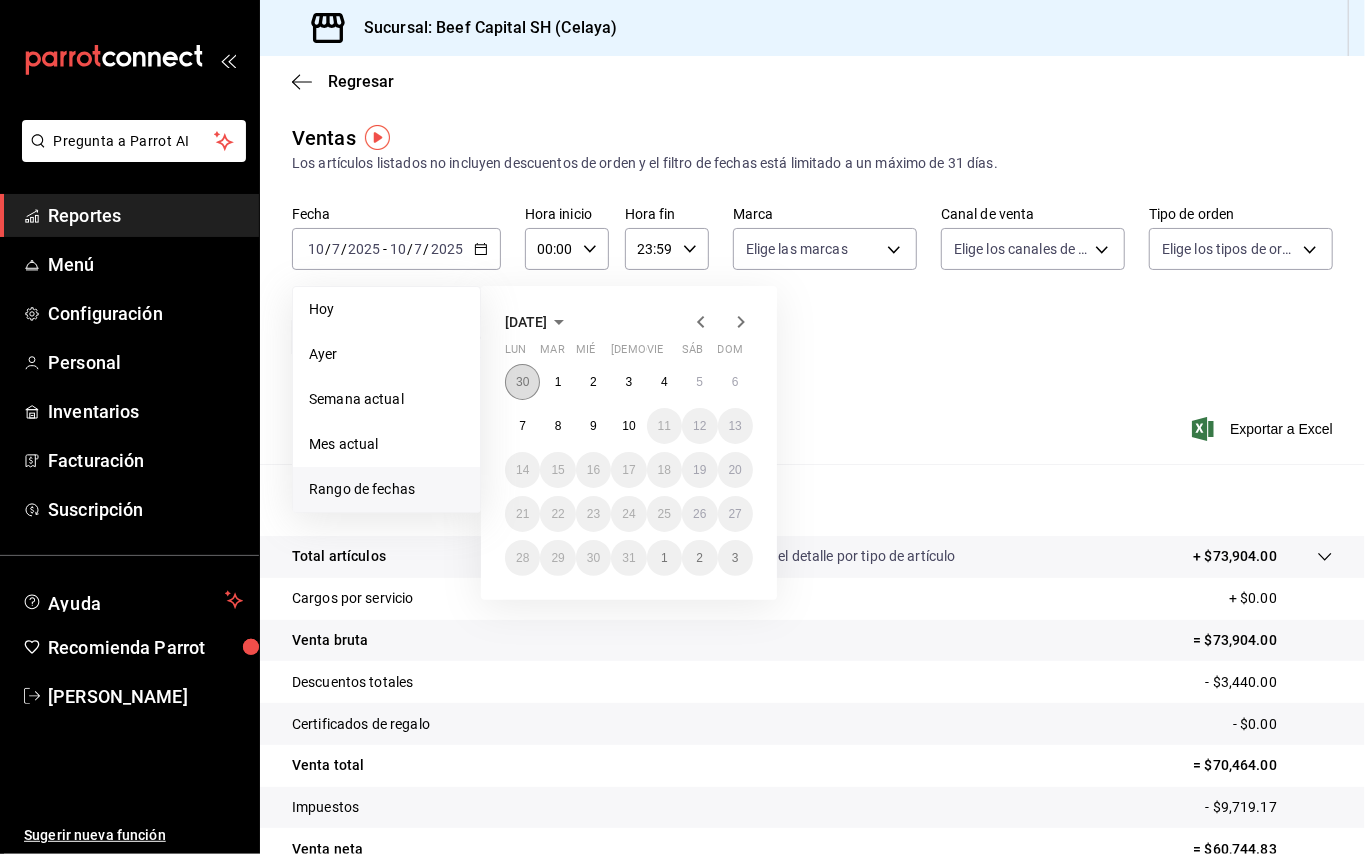 click on "30" at bounding box center [522, 382] 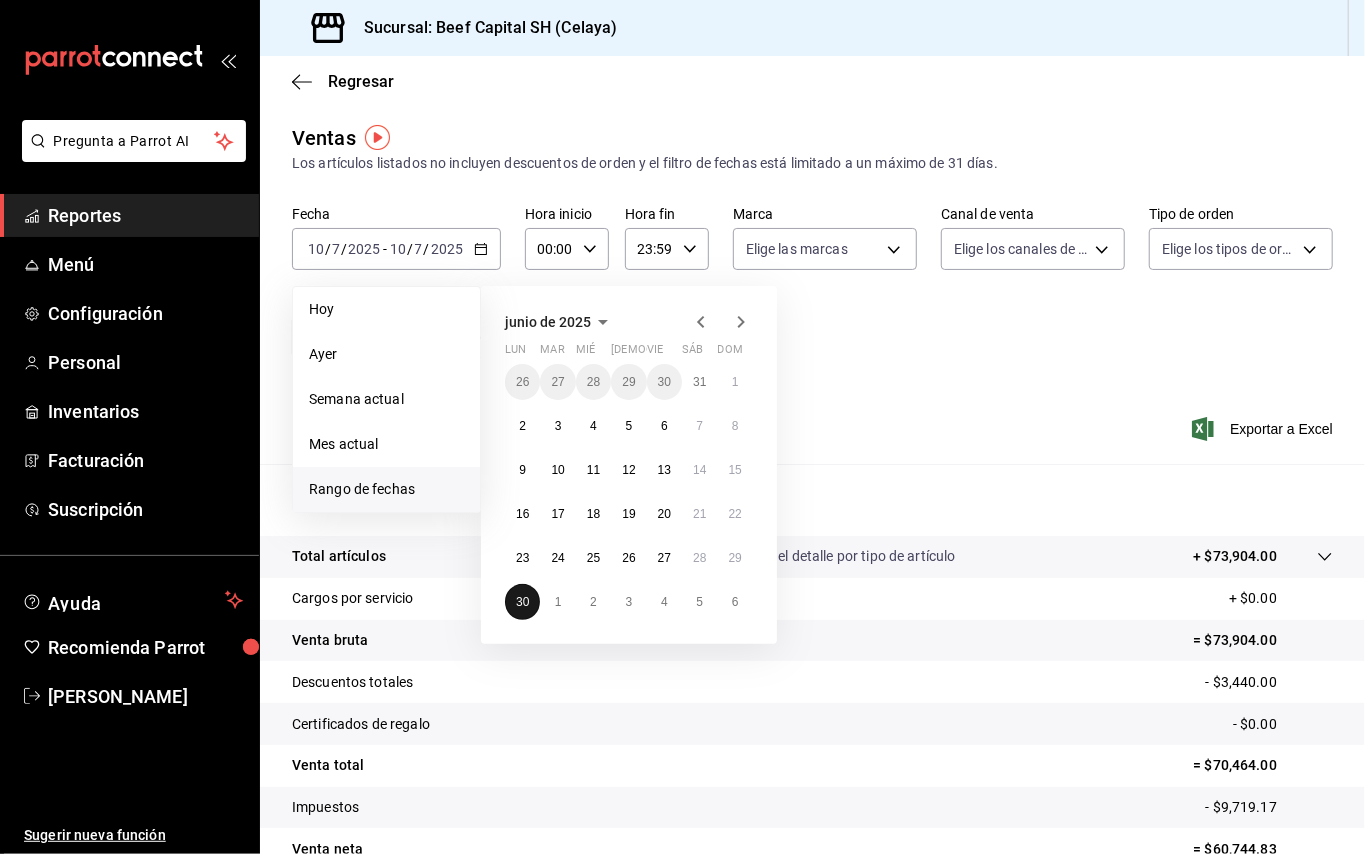 click on "30" at bounding box center (522, 602) 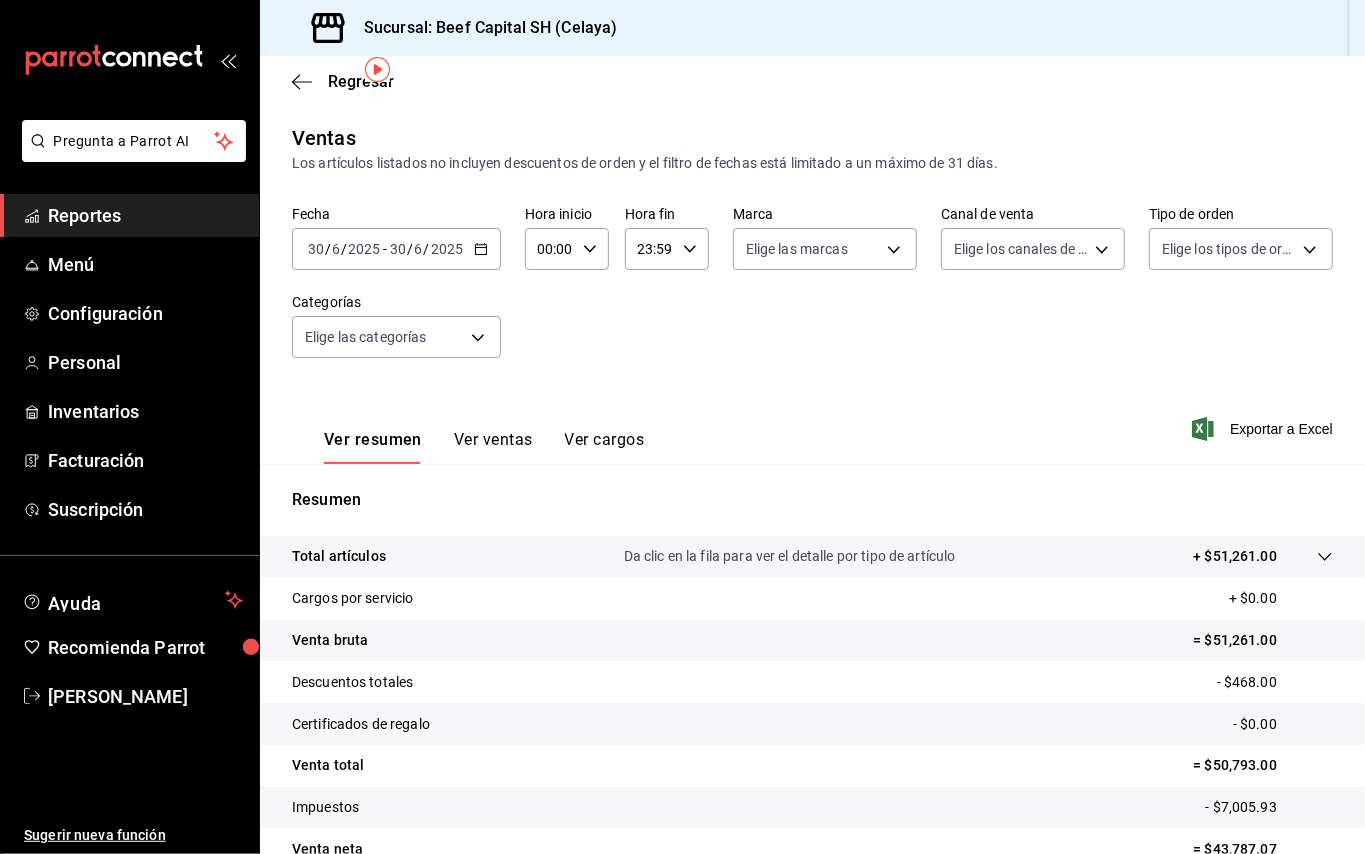 scroll, scrollTop: 104, scrollLeft: 0, axis: vertical 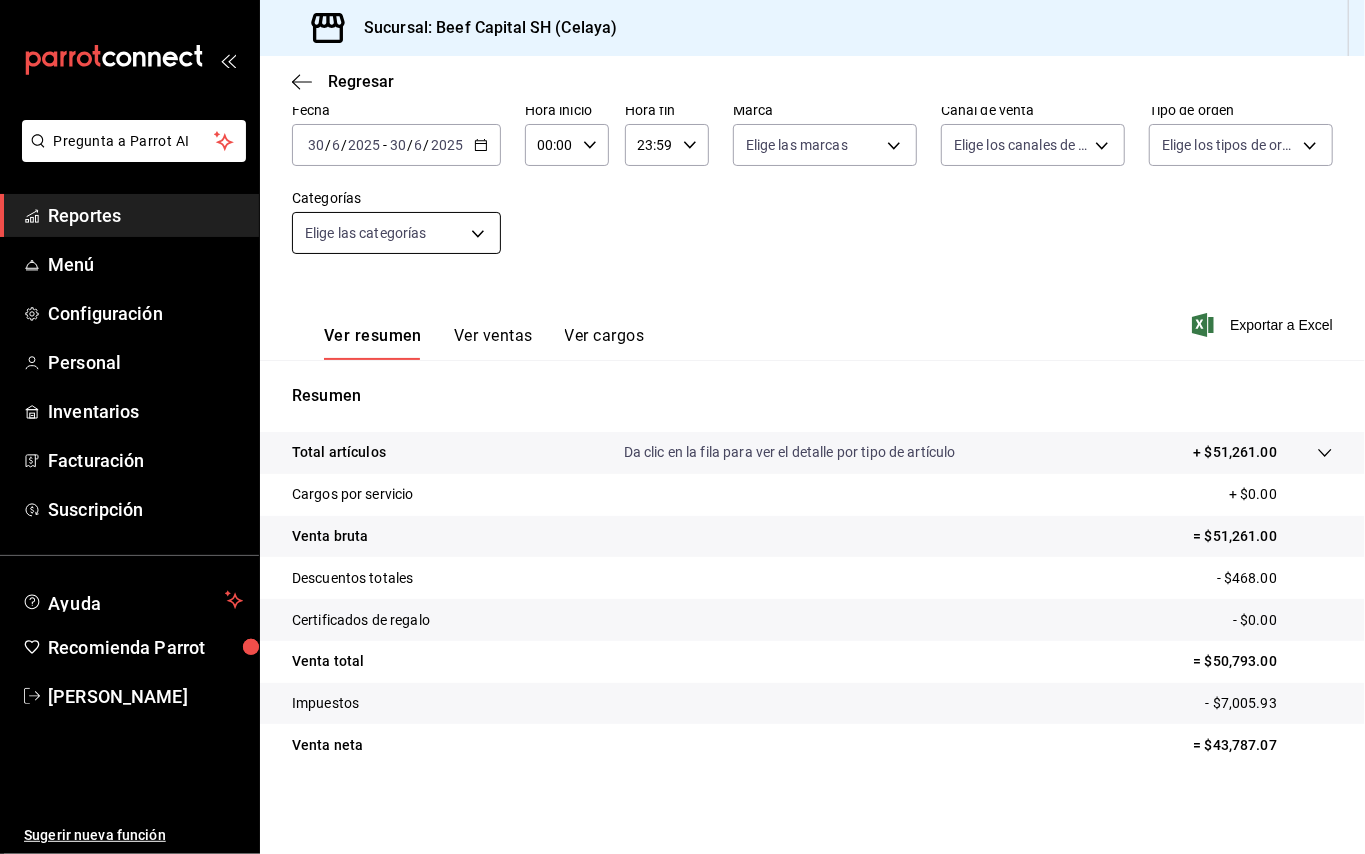 click on "Pregunta a Parrot AI Reportes   Menú   Configuración   Personal   Inventarios   Facturación   Suscripción   Ayuda Recomienda Parrot   [PERSON_NAME]   Sugerir nueva función   Sucursal: Beef Capital SH (Celaya) Regresar Ventas Los artículos listados no incluyen descuentos de orden y el filtro de fechas está limitado a un máximo de 31 días. Fecha [DATE] [DATE] - [DATE] [DATE] Hora inicio 00:00 Hora inicio Hora fin 23:59 Hora fin Marca Elige las marcas Canal de venta Elige los canales de venta Tipo de orden Elige los tipos de orden Categorías Elige las categorías Ver resumen Ver ventas Ver cargos Exportar a Excel Resumen Total artículos Da clic en la fila para ver el detalle por tipo de artículo + $51,261.00 Cargos por servicio + $0.00 Venta bruta = $51,261.00 Descuentos totales - $468.00 Certificados de regalo - $0.00 Venta total = $50,793.00 Impuestos - $7,005.93 Venta neta = $43,787.07 Pregunta a Parrot AI Reportes   Menú   Configuración   Personal" at bounding box center [682, 427] 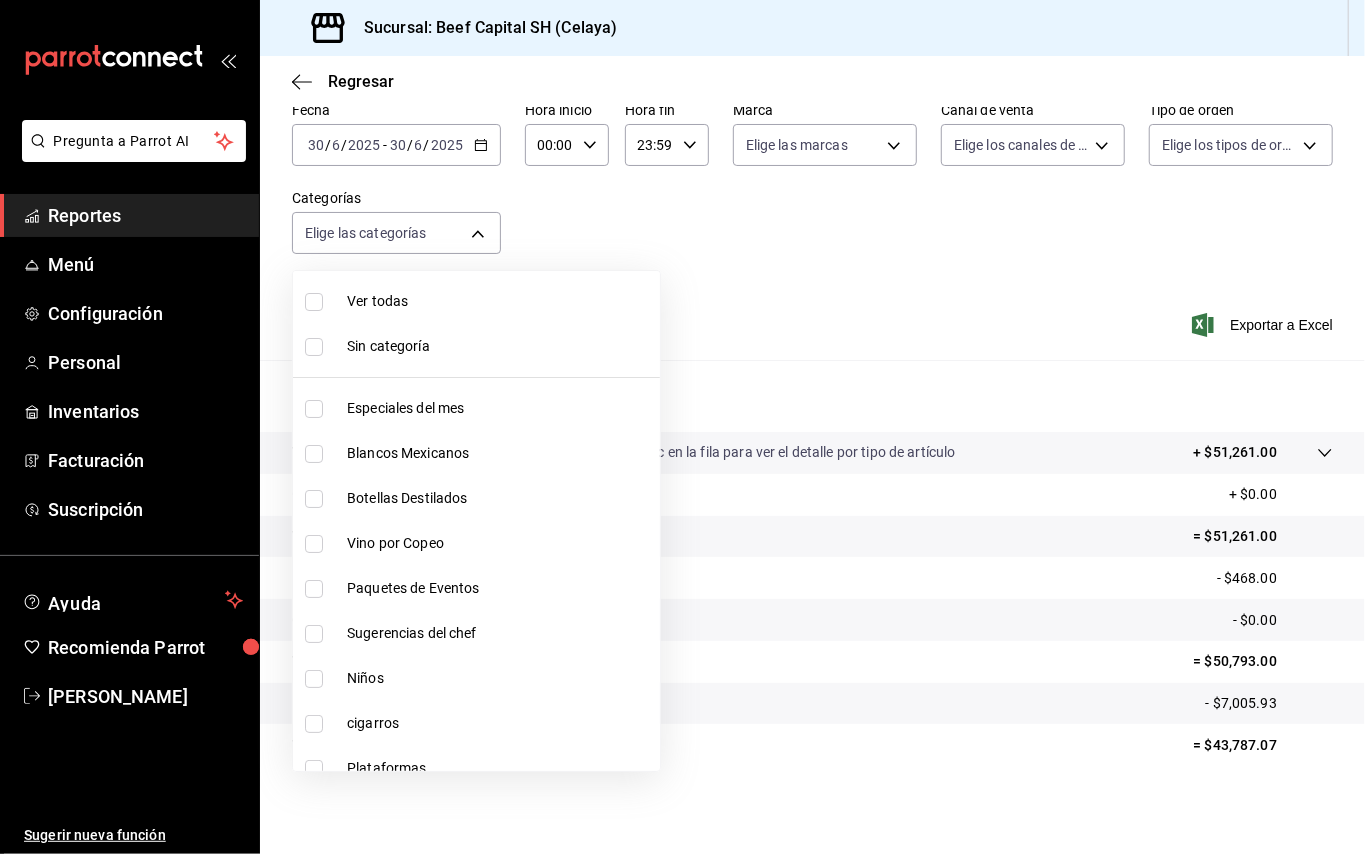 click on "cigarros" at bounding box center [476, 723] 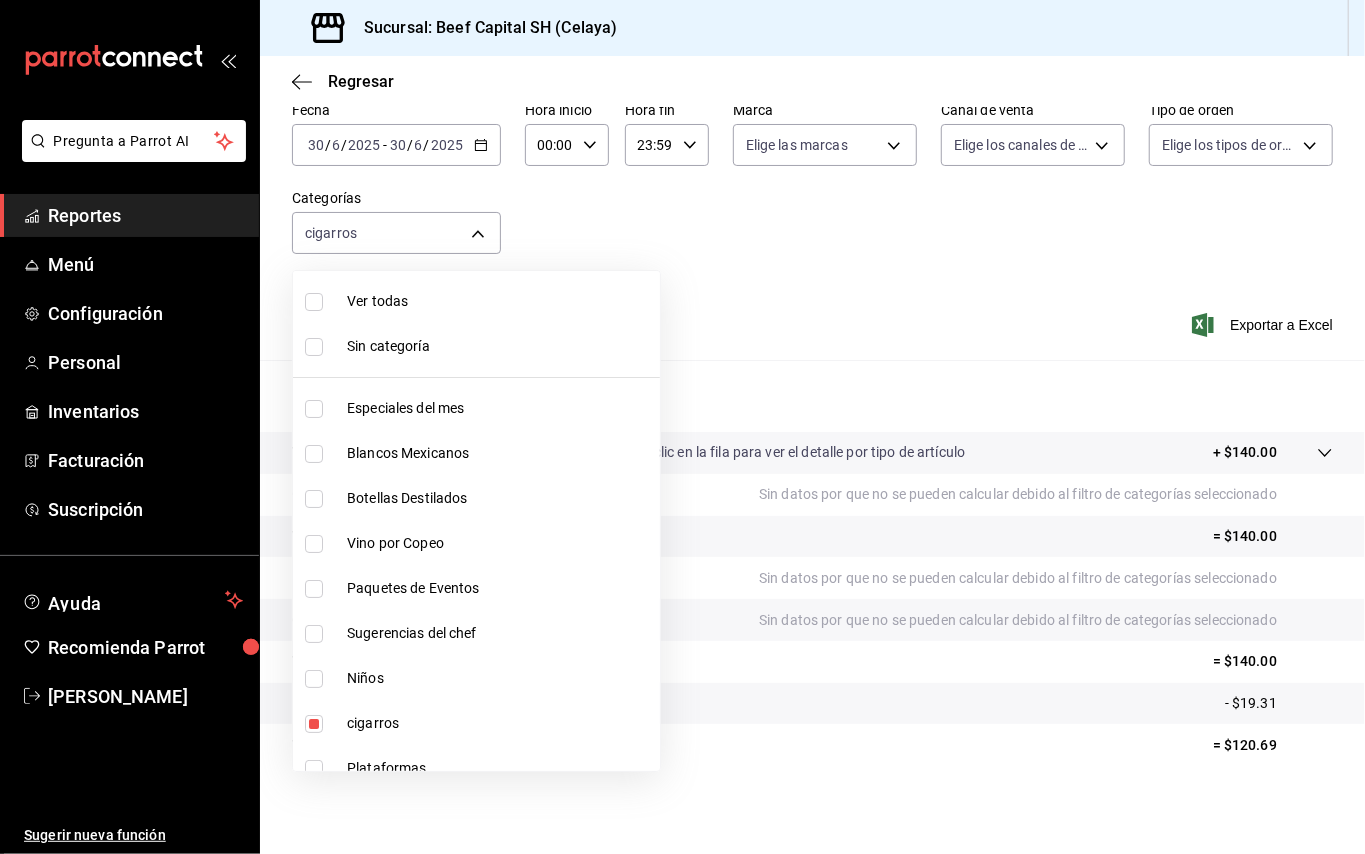 click at bounding box center [682, 427] 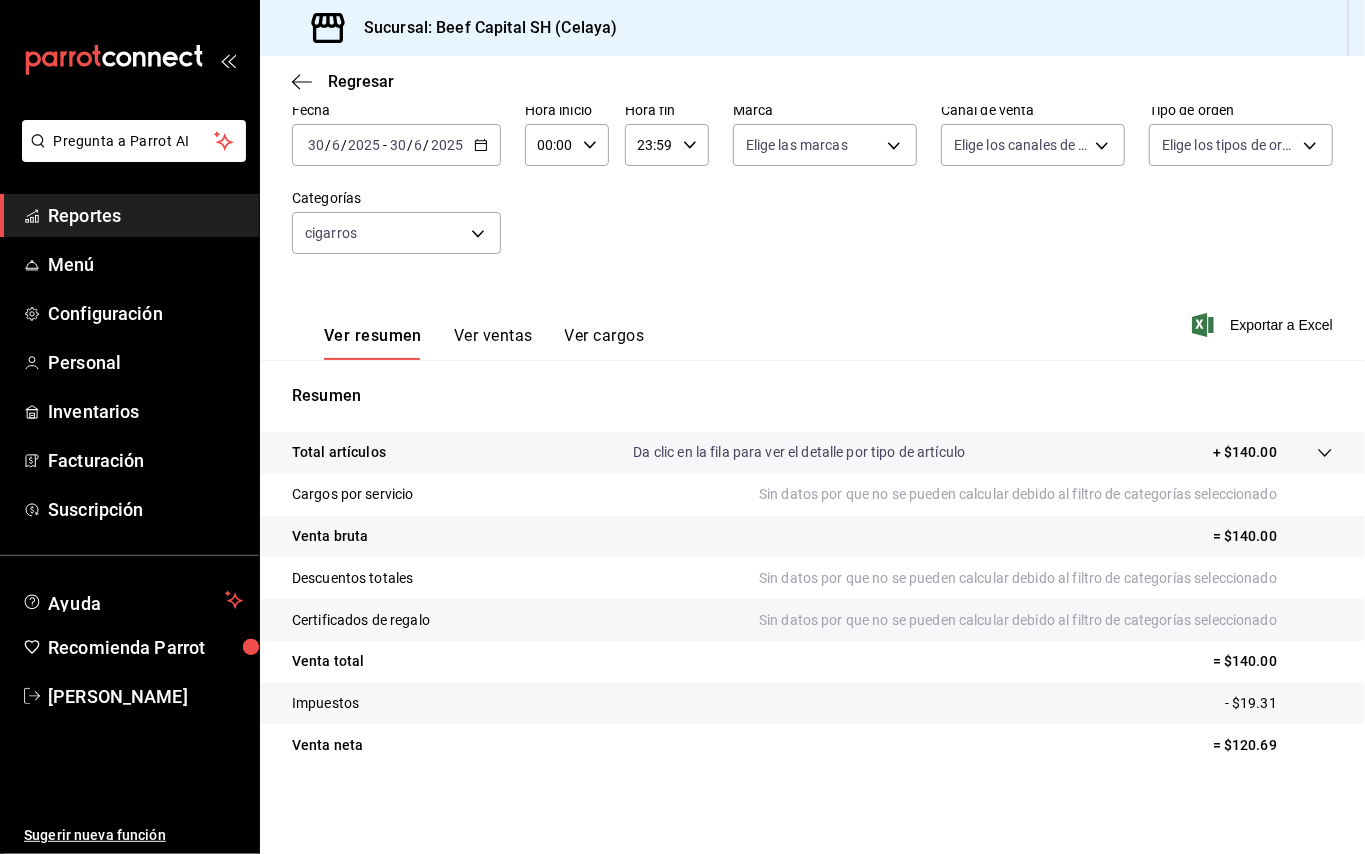 click on "Ver ventas" at bounding box center [493, 343] 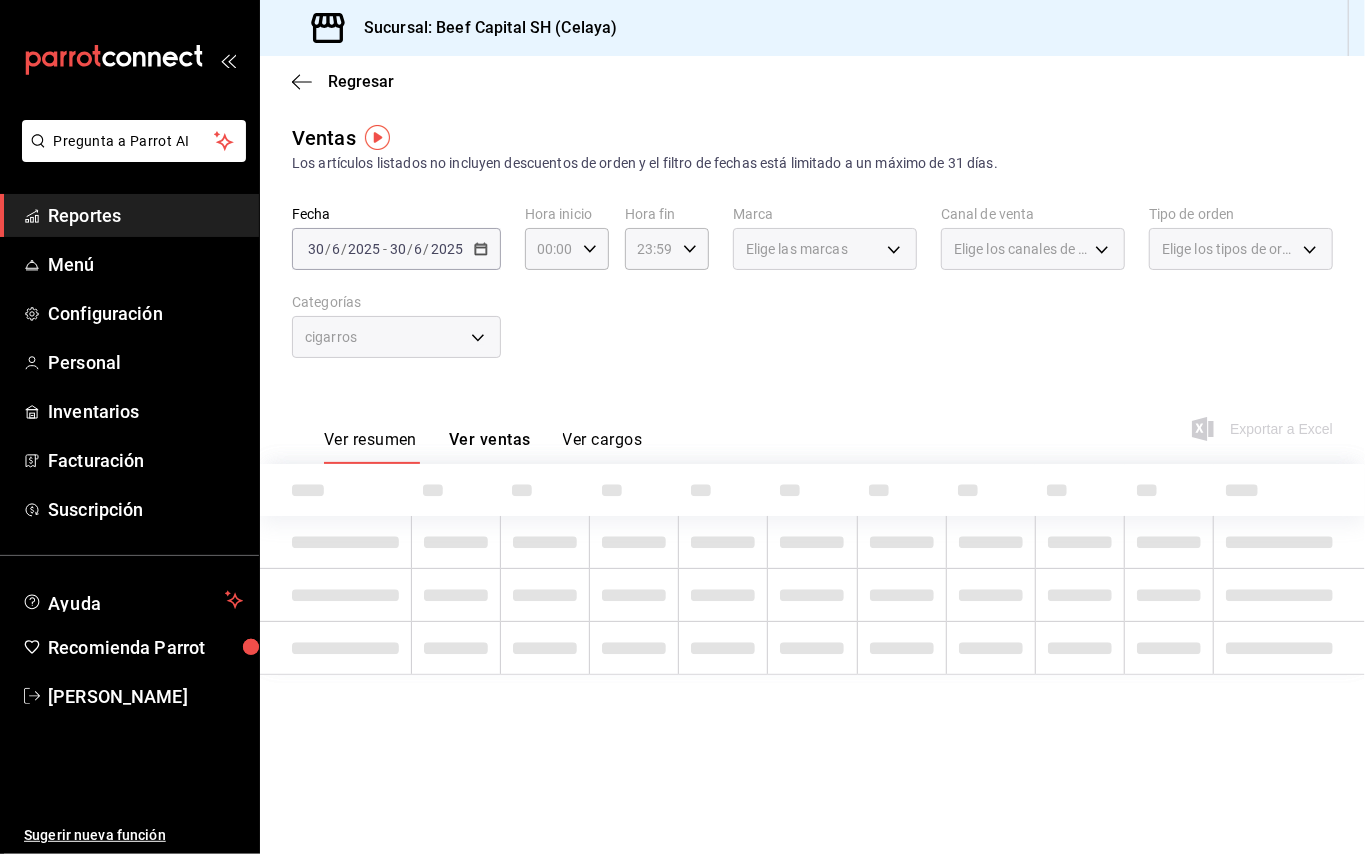 scroll, scrollTop: 0, scrollLeft: 0, axis: both 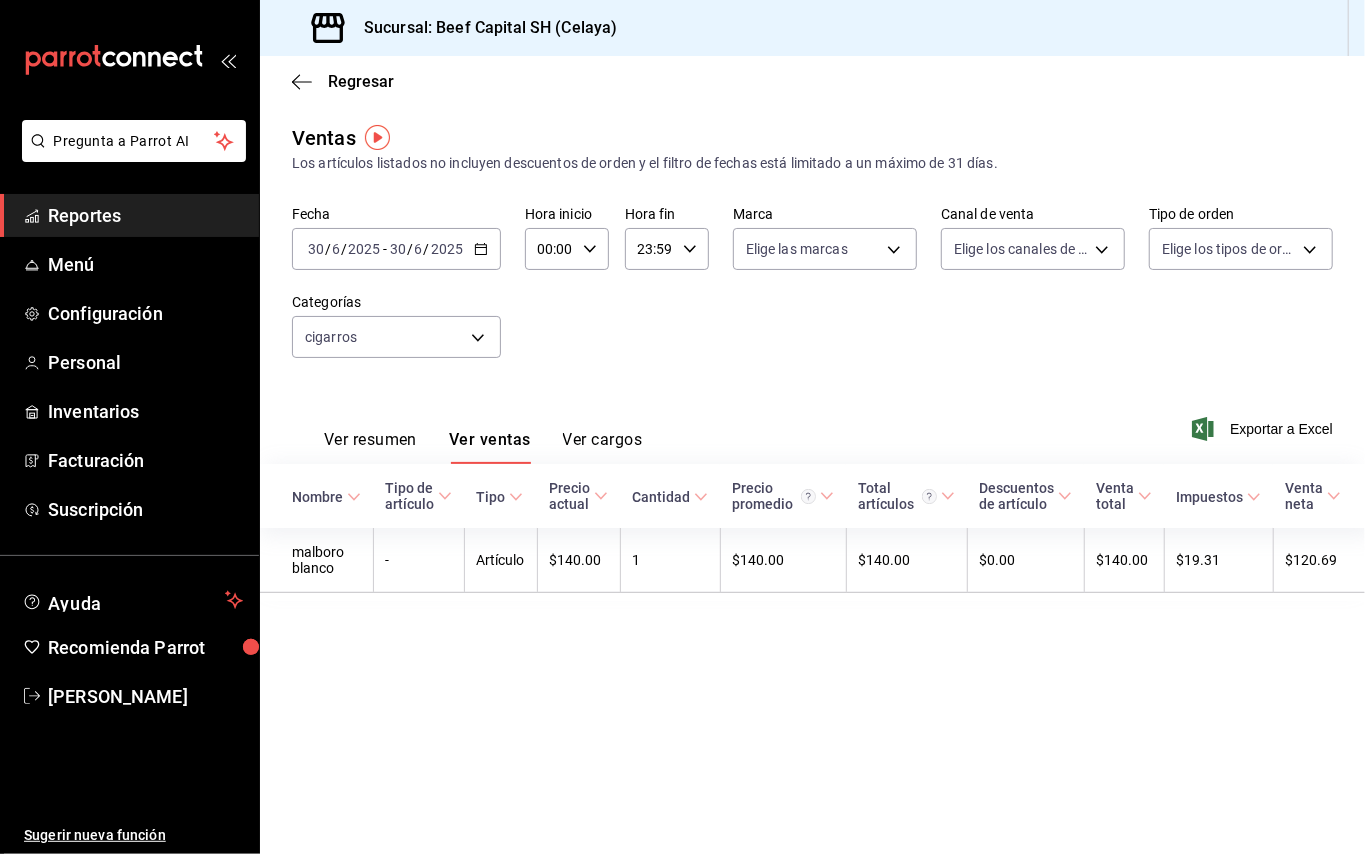 click 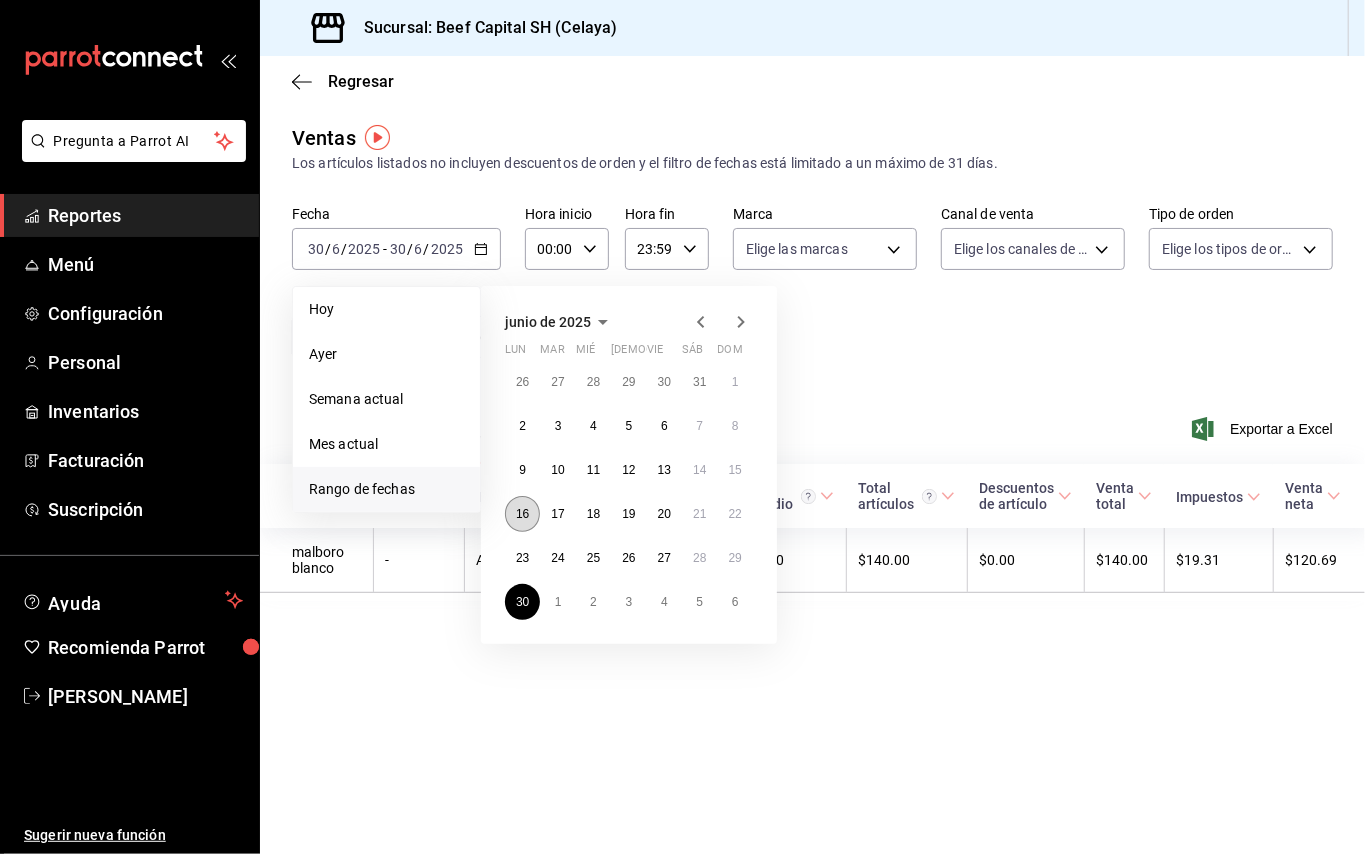 click on "16" at bounding box center (522, 514) 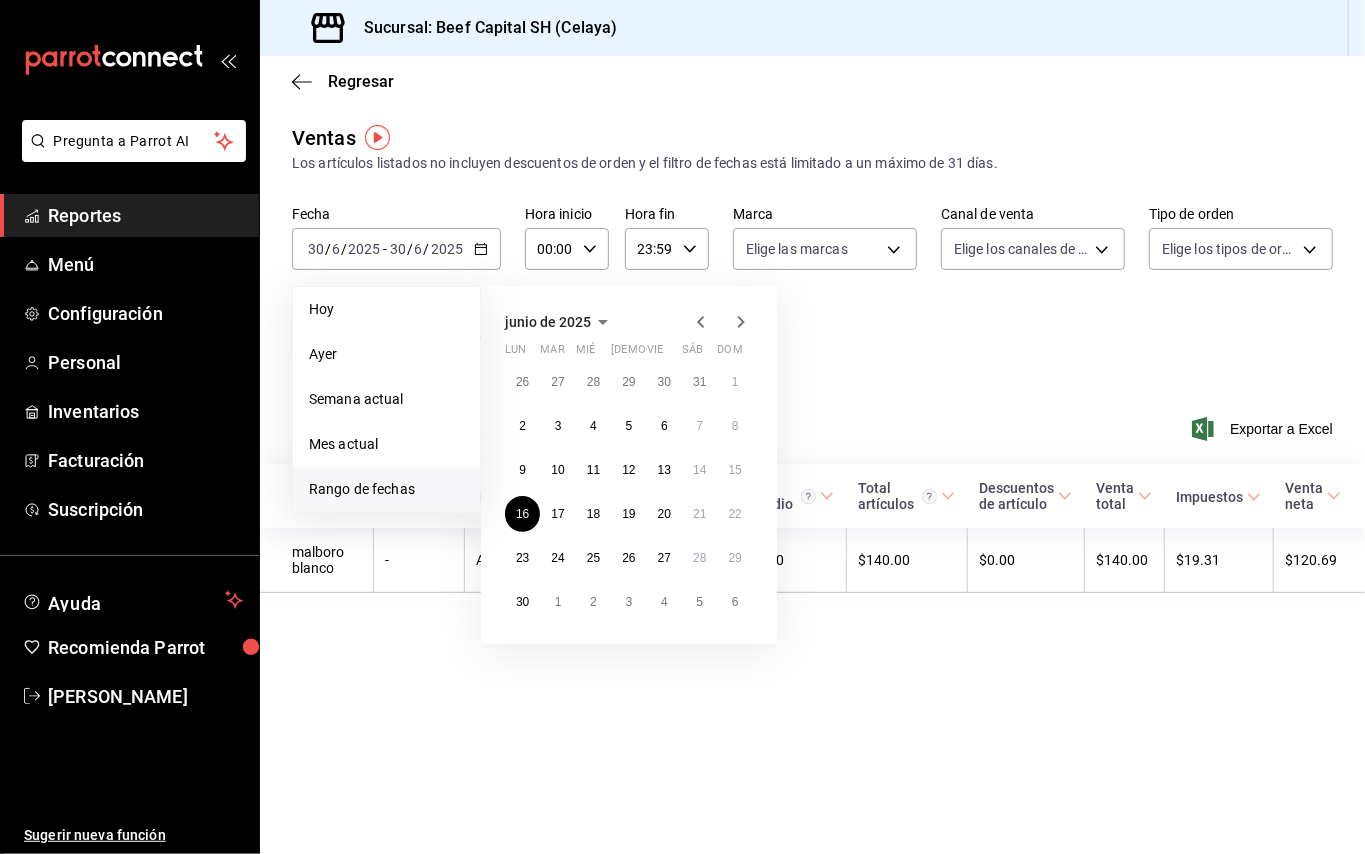 click 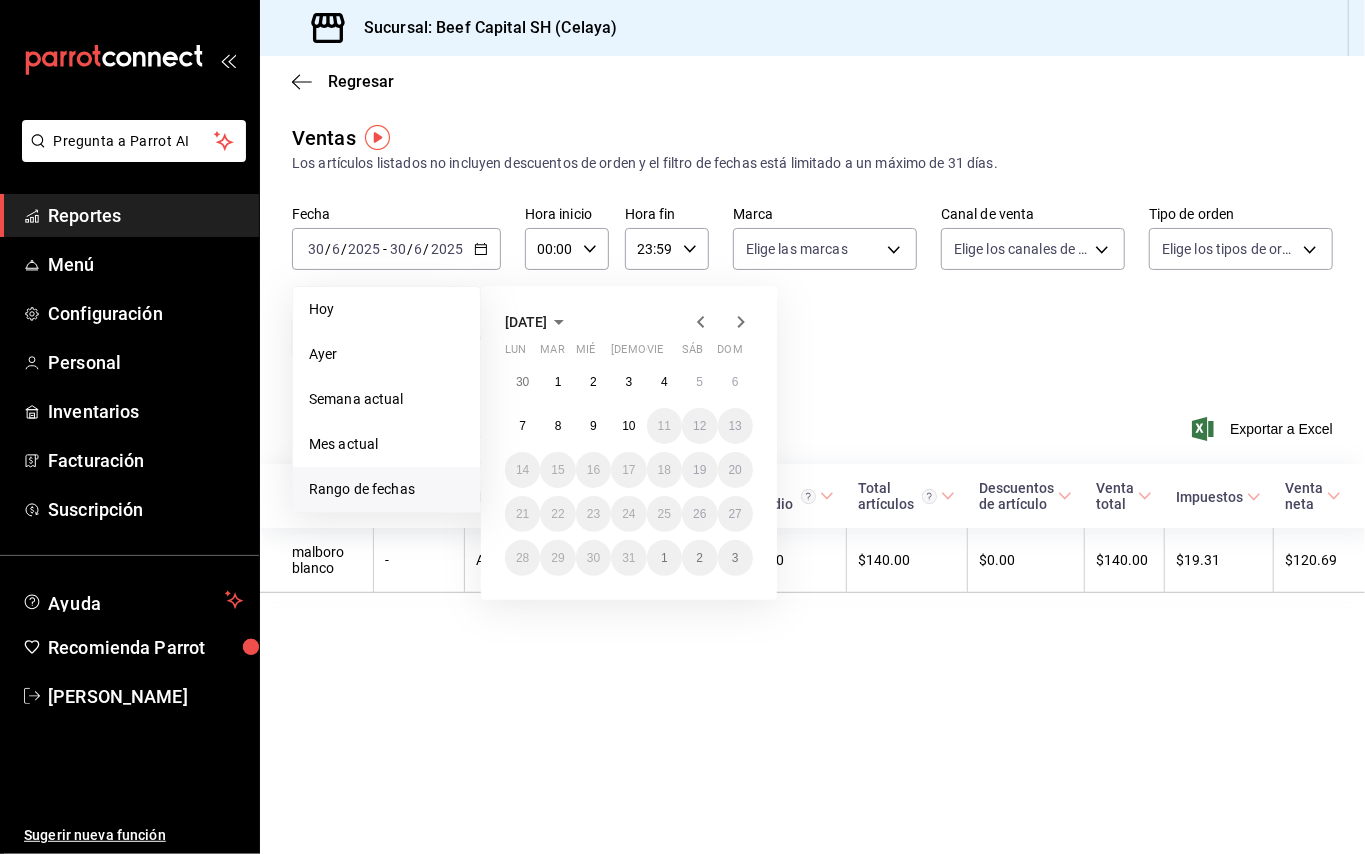 click 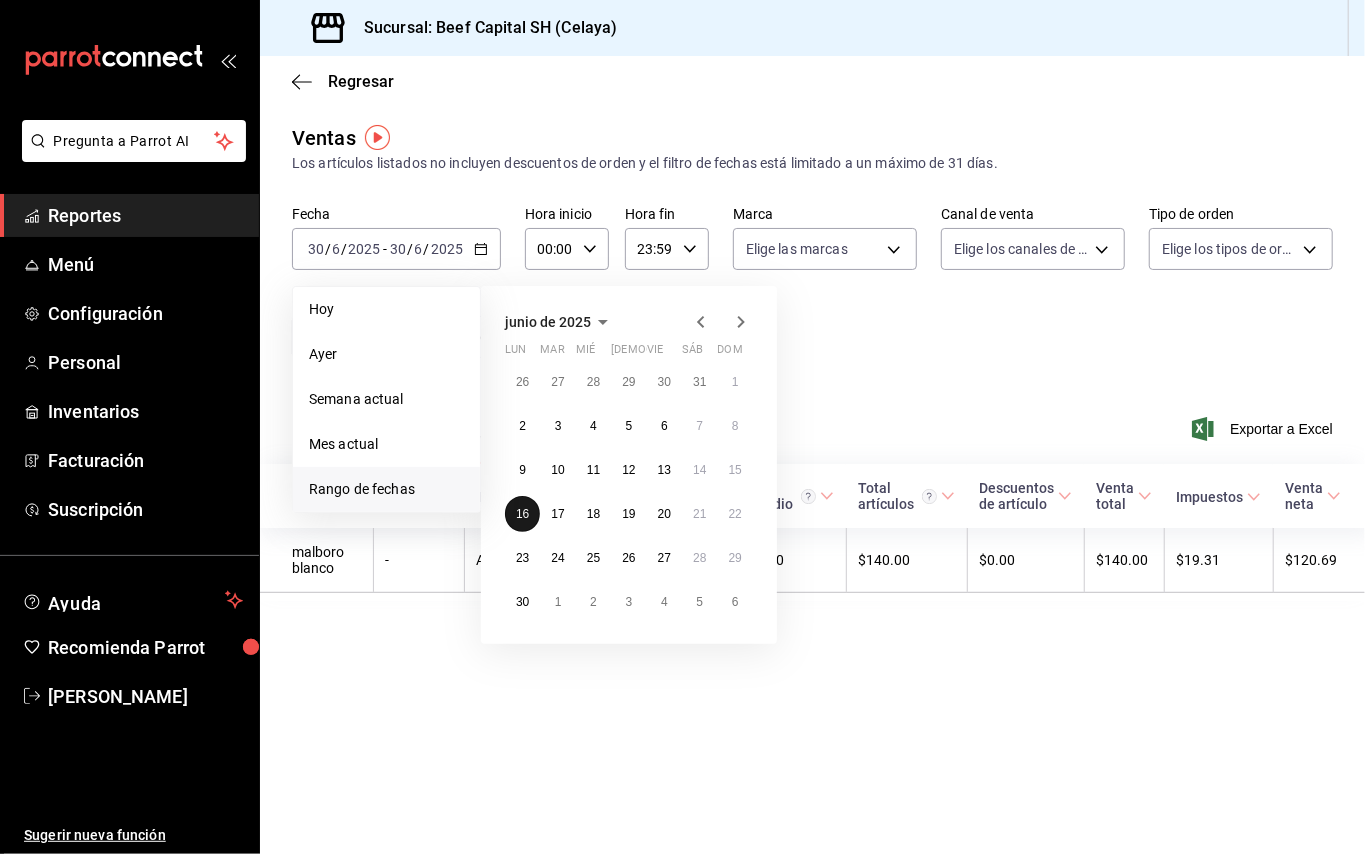 click on "16" at bounding box center (522, 514) 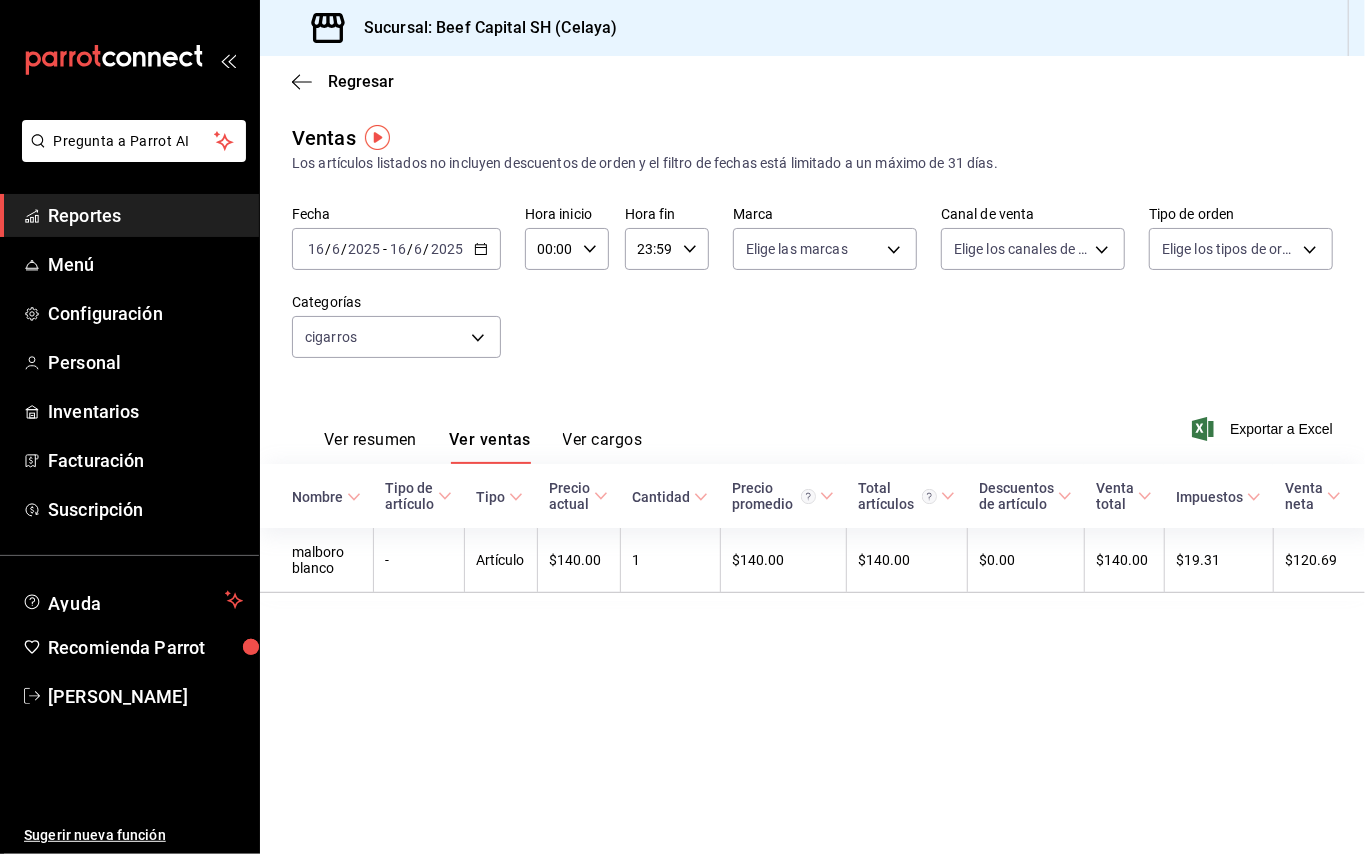 click 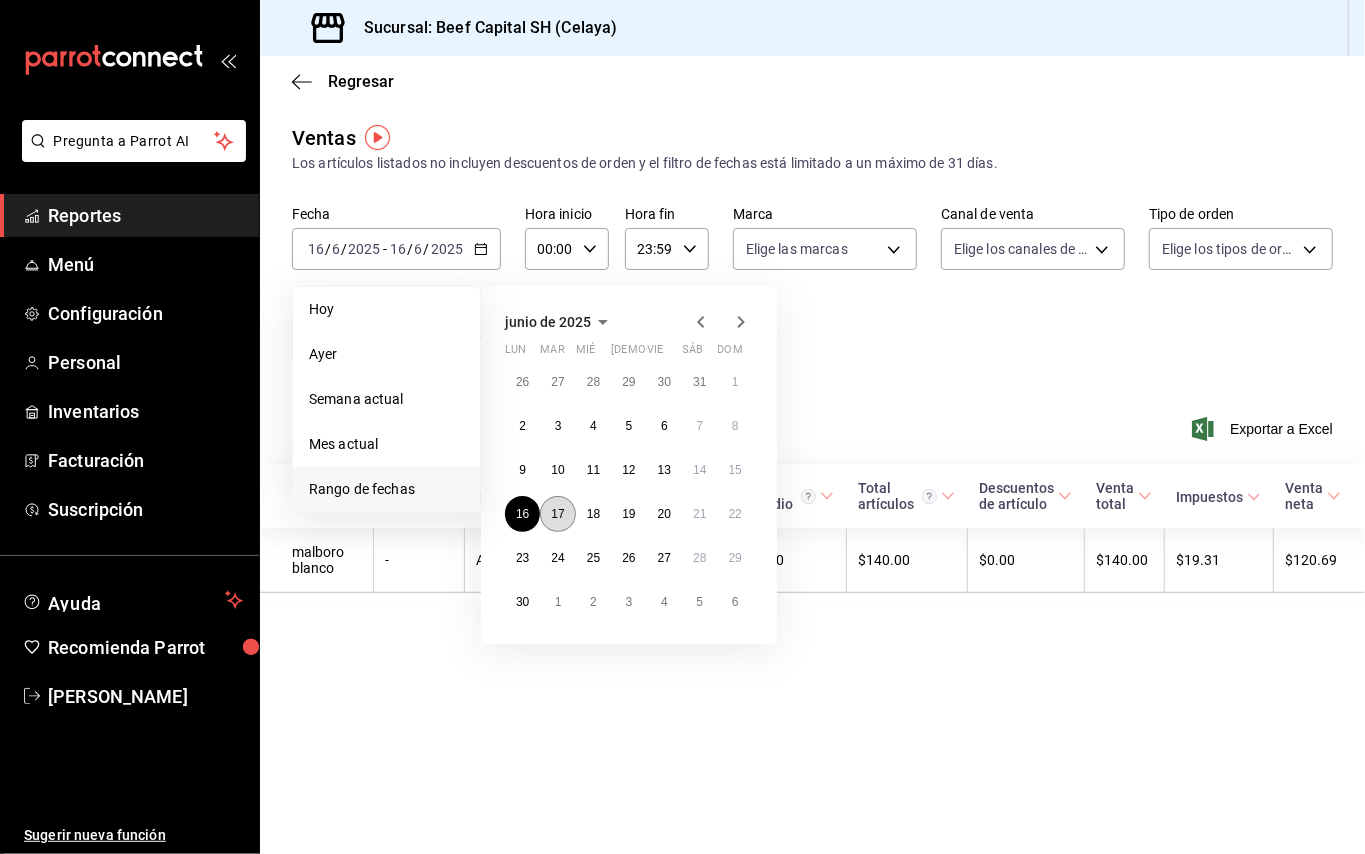 click on "17" at bounding box center [557, 514] 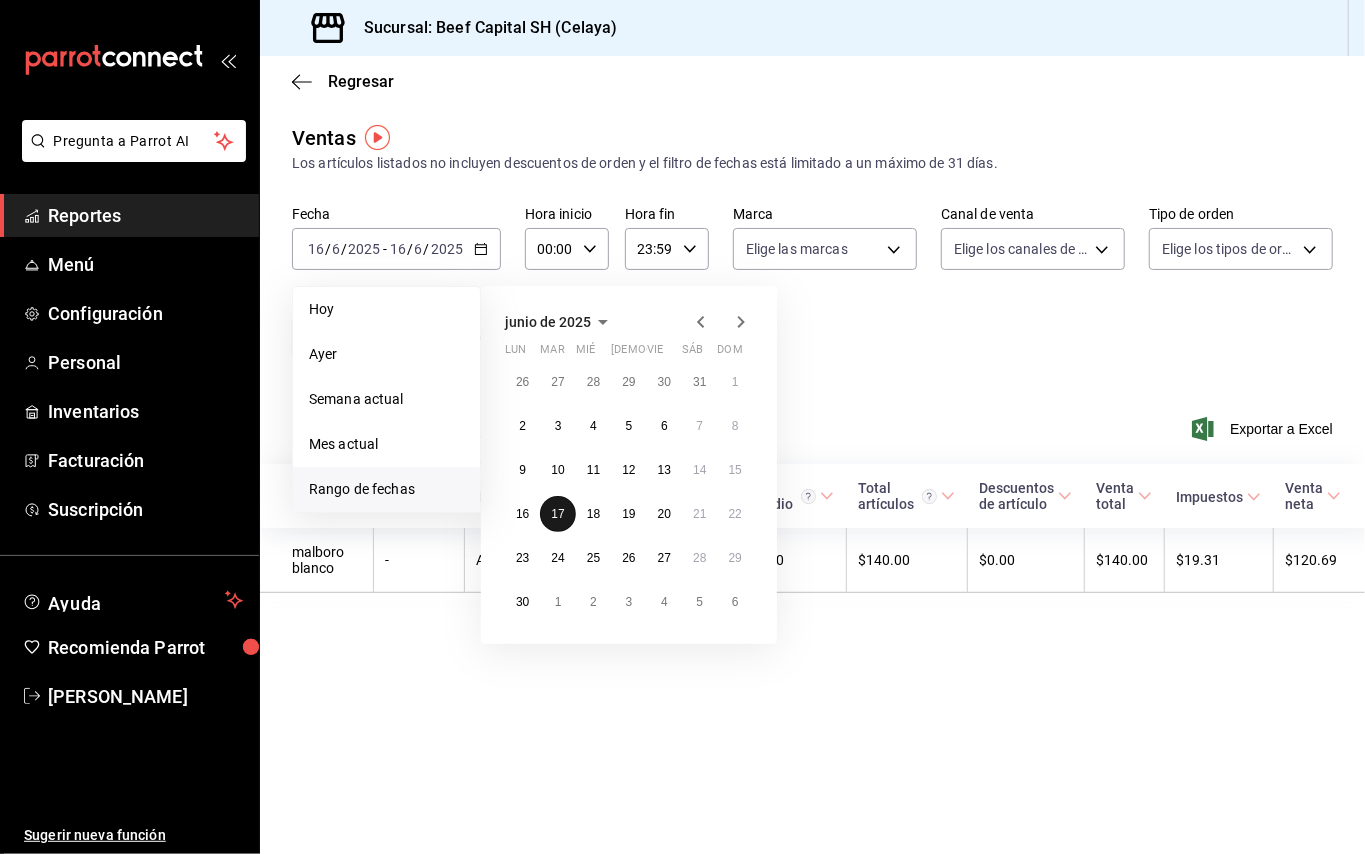 click on "17" at bounding box center (557, 514) 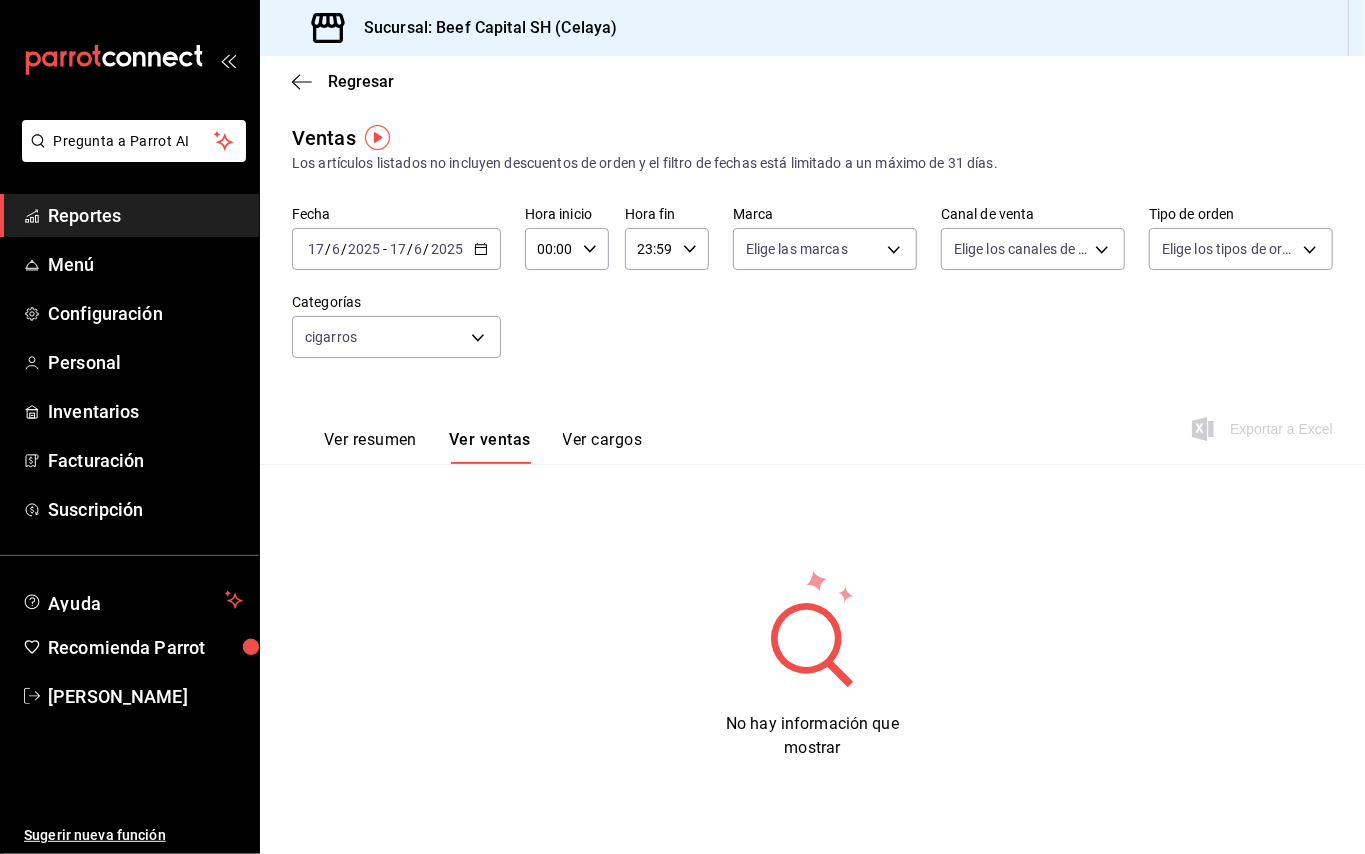 click on "[DATE] [DATE] - [DATE] [DATE]" at bounding box center (396, 249) 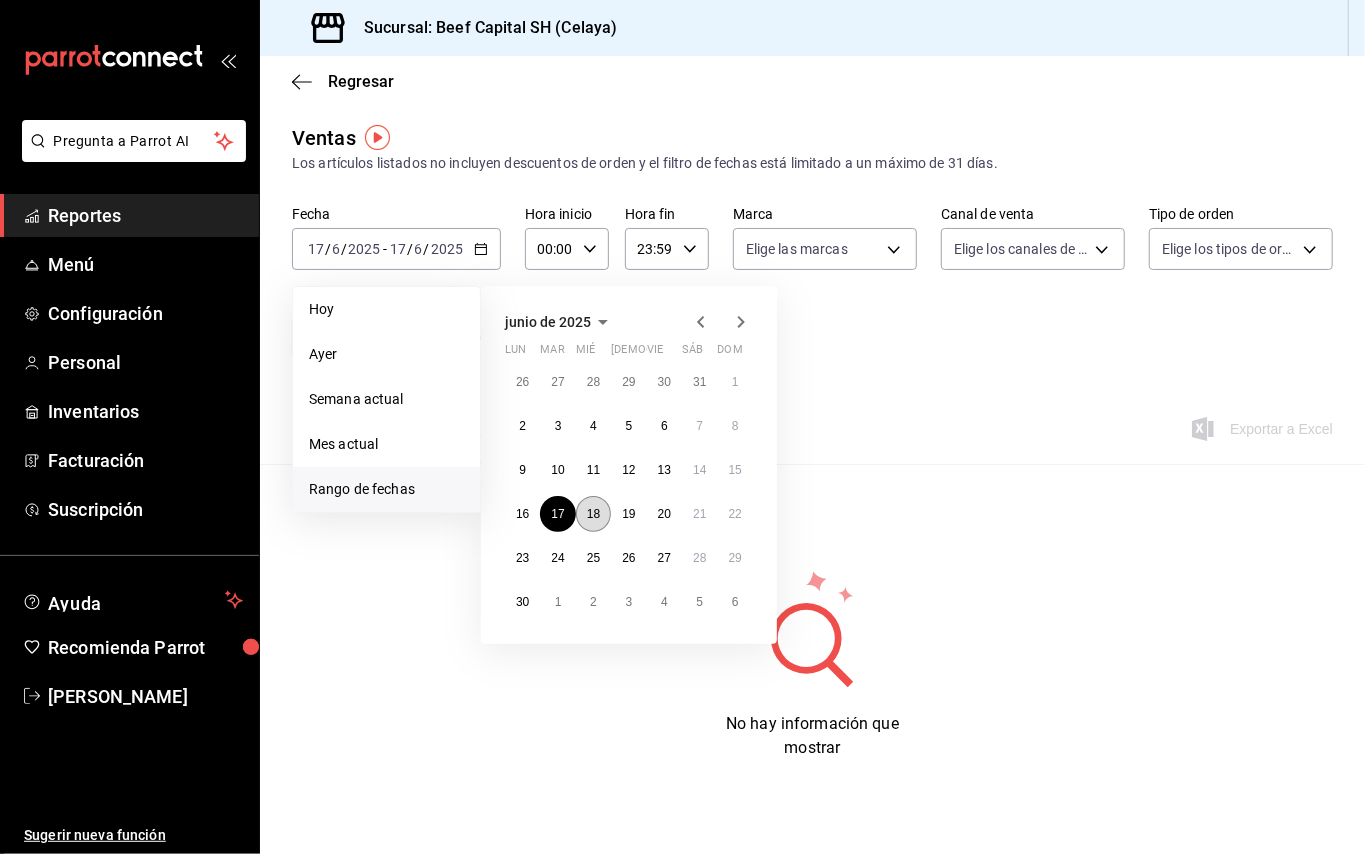 click on "18" at bounding box center [593, 514] 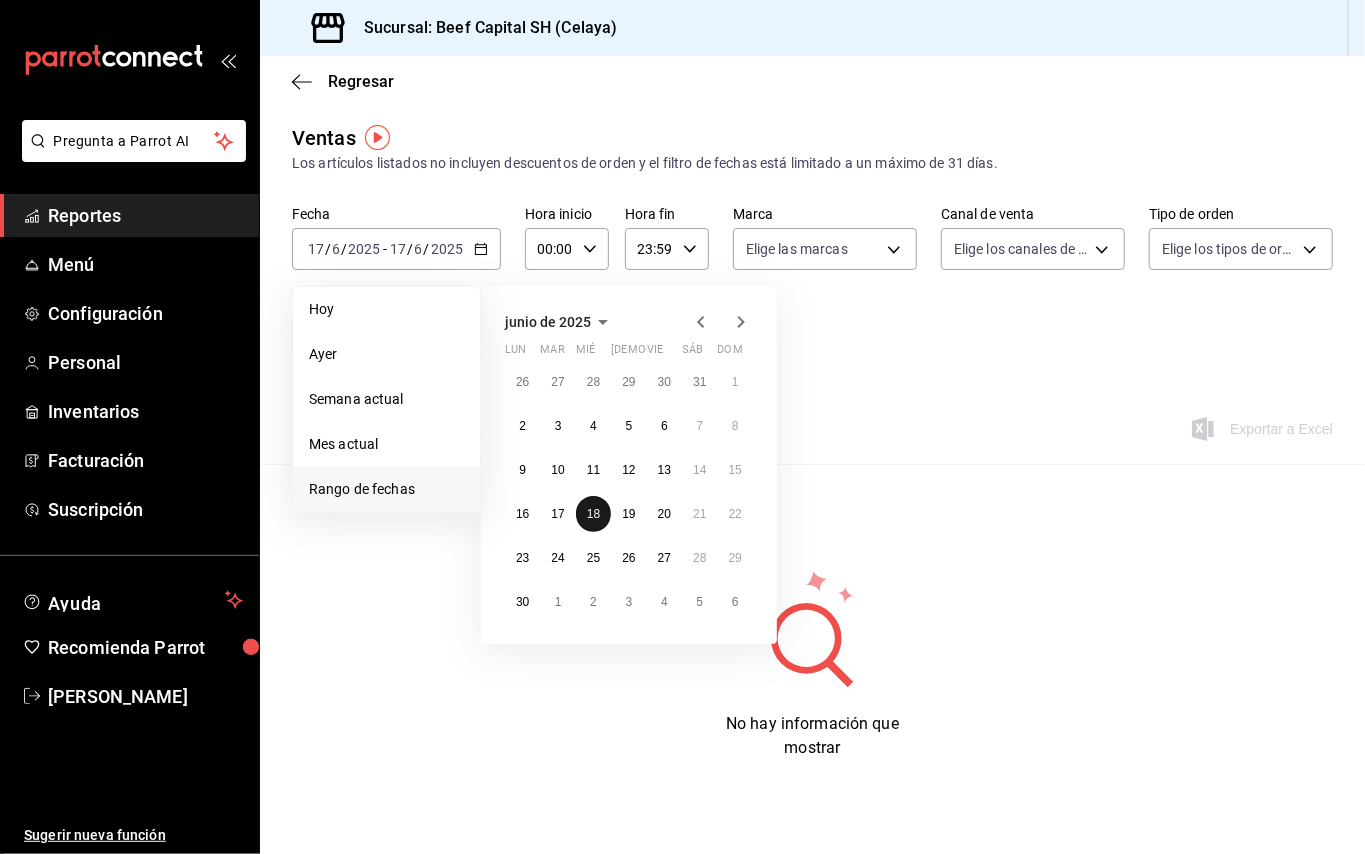 click on "18" at bounding box center [593, 514] 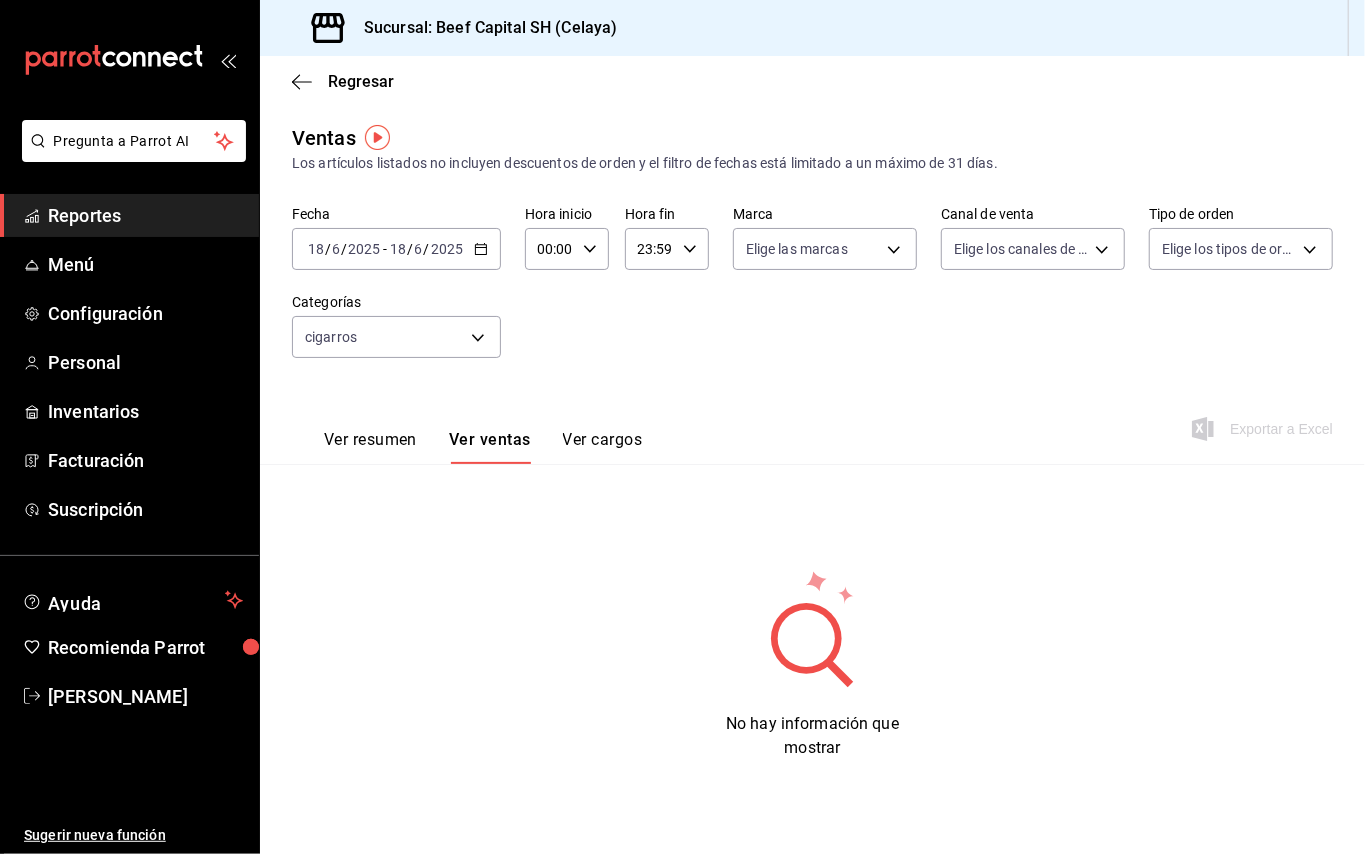click 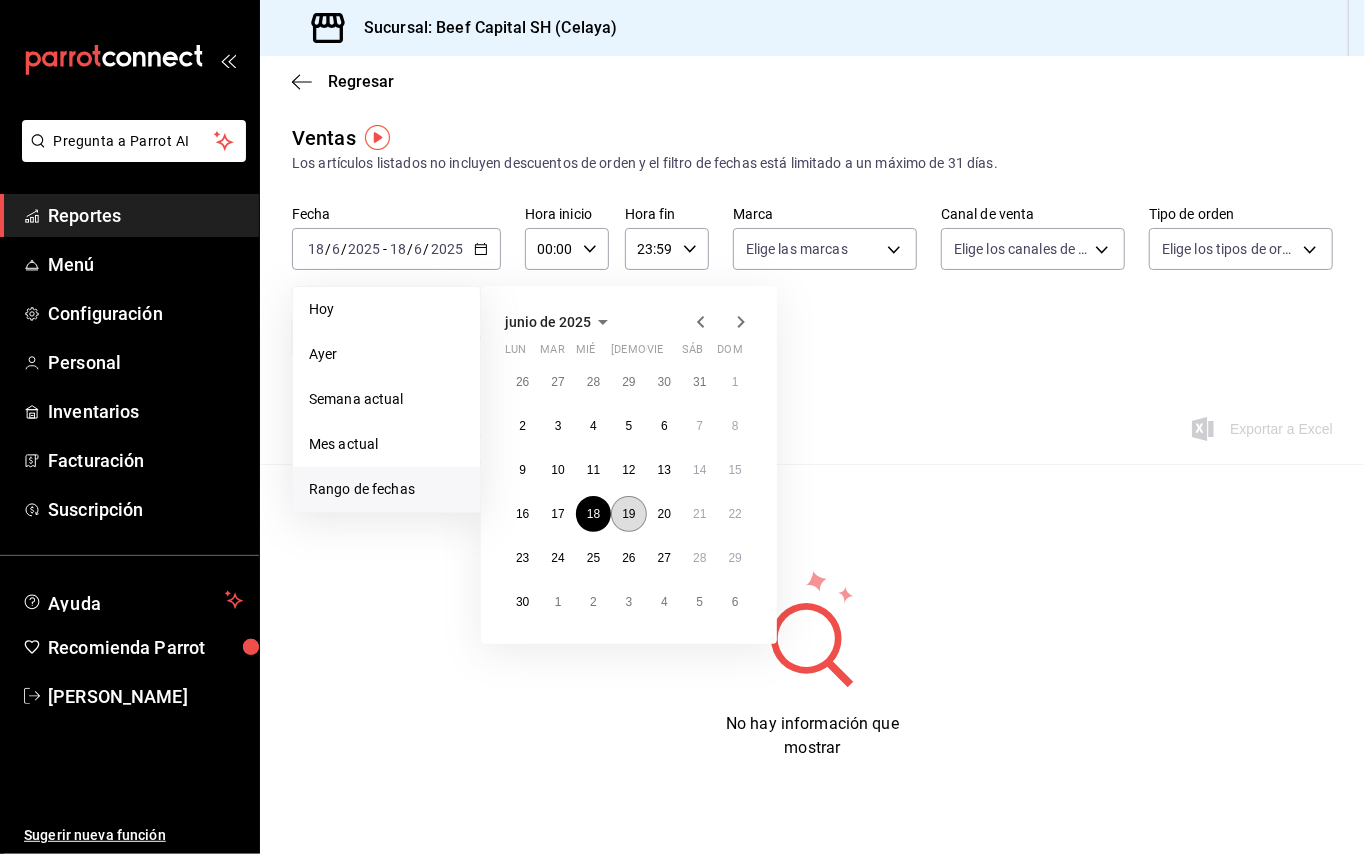 click on "19" at bounding box center (628, 514) 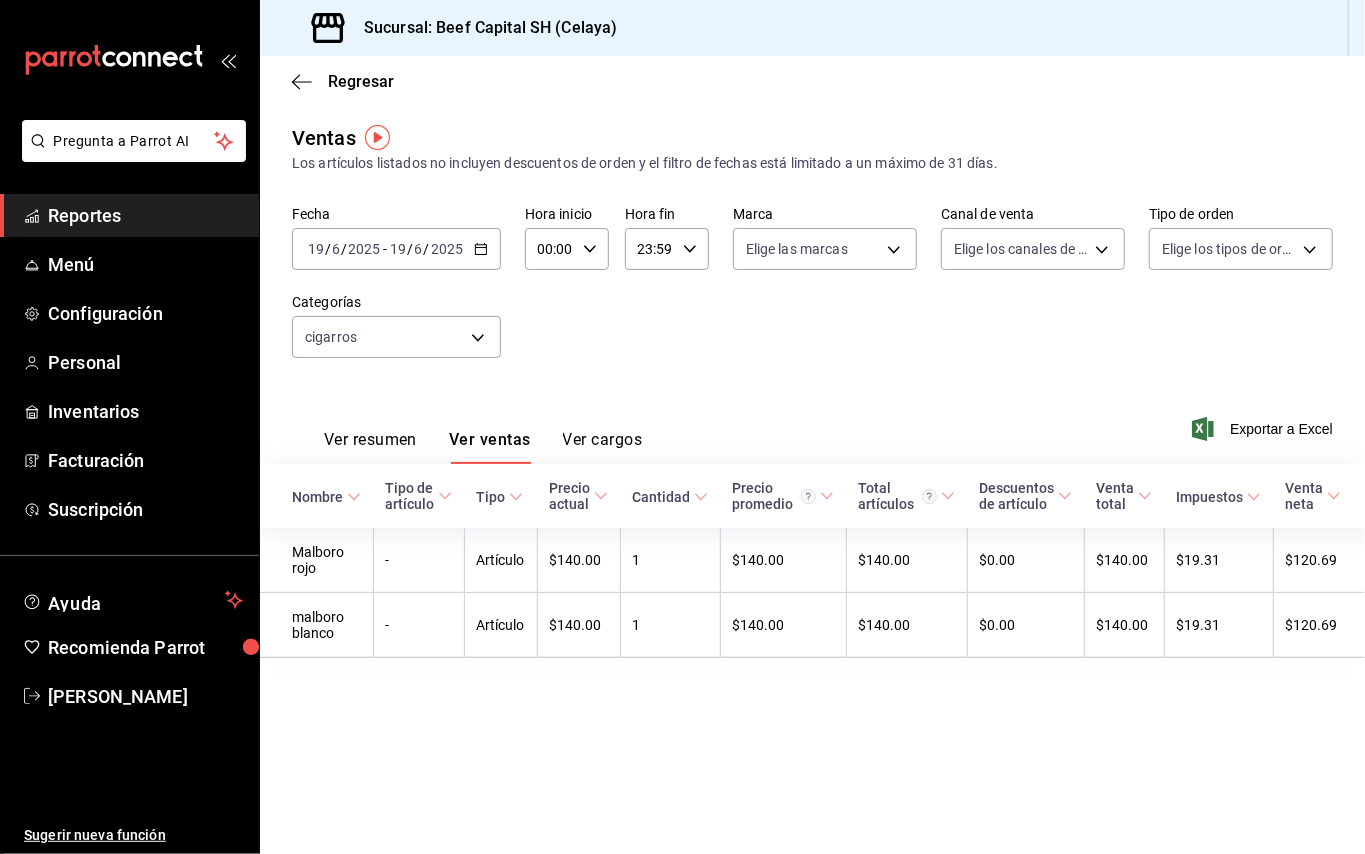 click 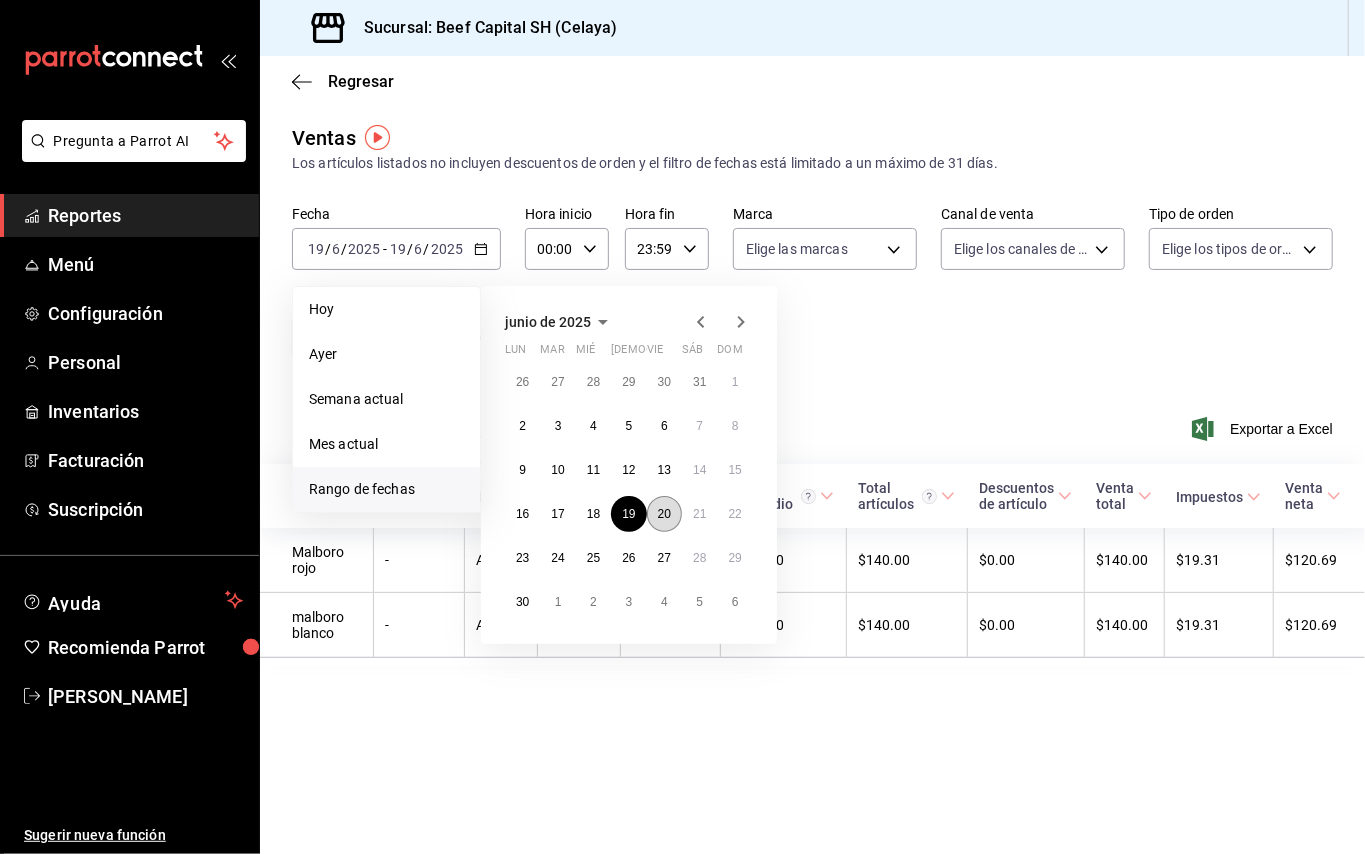 click on "20" at bounding box center (664, 514) 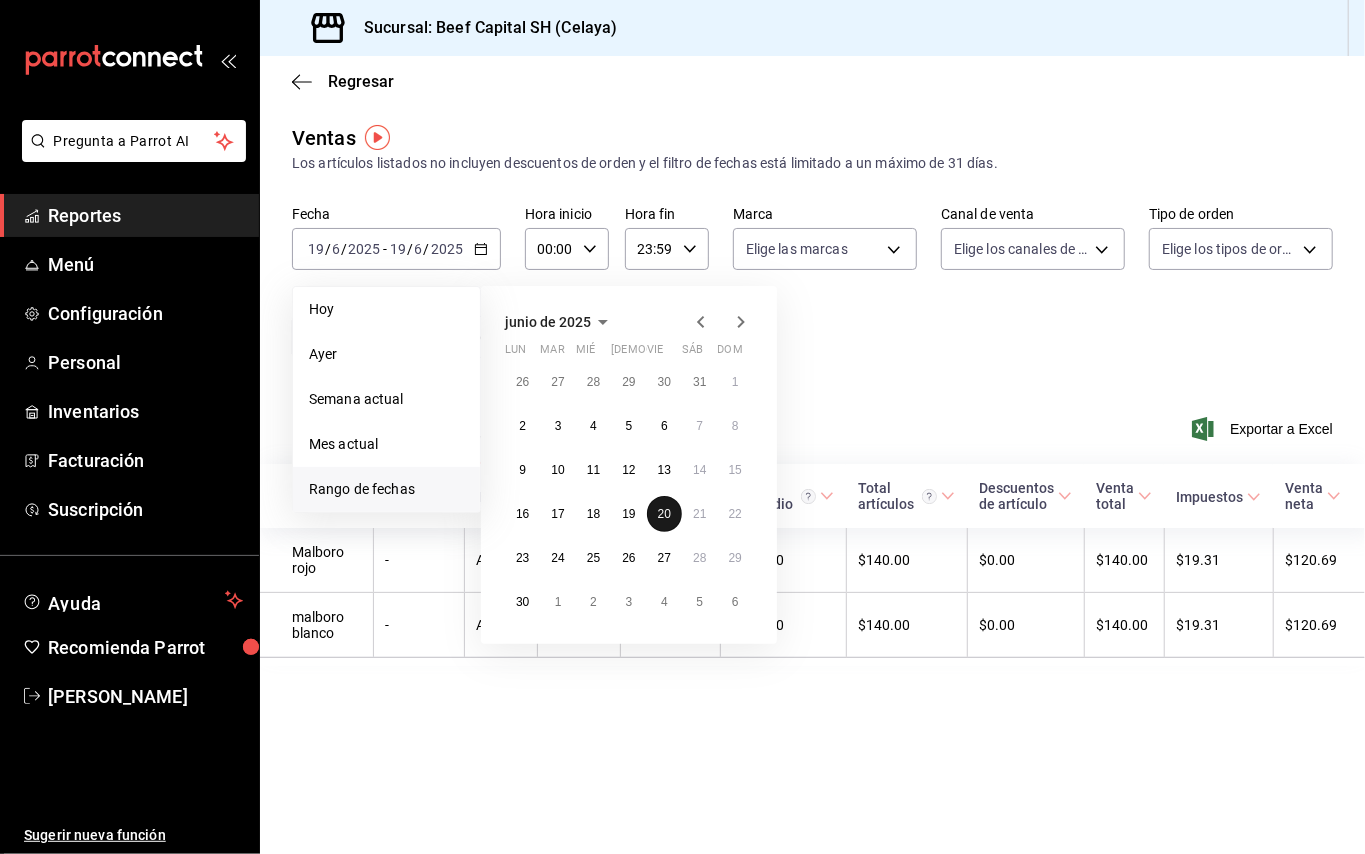 click on "20" at bounding box center [664, 514] 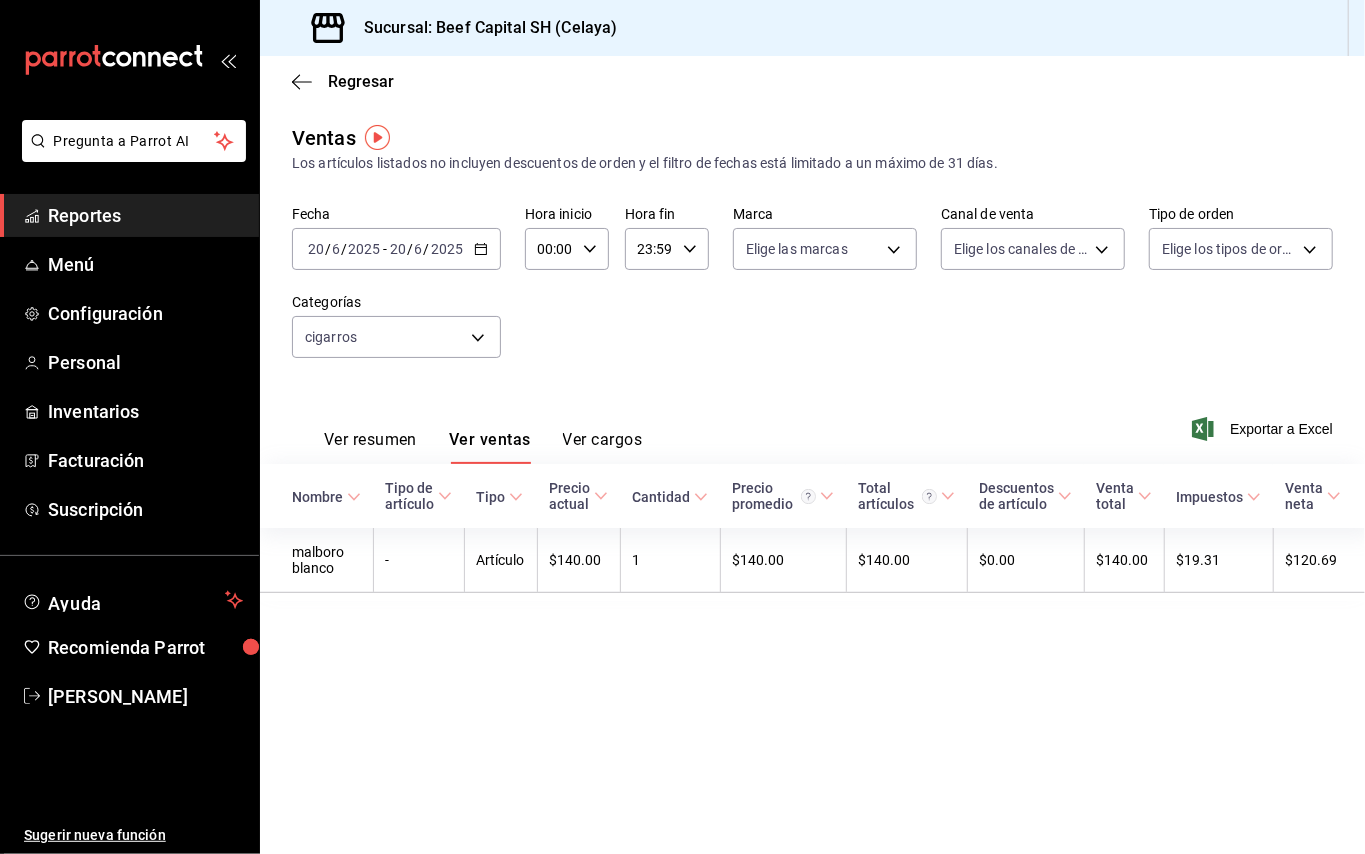 click 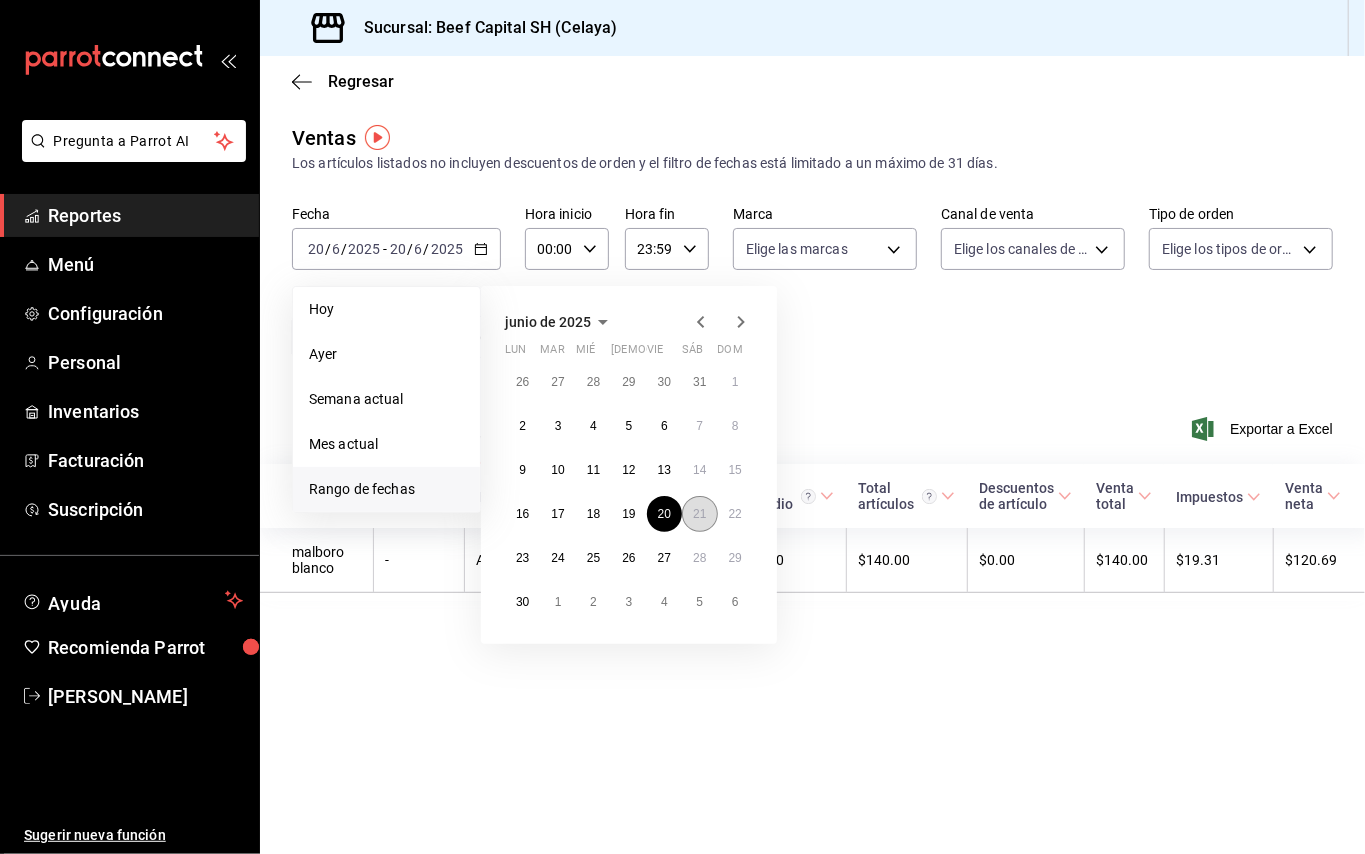 click on "21" at bounding box center [699, 514] 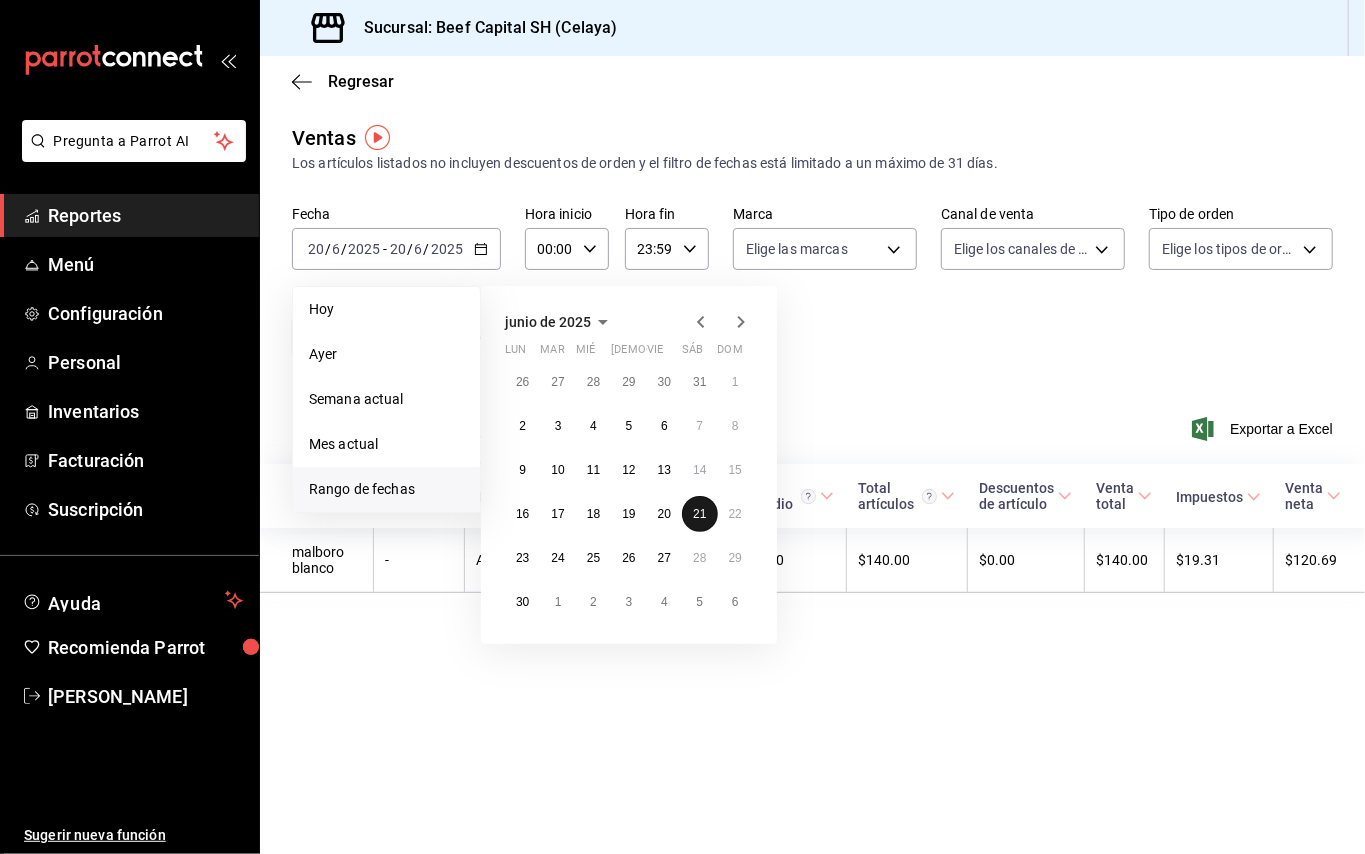 click on "21" at bounding box center (699, 514) 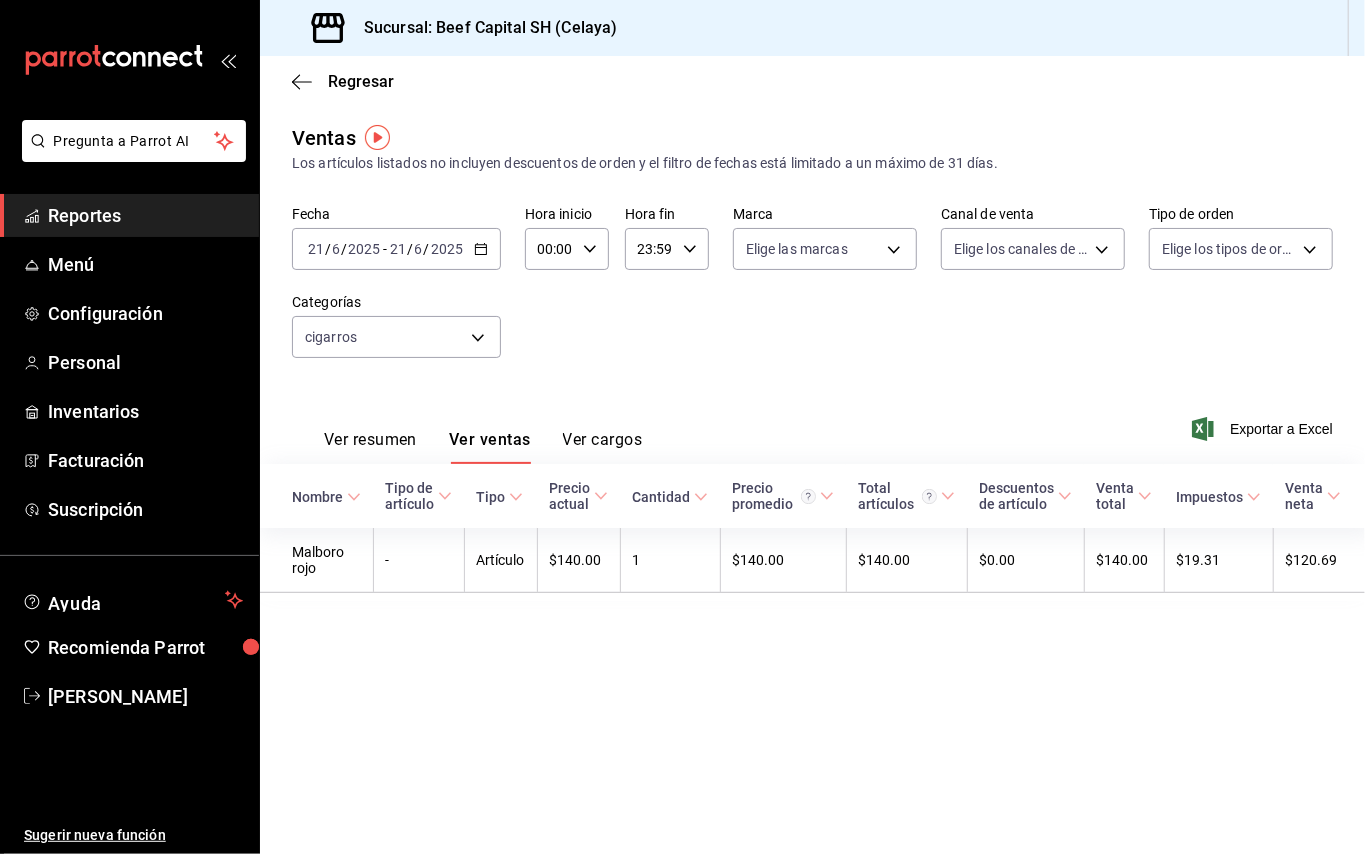 click 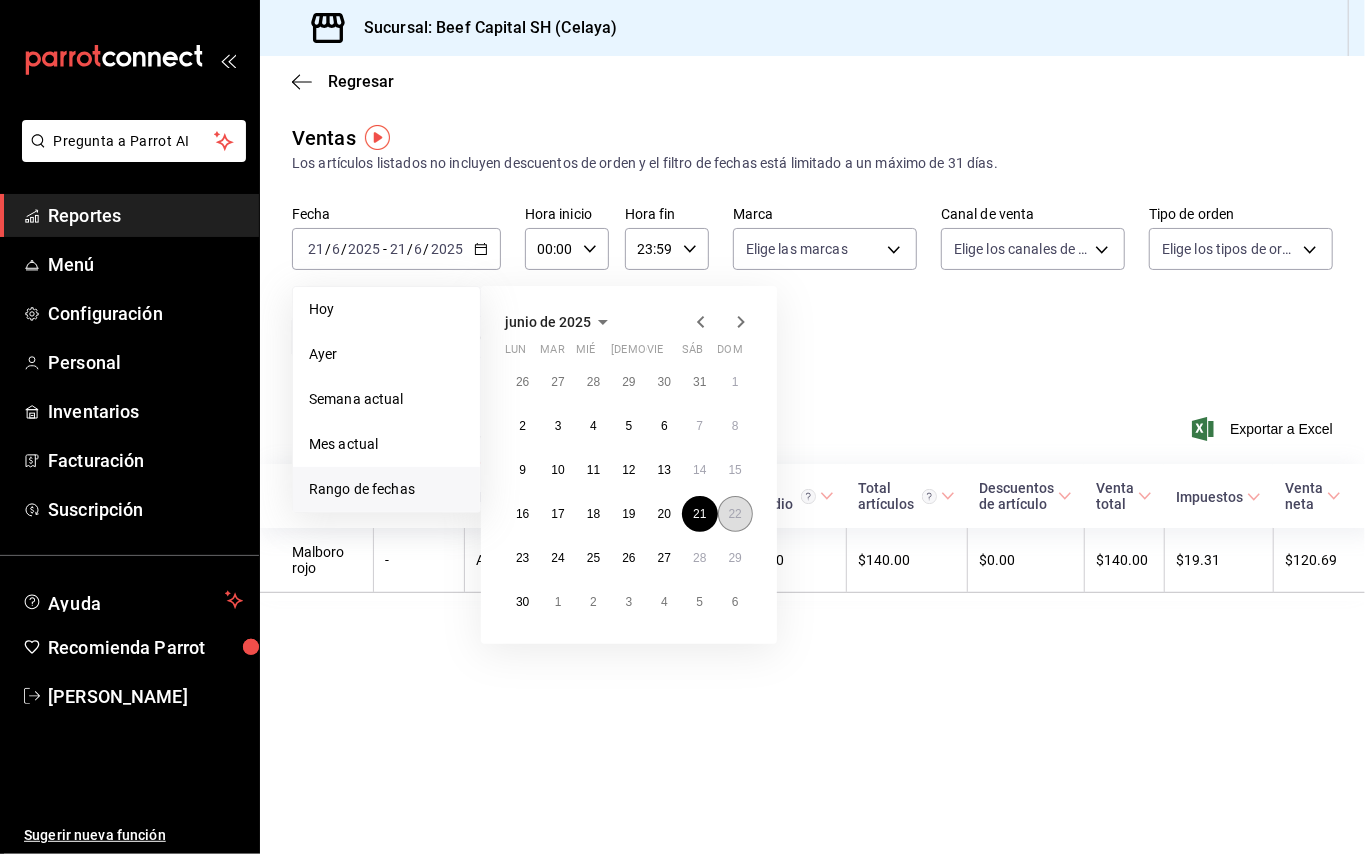 click on "22" at bounding box center [735, 514] 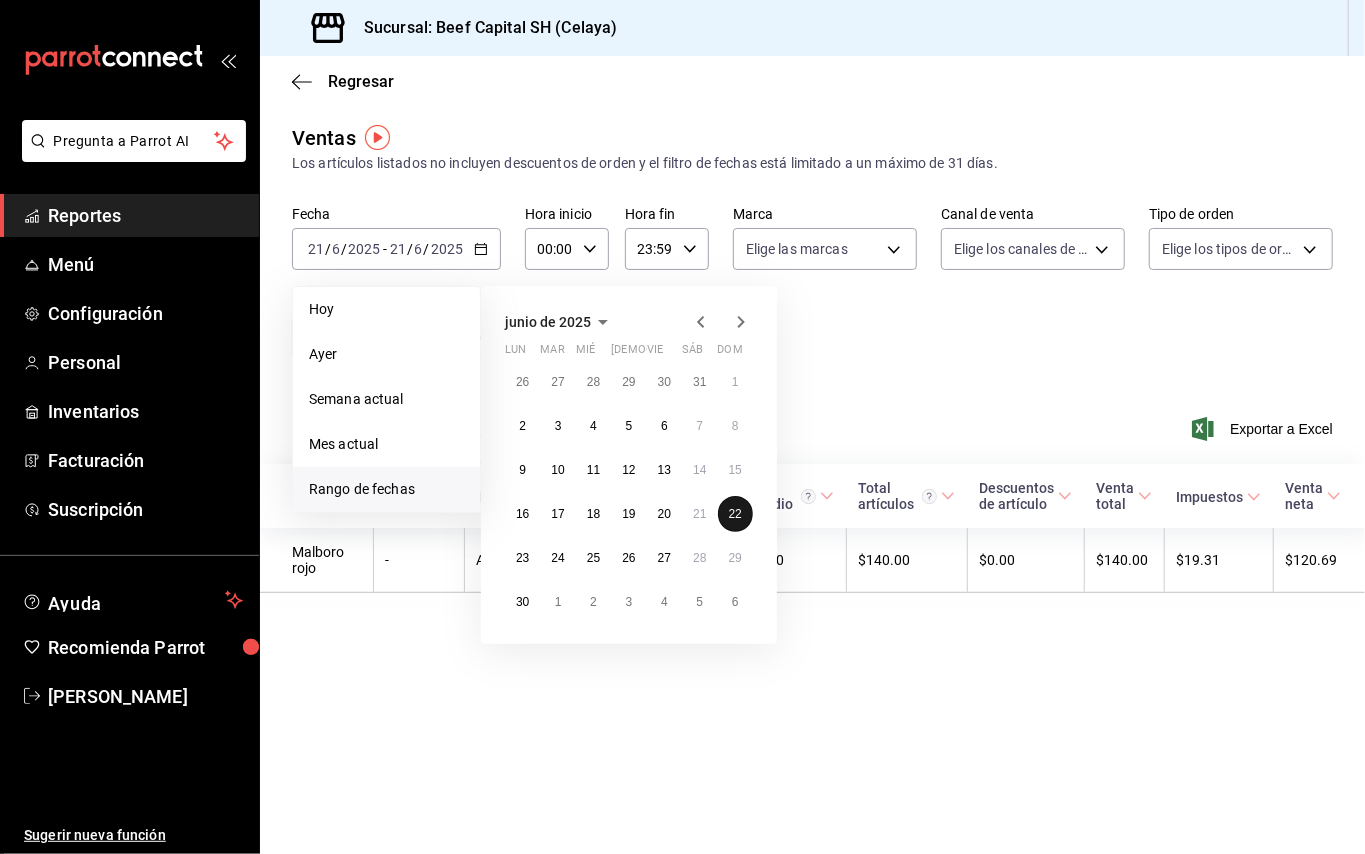 click on "22" at bounding box center [735, 514] 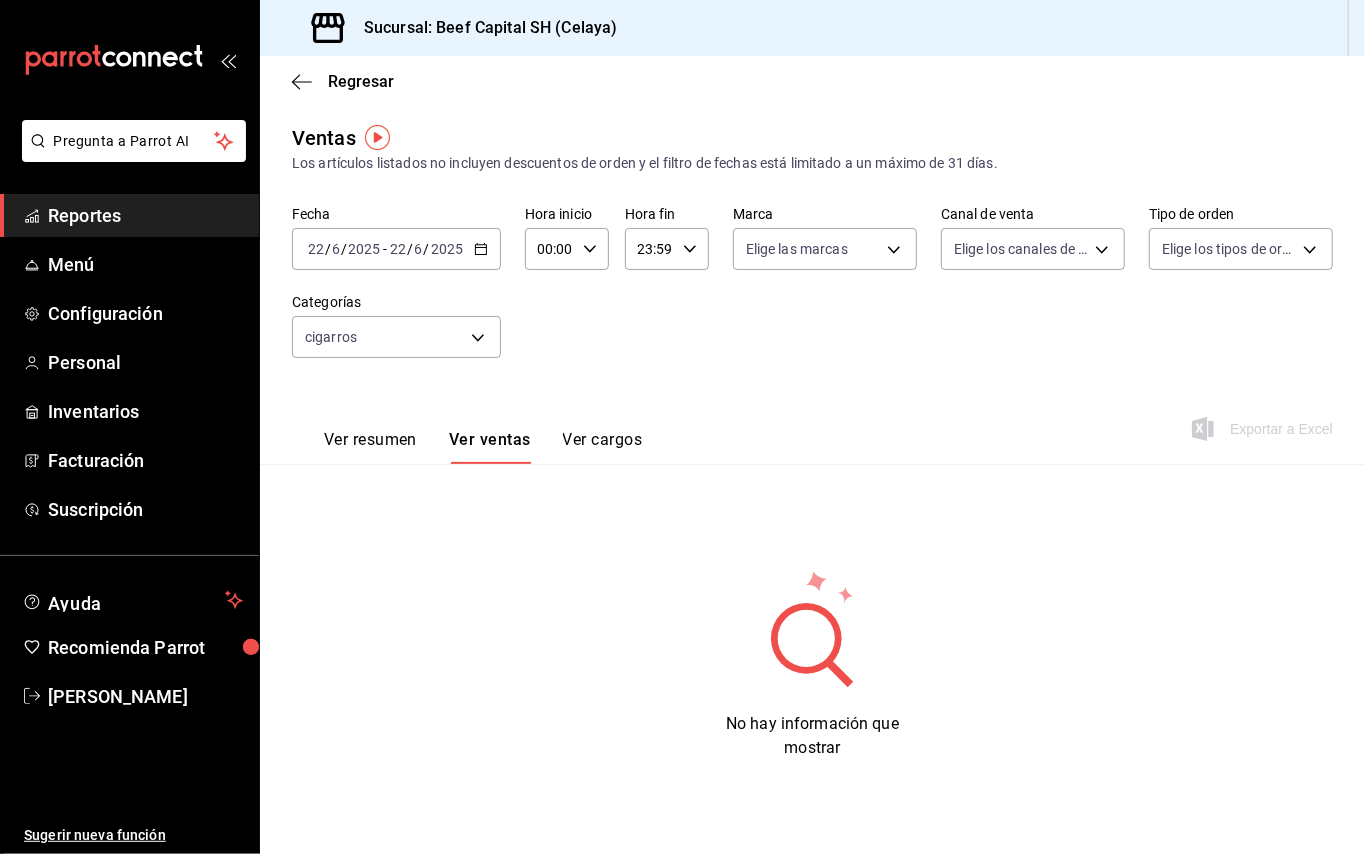 click 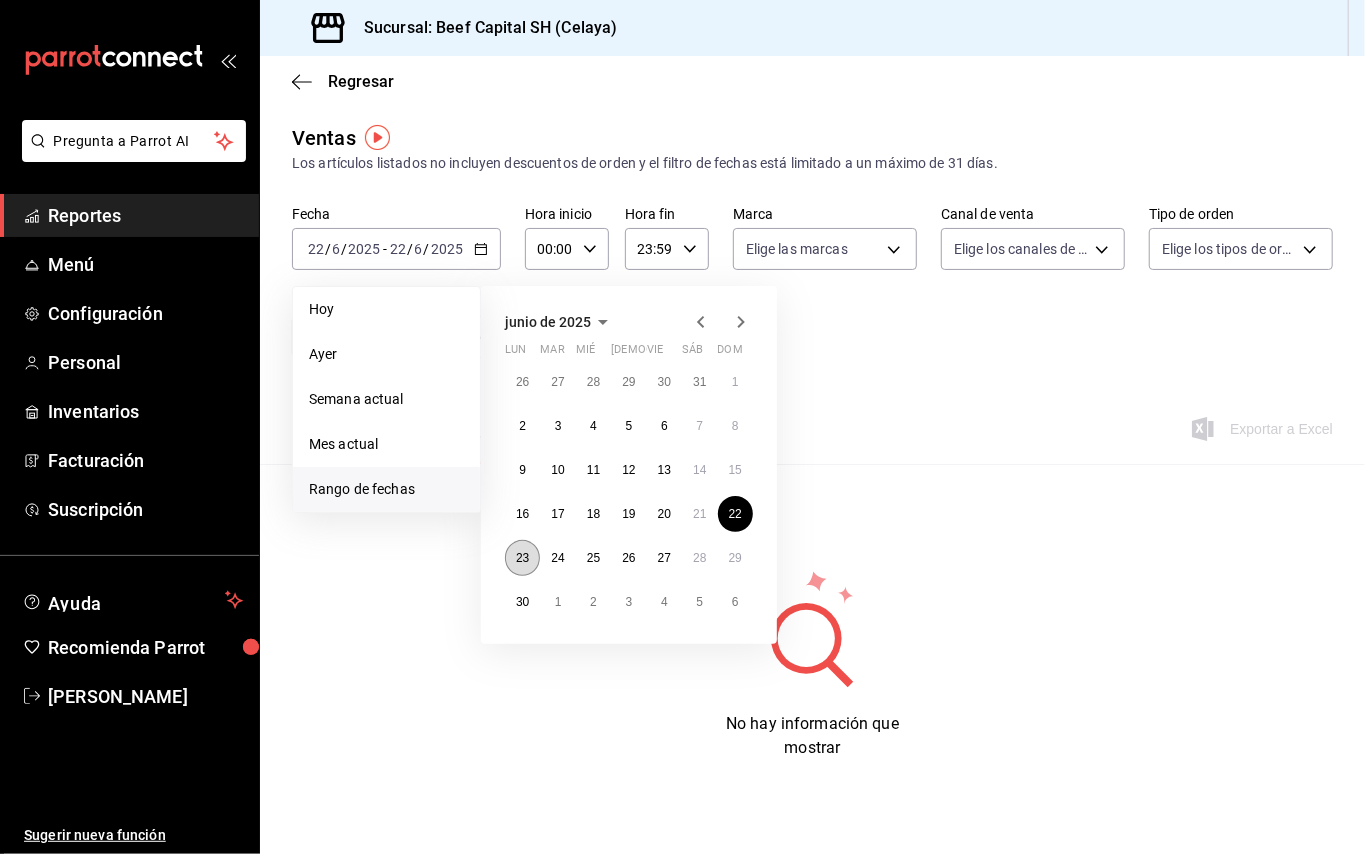 click on "23" at bounding box center (522, 558) 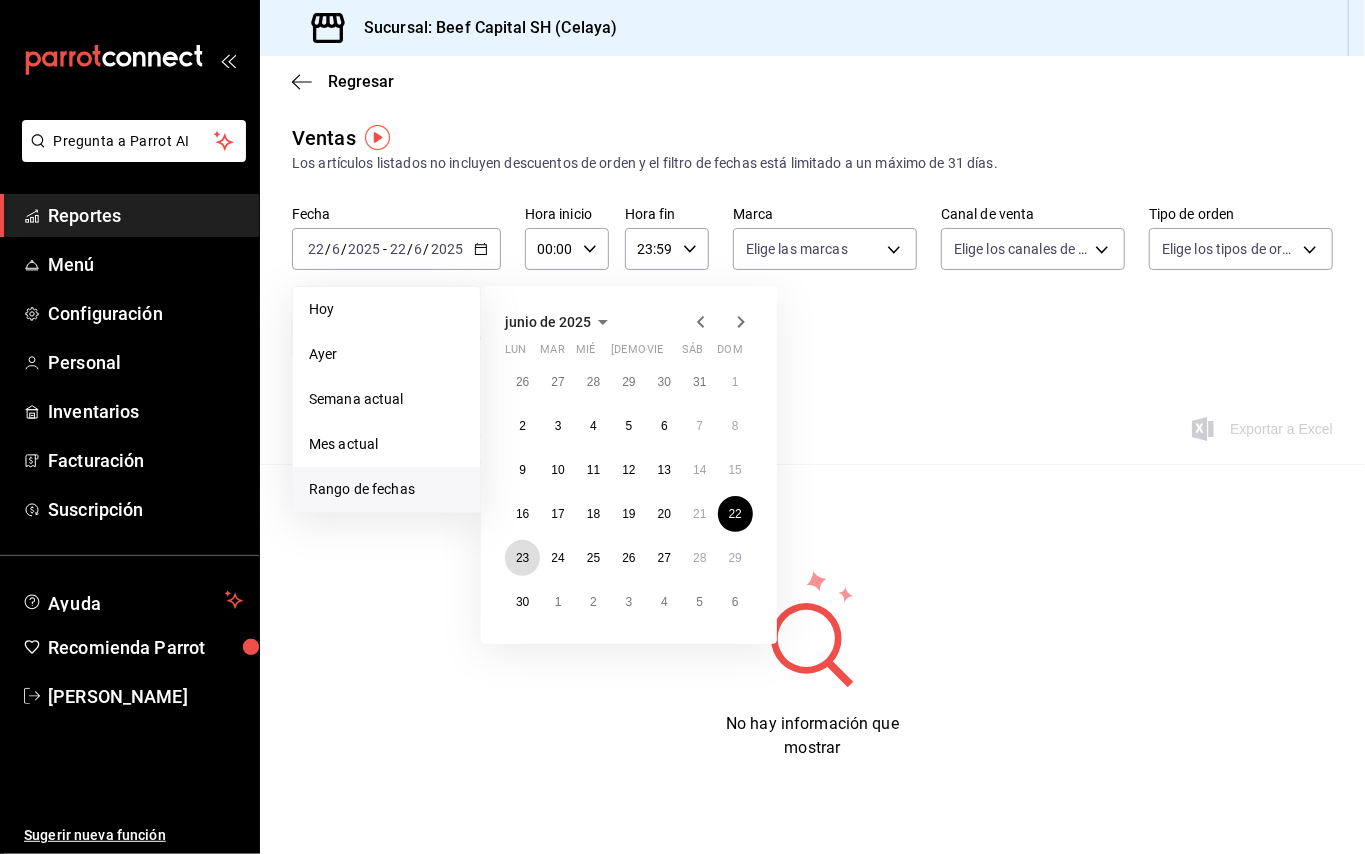 click on "23" at bounding box center (522, 558) 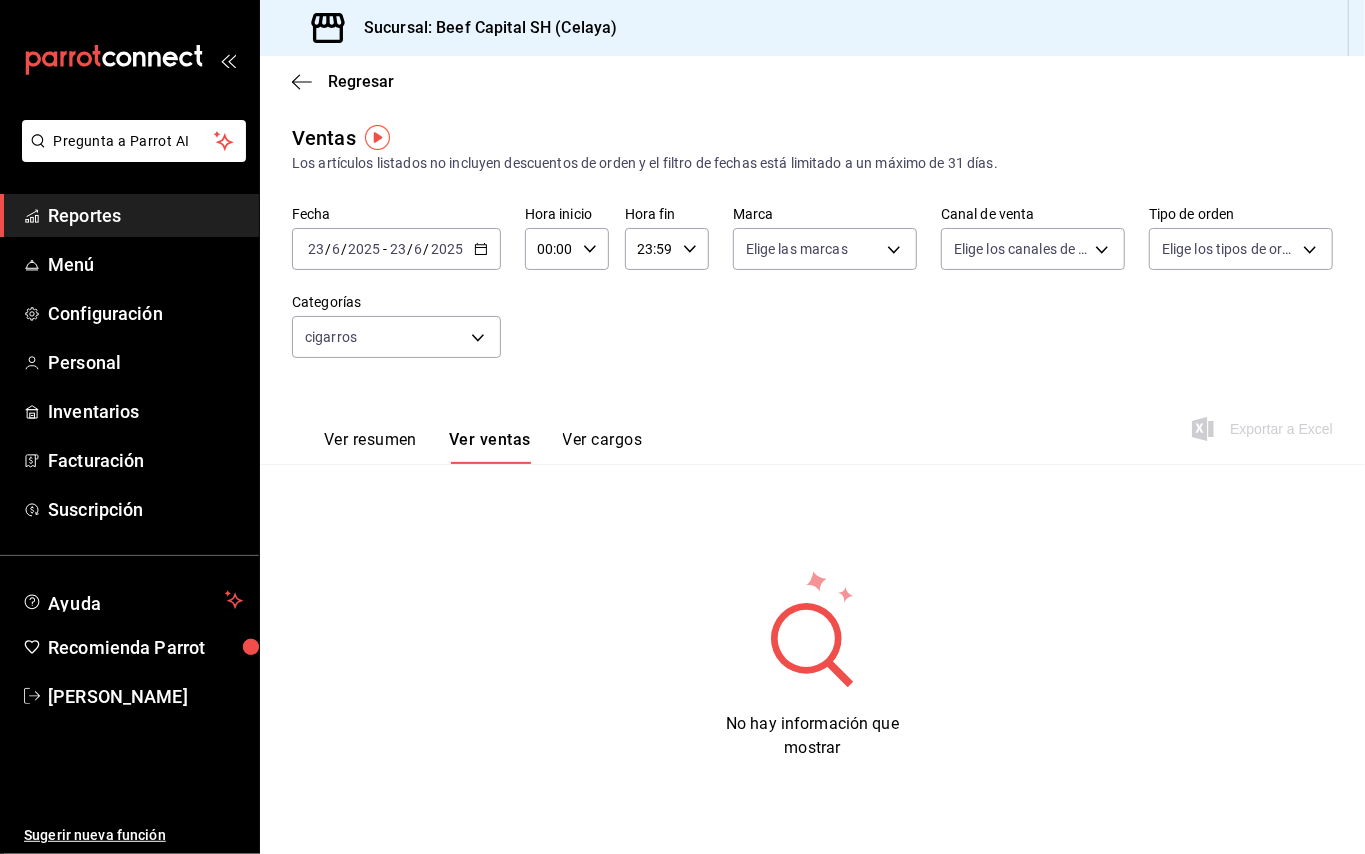 click on "[DATE] [DATE] - [DATE] [DATE]" at bounding box center (396, 249) 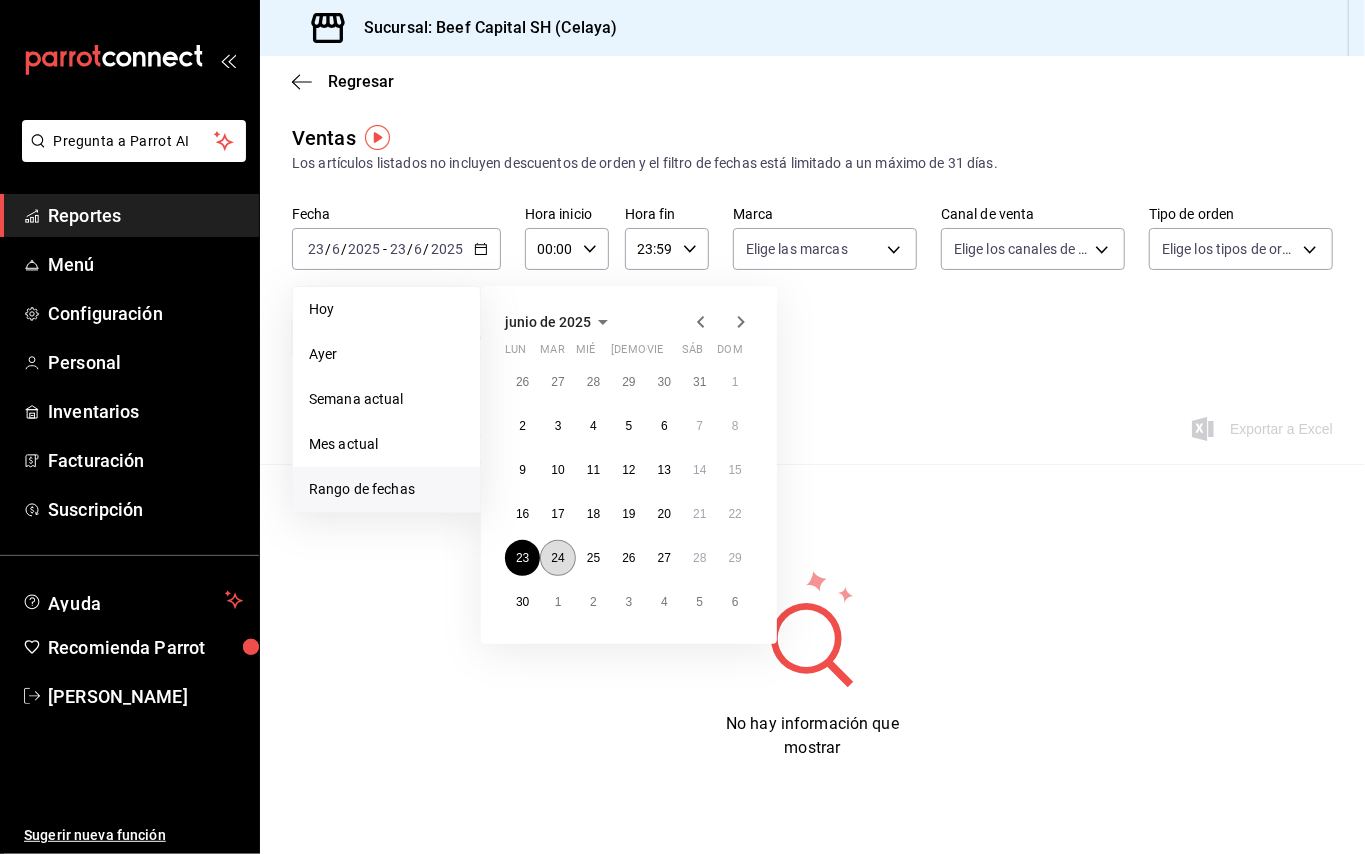 click on "24" at bounding box center [557, 558] 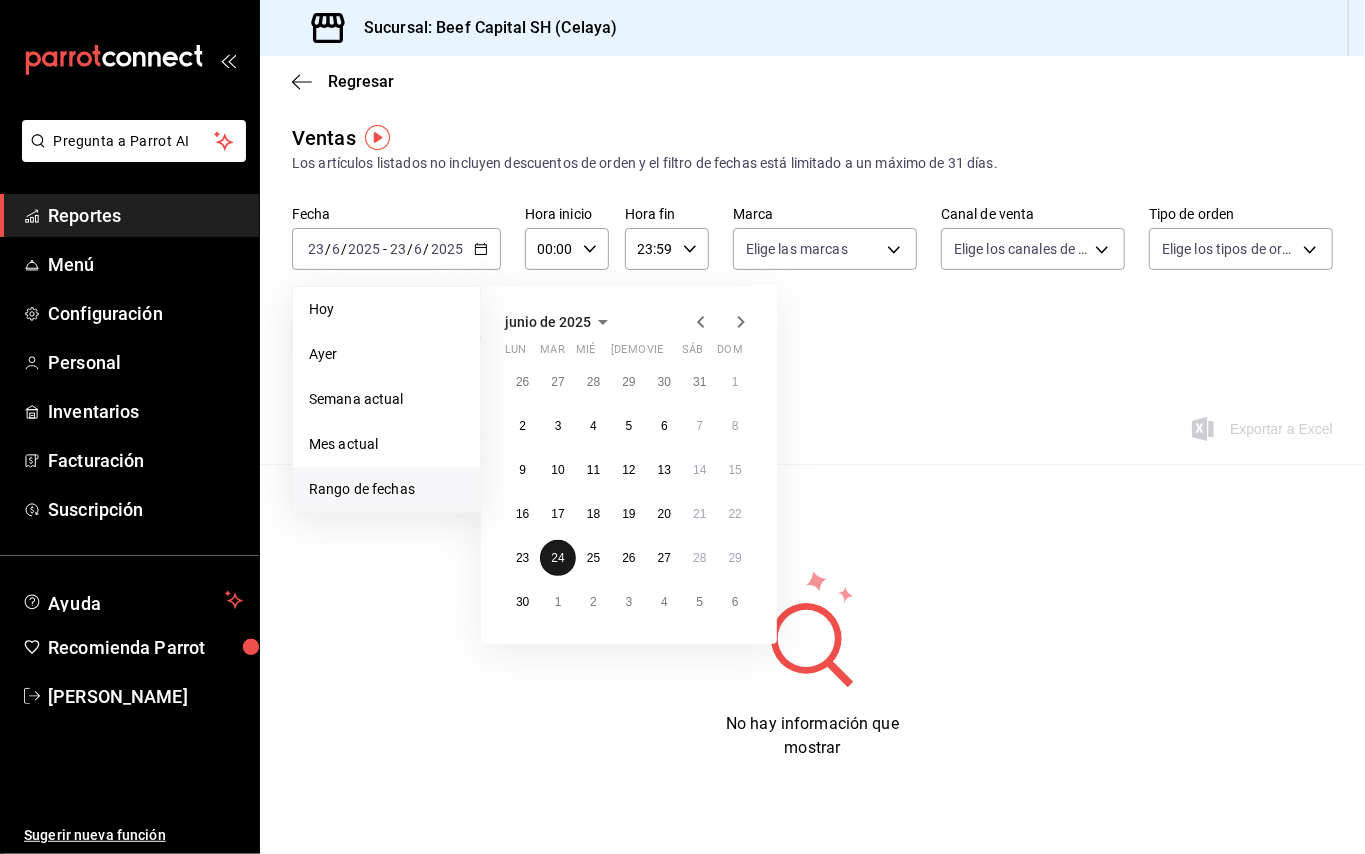 click on "24" at bounding box center (557, 558) 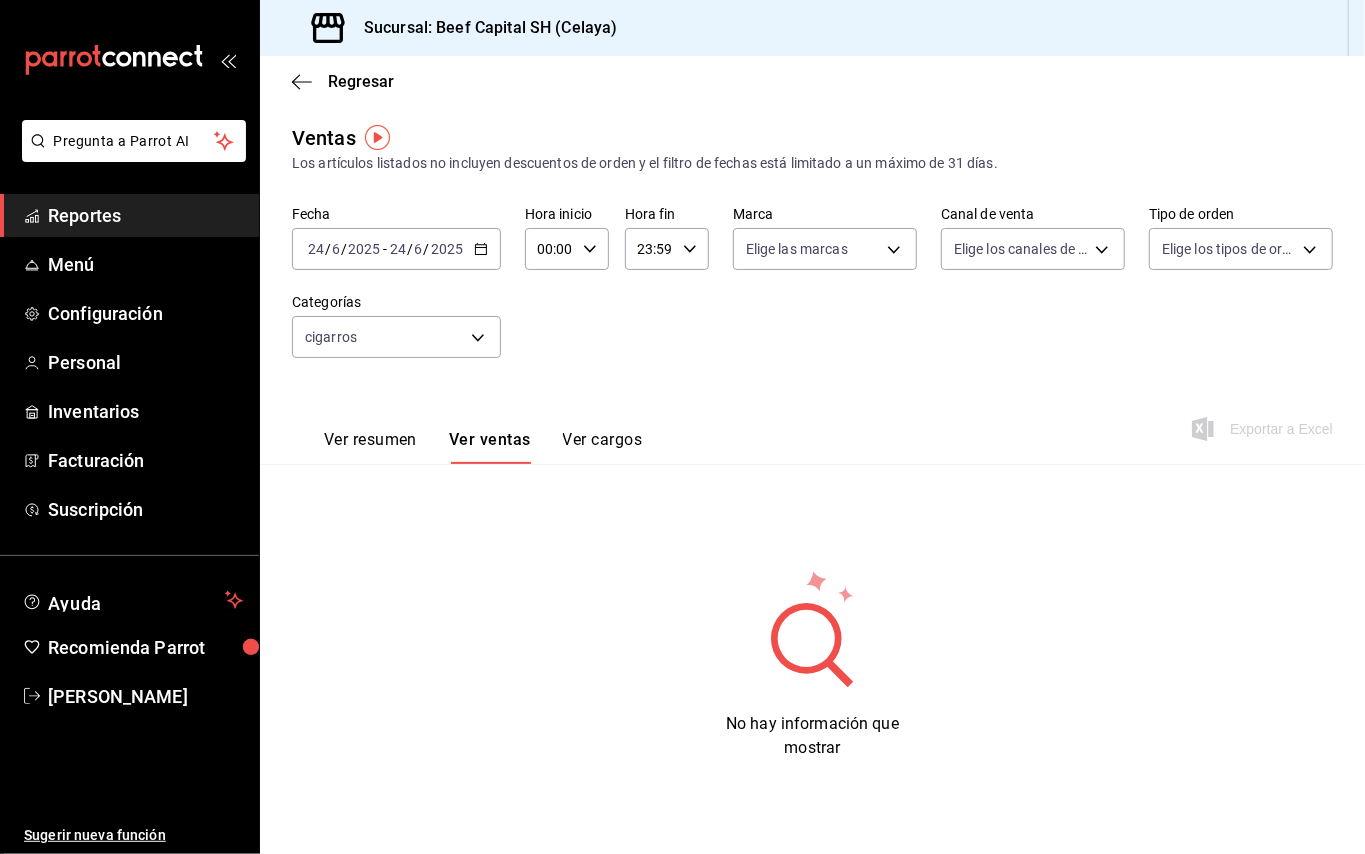 click on "[DATE] [DATE] - [DATE] [DATE]" at bounding box center (396, 249) 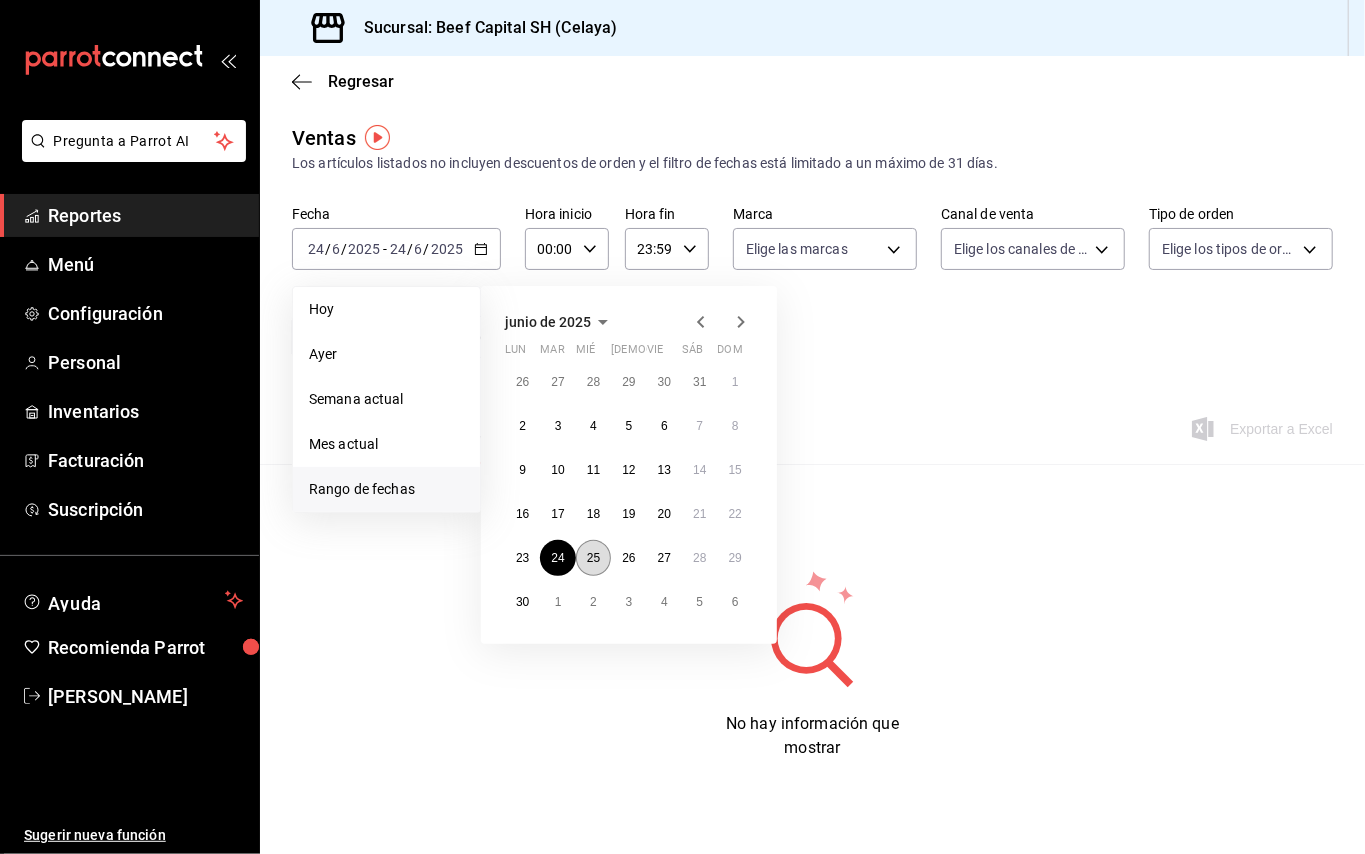 click on "25" at bounding box center [593, 558] 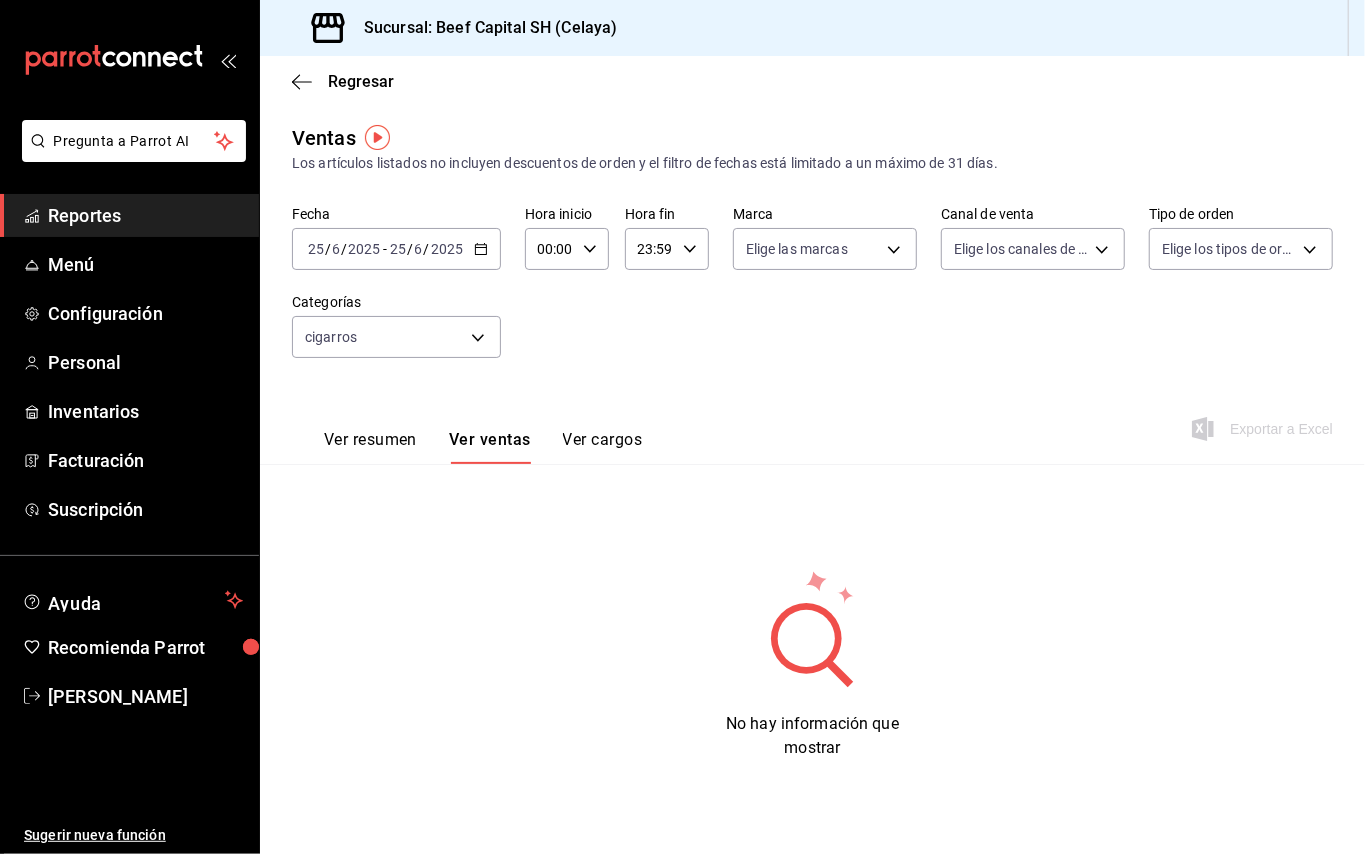 click 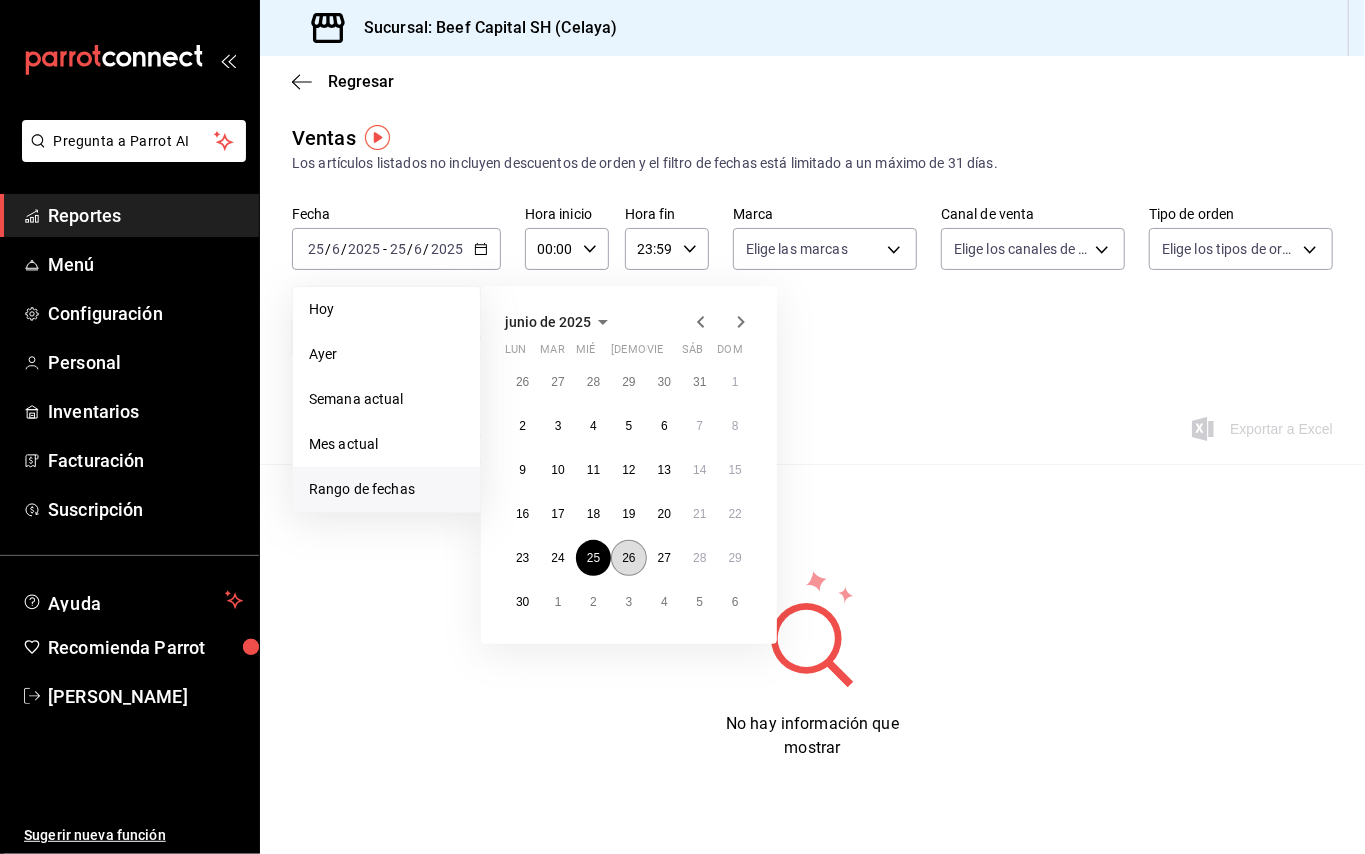 click on "26" at bounding box center (628, 558) 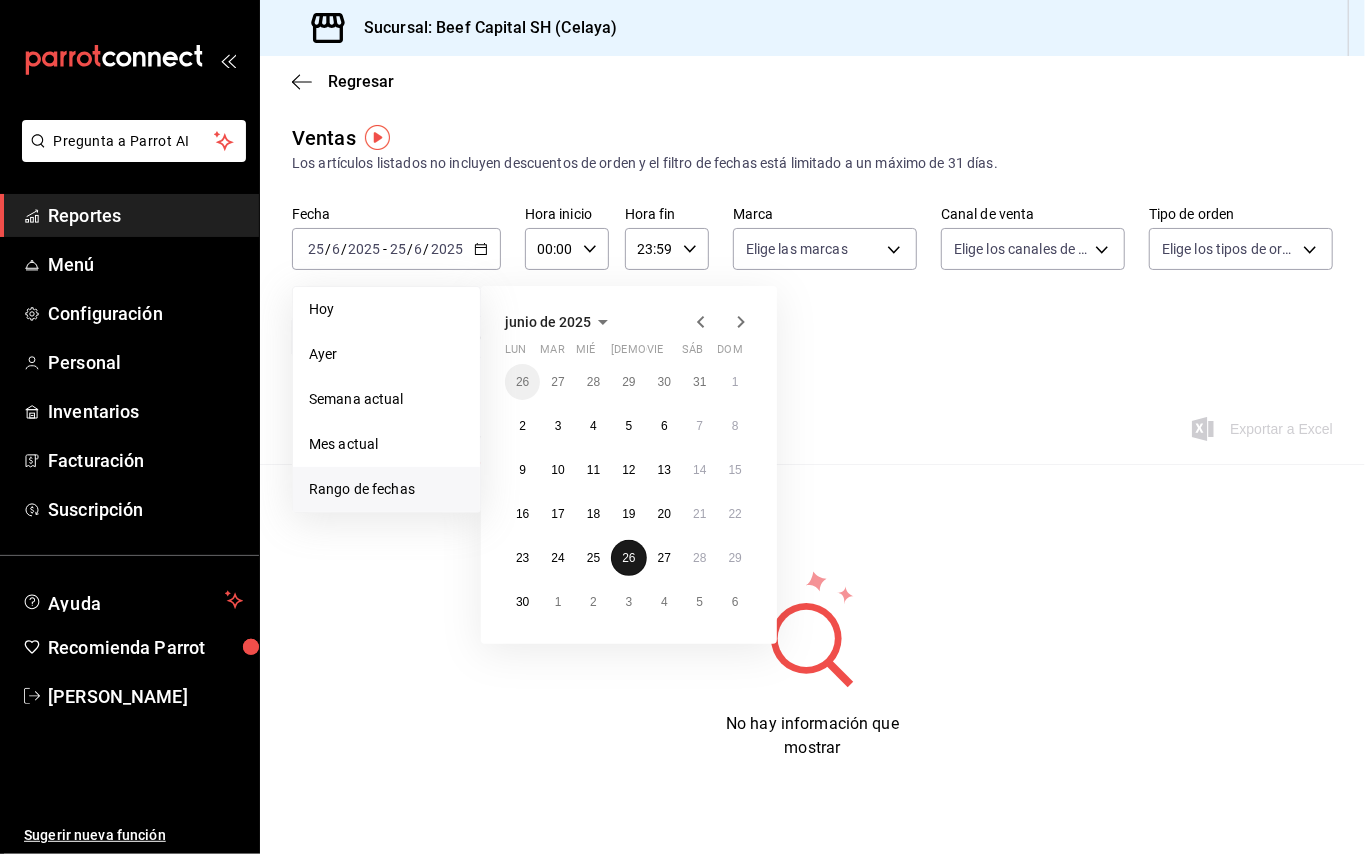 click on "26" at bounding box center (628, 558) 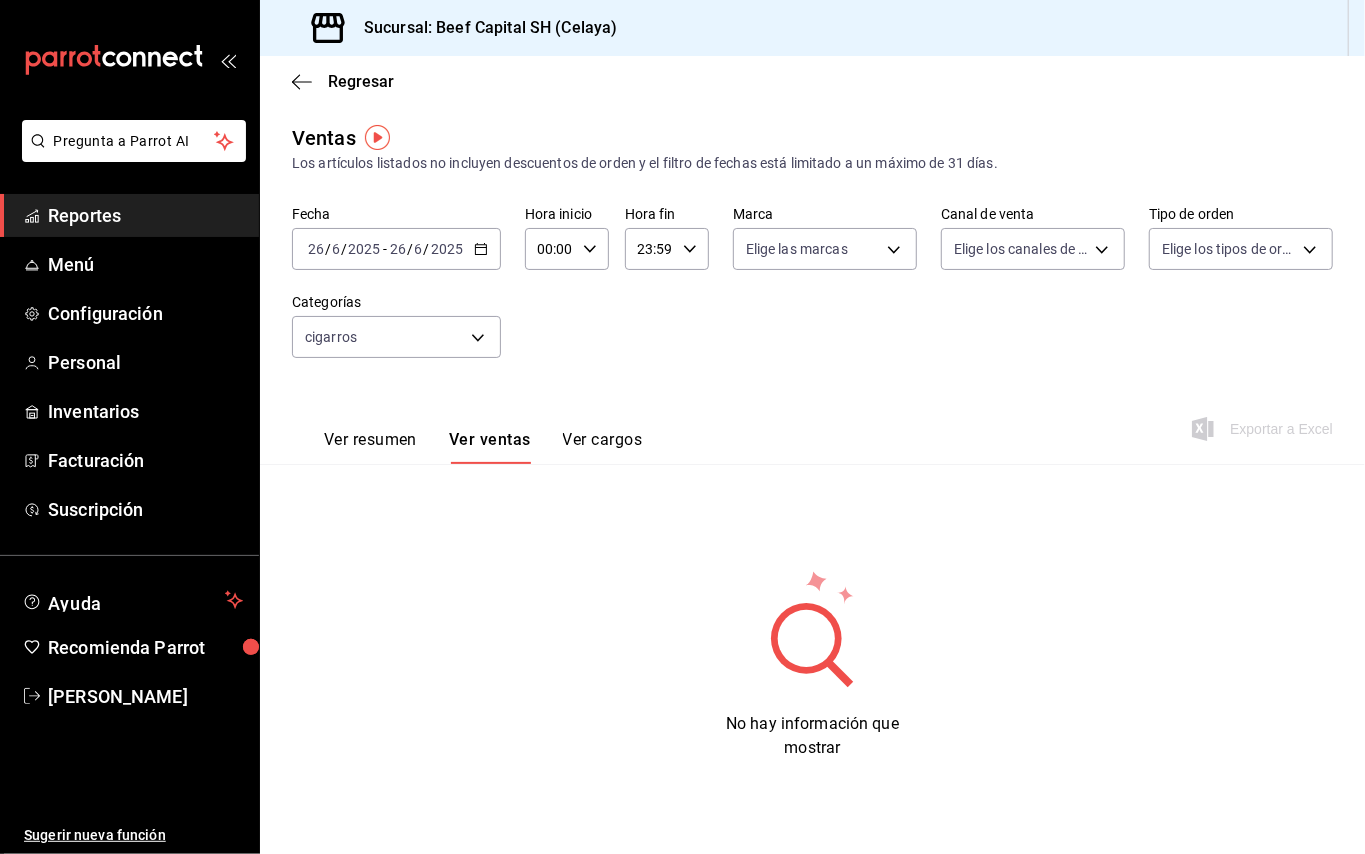 click 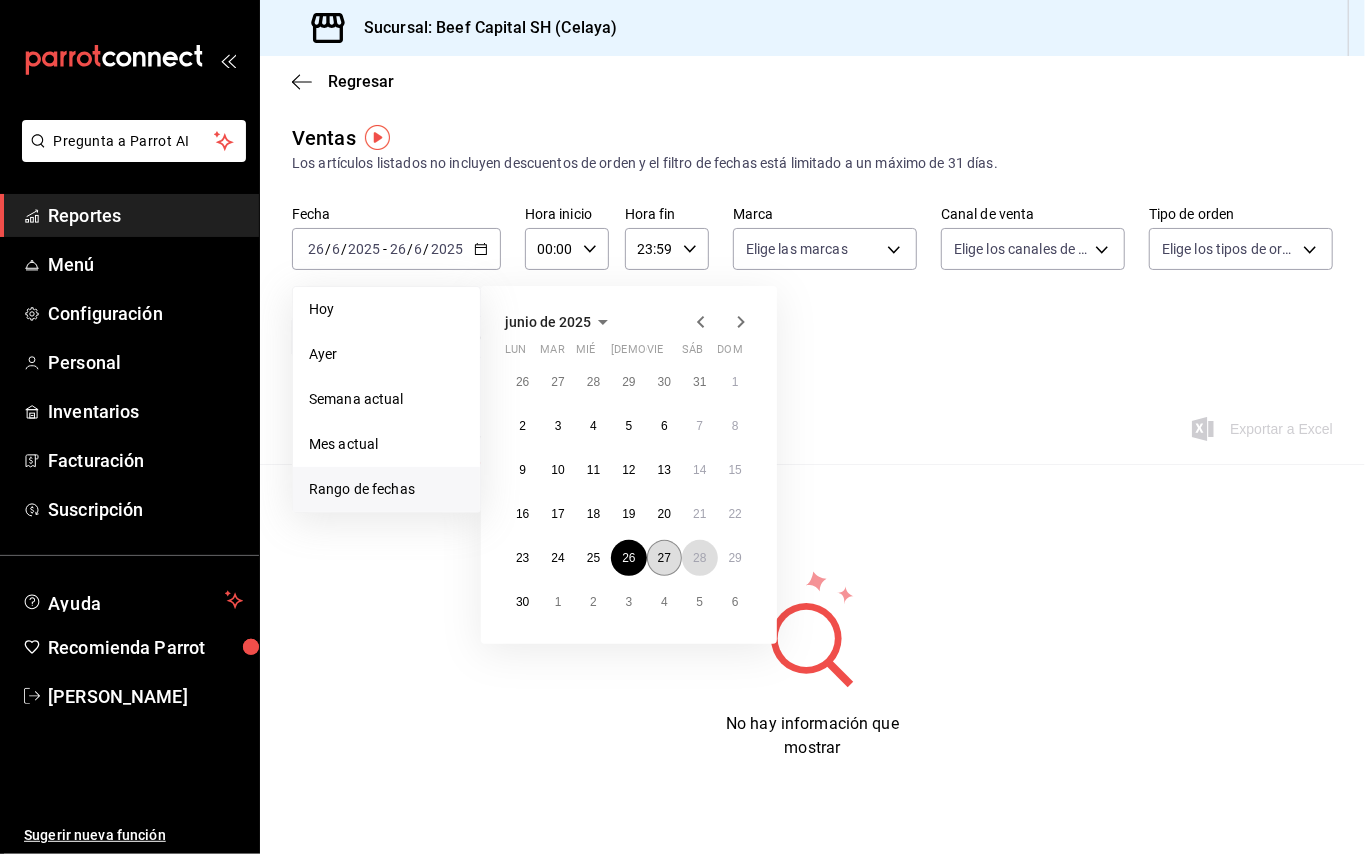 click on "26 27 28 29 30 31 1 2 3 4 5 6 7 8 9 10 11 12 13 14 15 16 17 18 19 20 21 22 23 24 25 26 27 28 29 30 1 2 3 4 5 6" at bounding box center (629, 492) 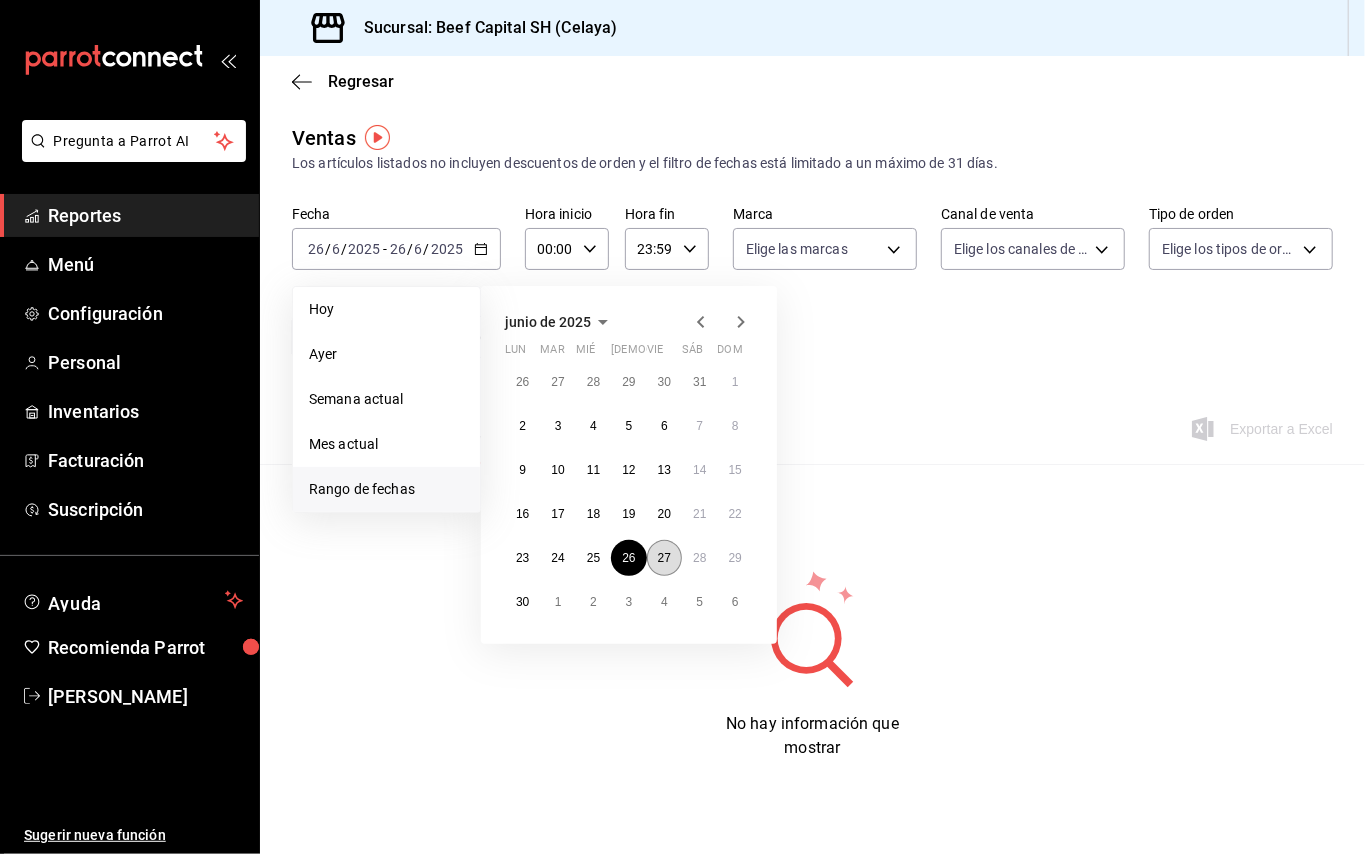 click on "27" at bounding box center [664, 558] 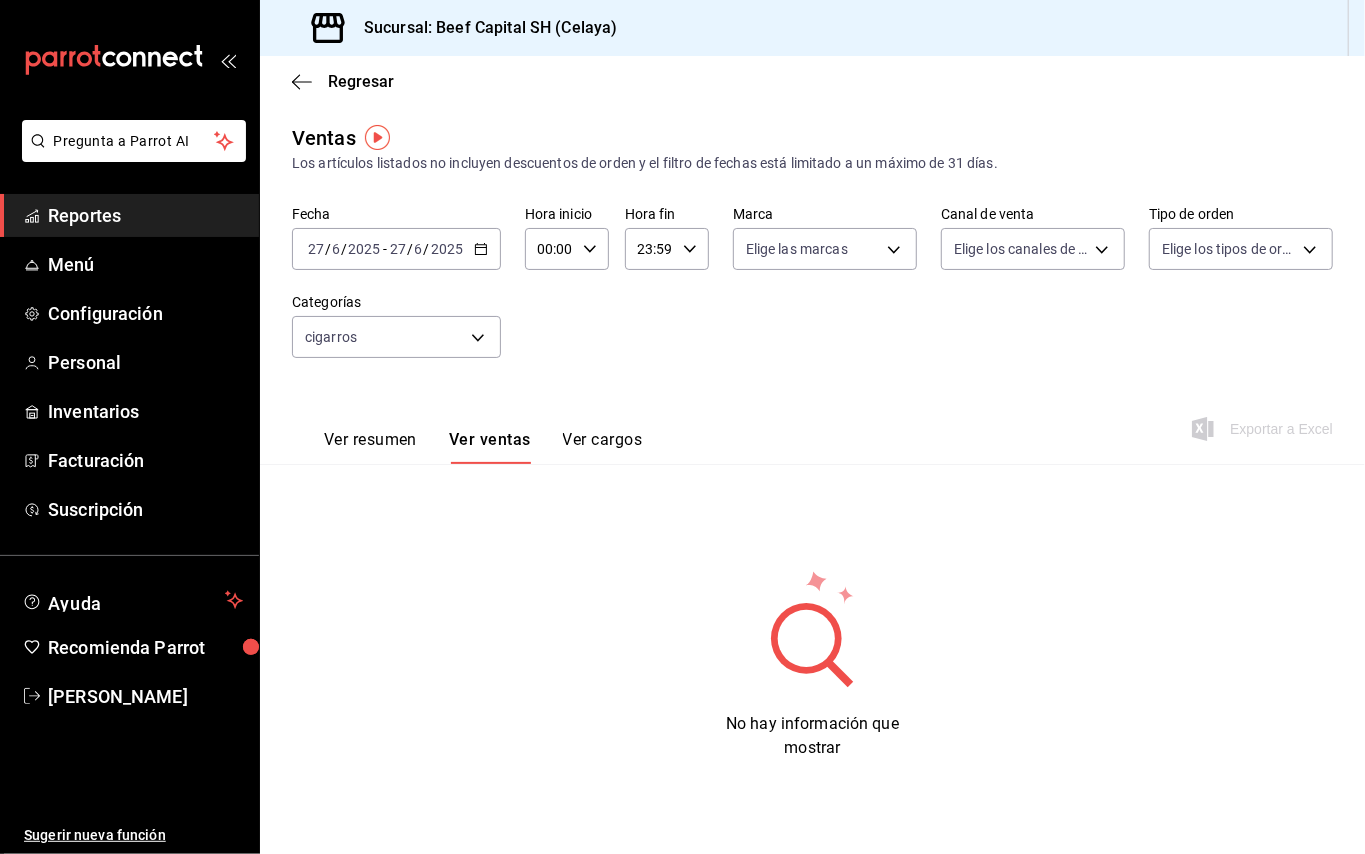 click 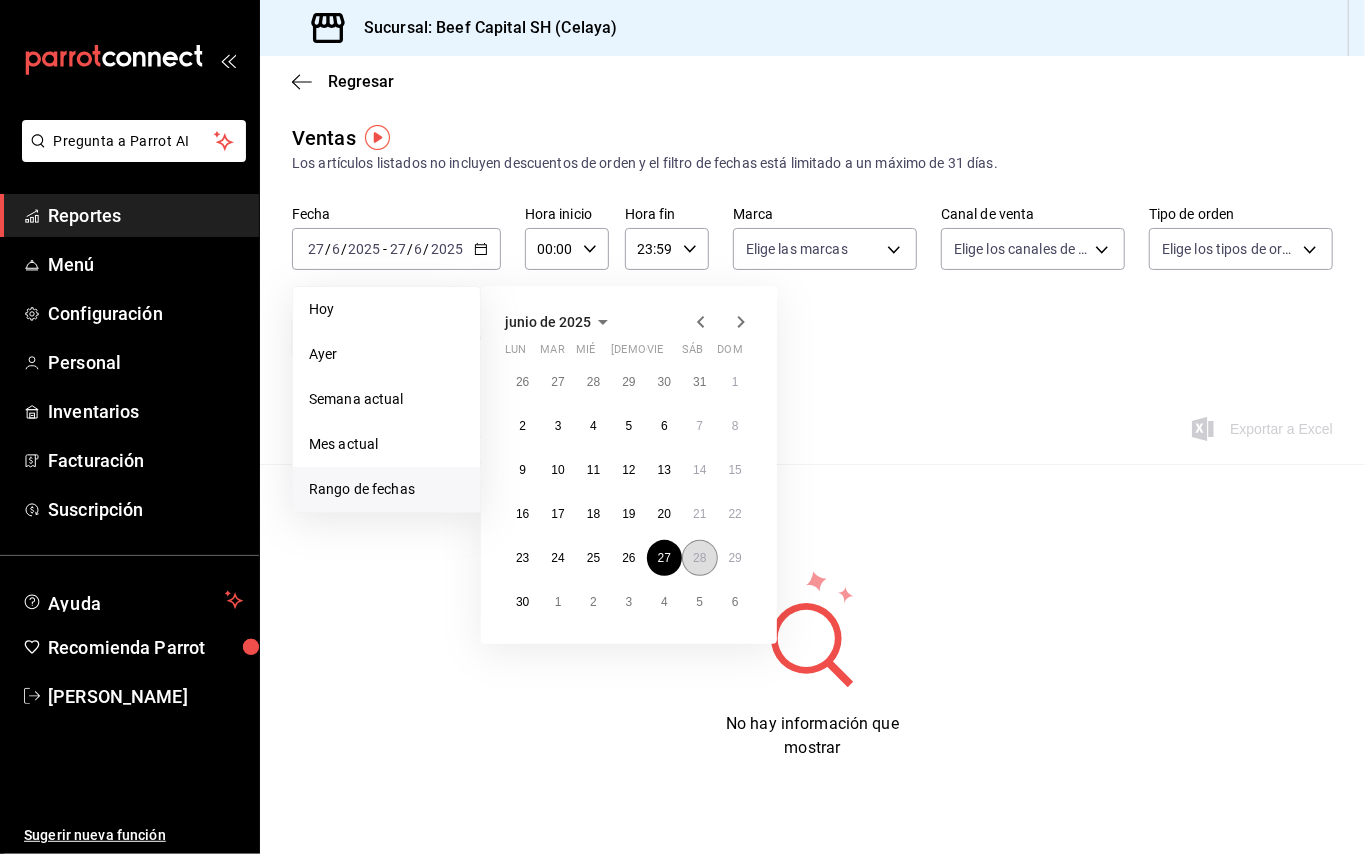click on "28" at bounding box center [699, 558] 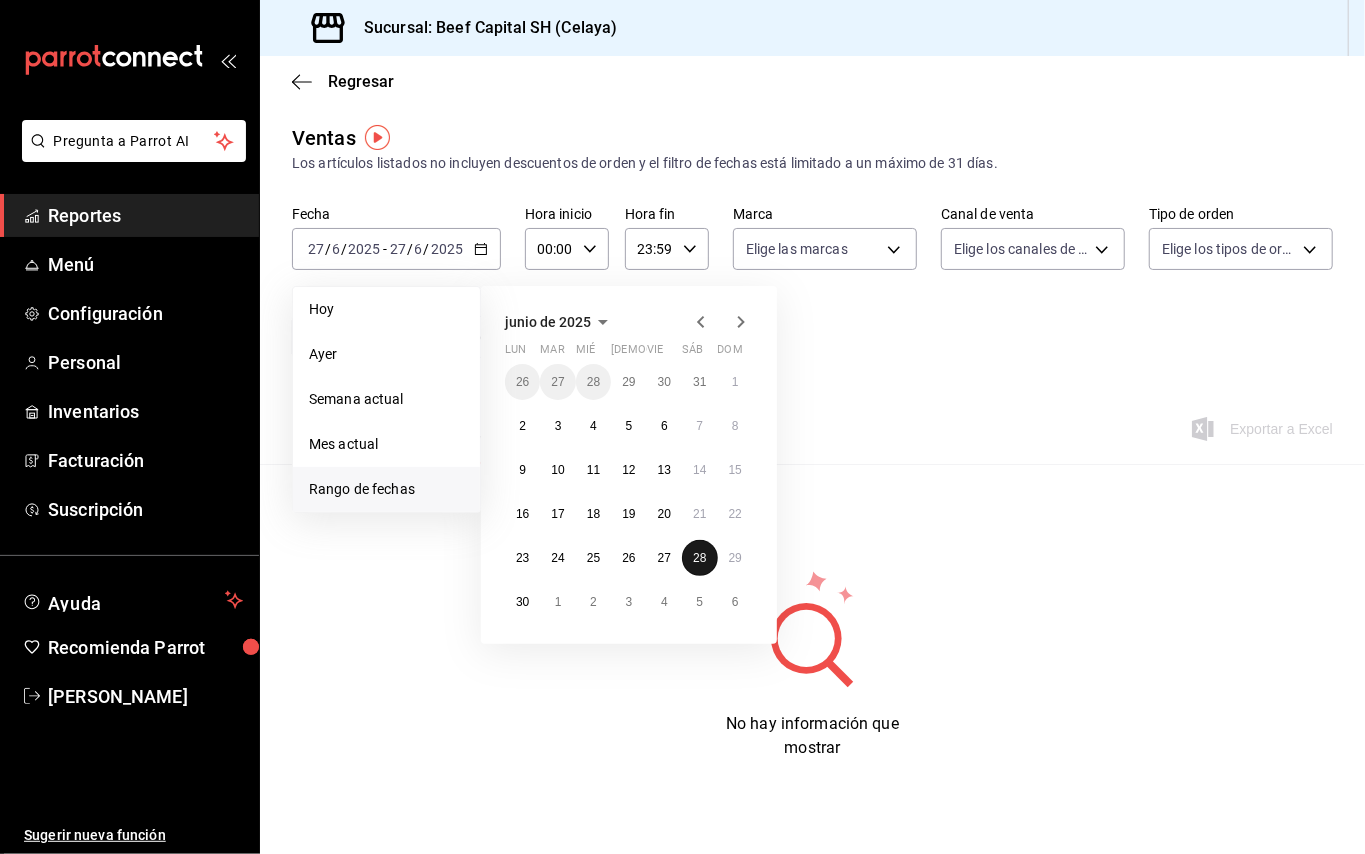 click on "28" at bounding box center (699, 558) 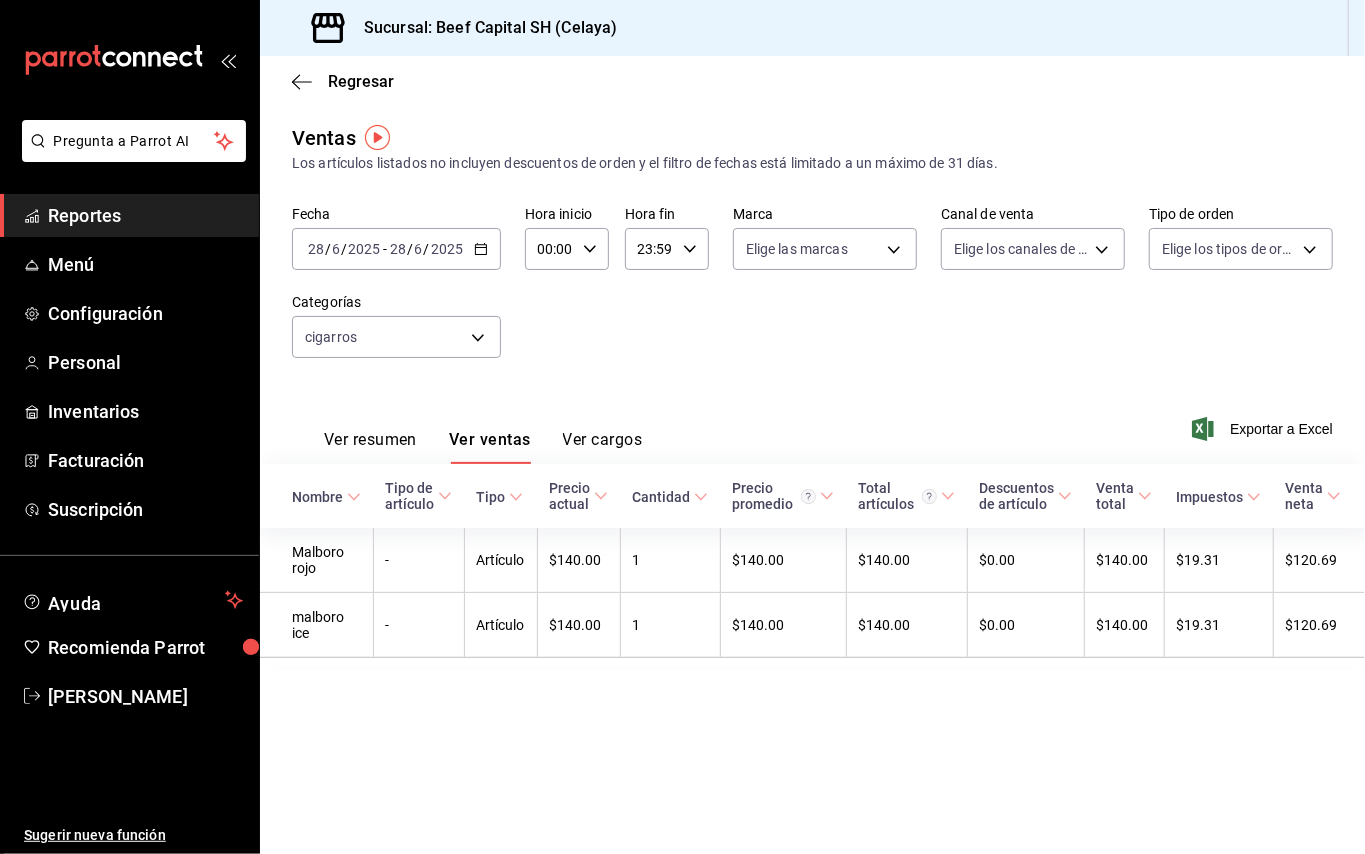 click 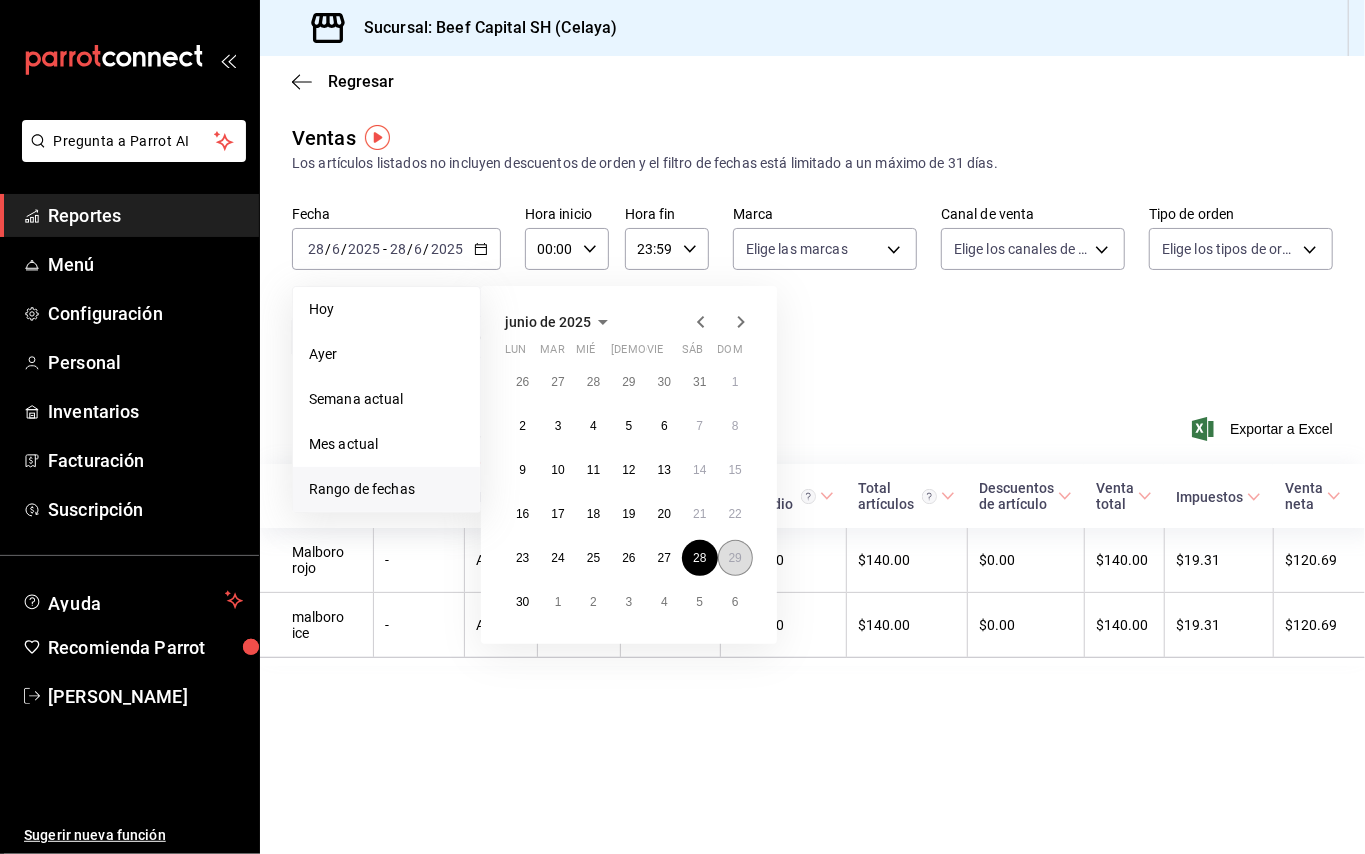 click on "29" at bounding box center [735, 558] 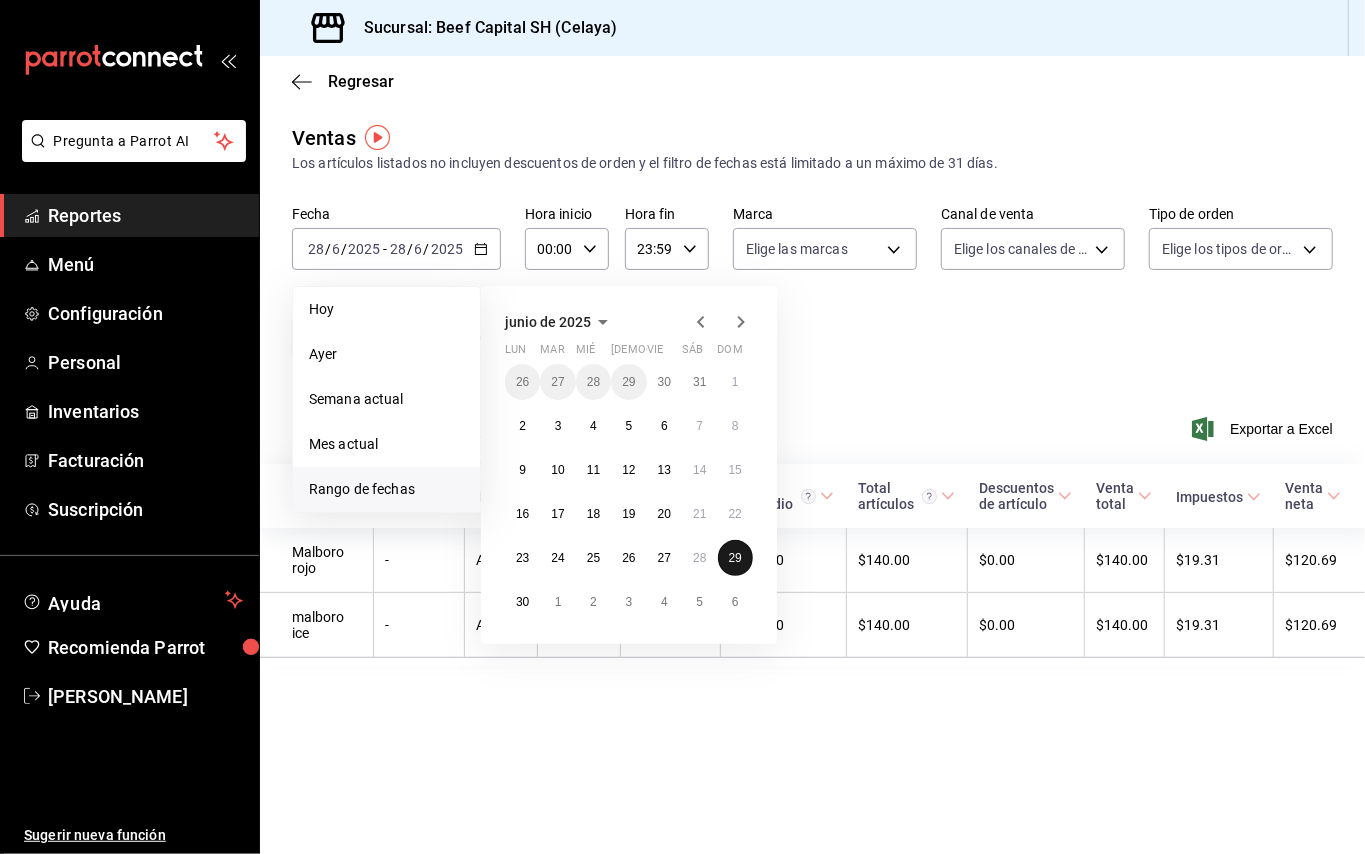 click on "29" at bounding box center (735, 558) 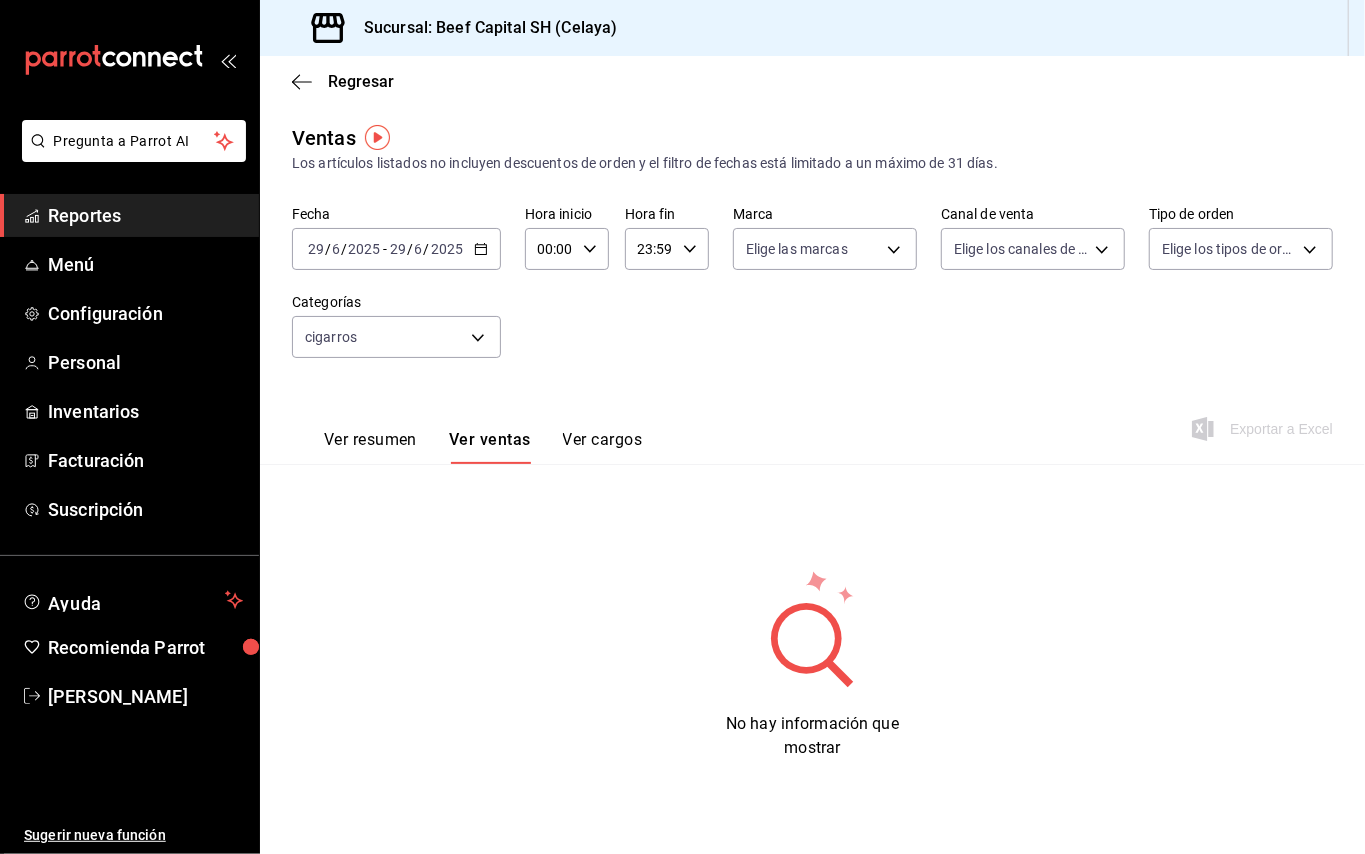 click 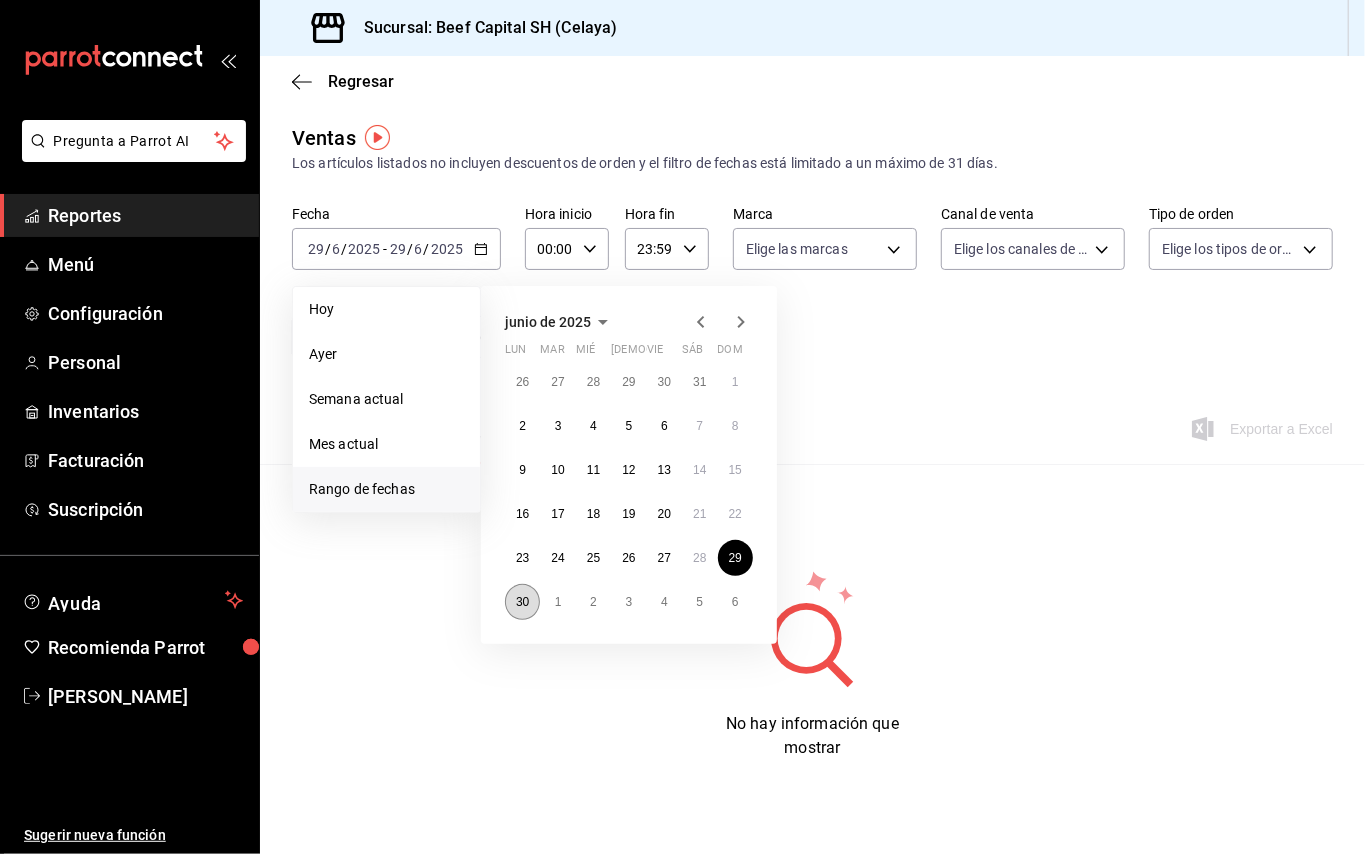 click on "30" at bounding box center (522, 602) 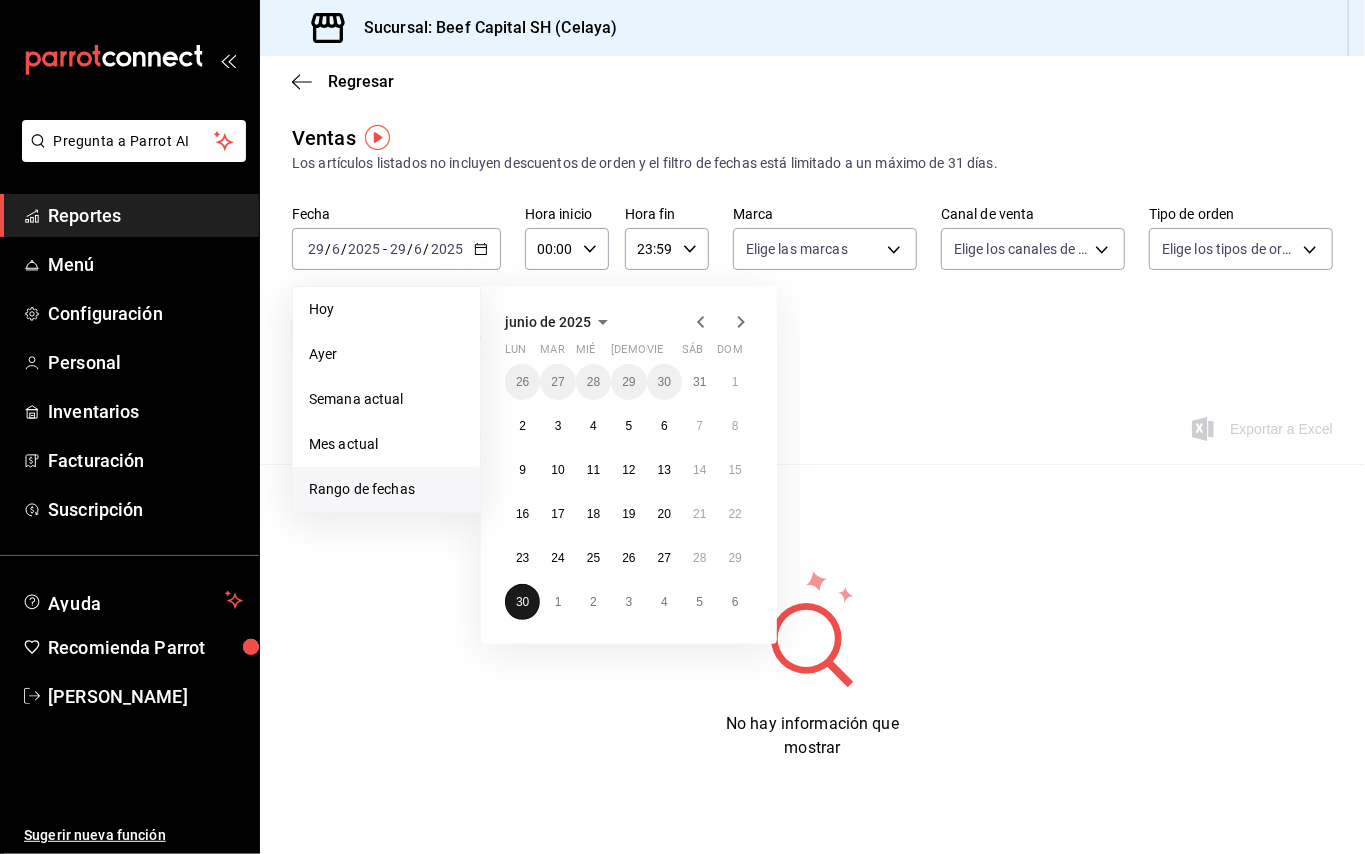 click on "30" at bounding box center (522, 602) 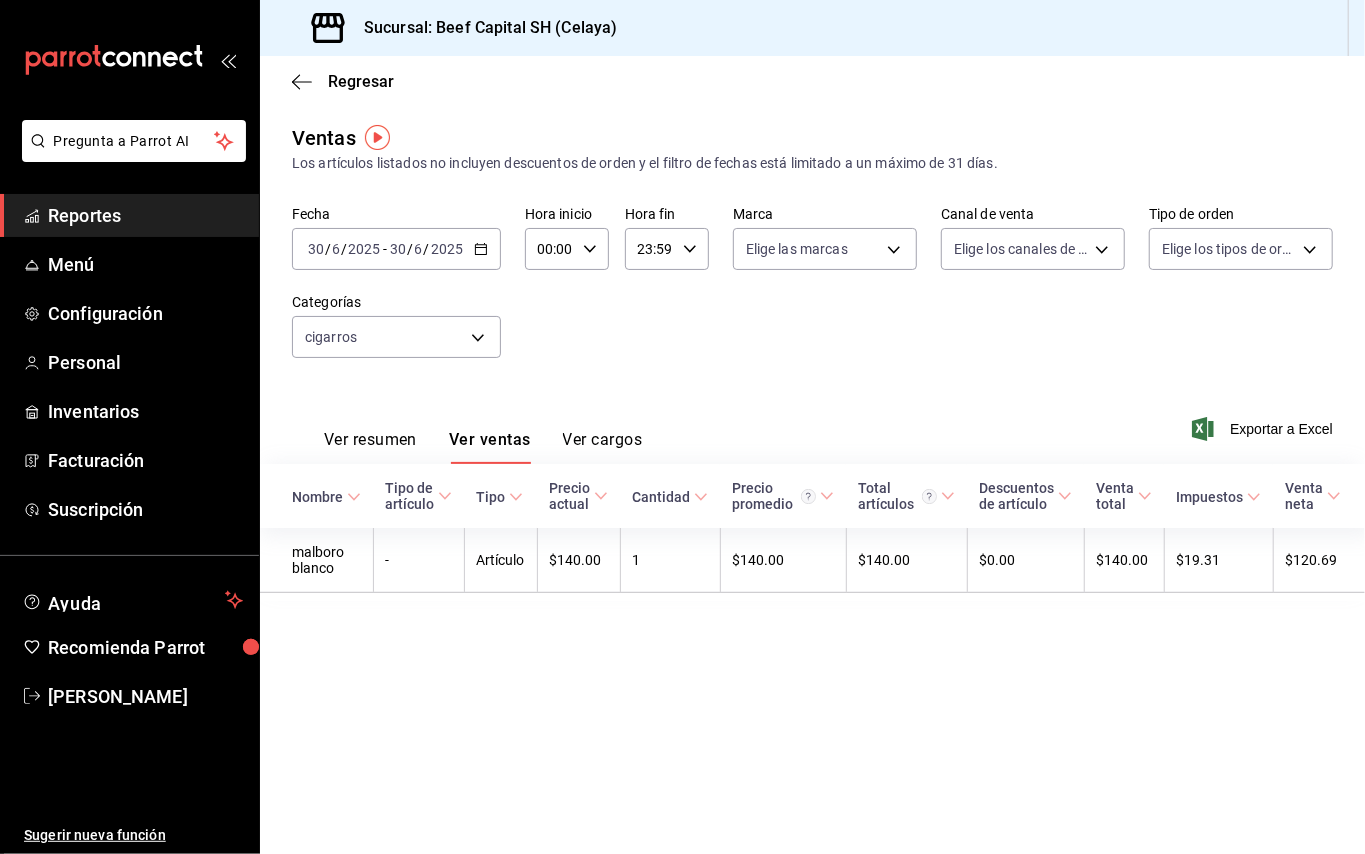 click on "[DATE] [DATE] - [DATE] [DATE]" at bounding box center (396, 249) 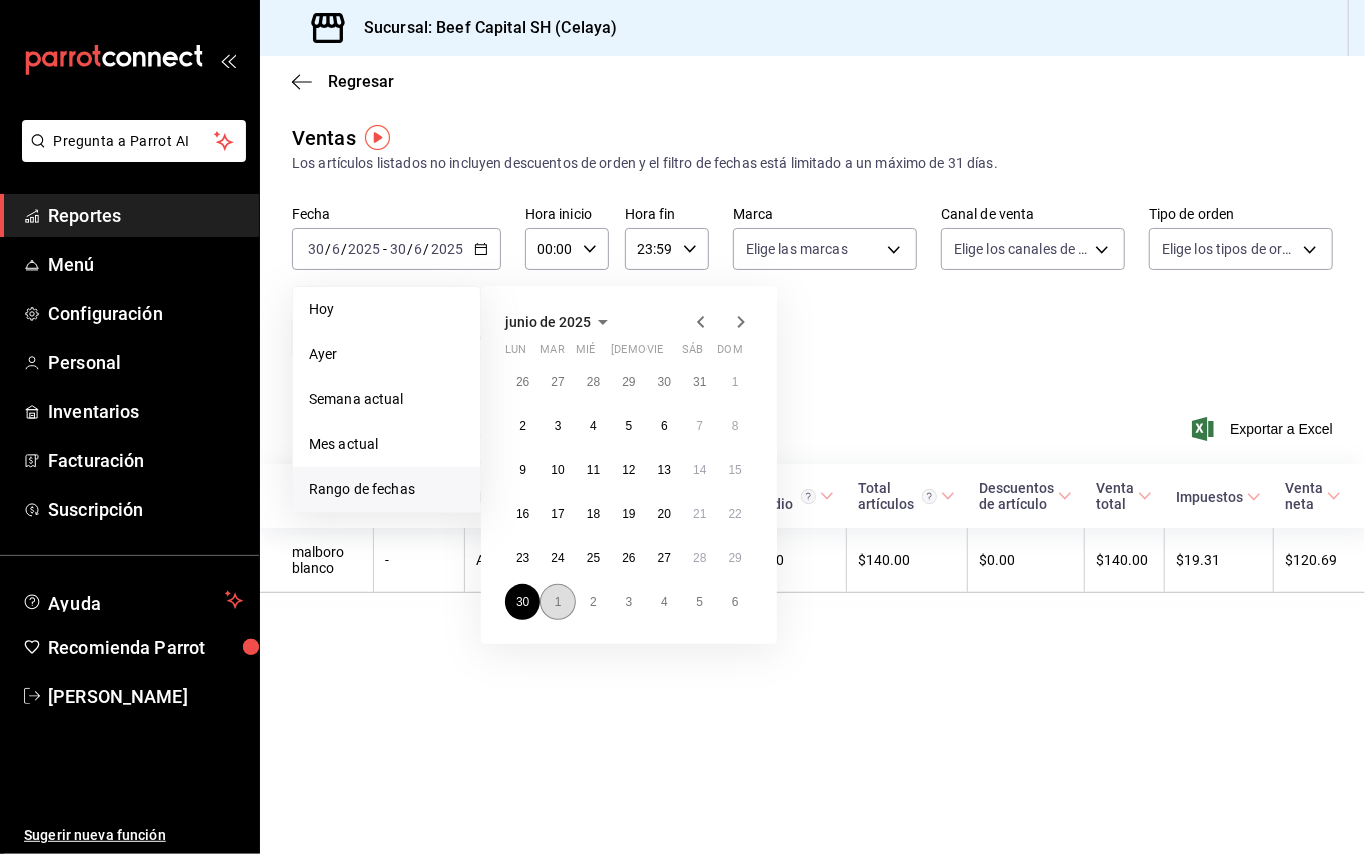 click on "1" at bounding box center [558, 602] 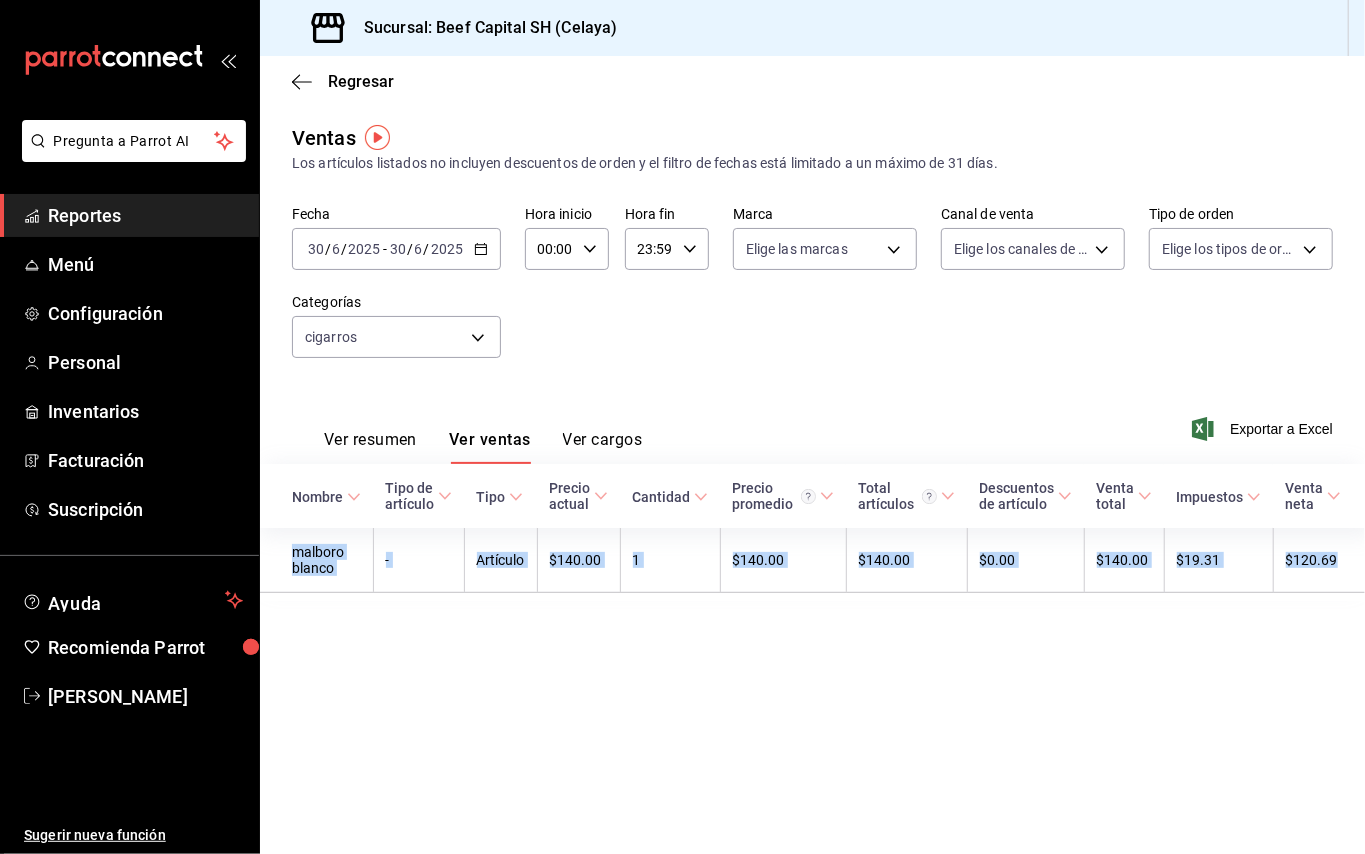 click on "Nombre Tipo de artículo Tipo Precio actual Cantidad Precio promedio   Total artículos   Descuentos de artículo Venta total Impuestos Venta neta malboro blanco - Artículo $140.00 1 $140.00 $140.00 $0.00 $140.00 $19.31 $120.69" at bounding box center [816, 532] 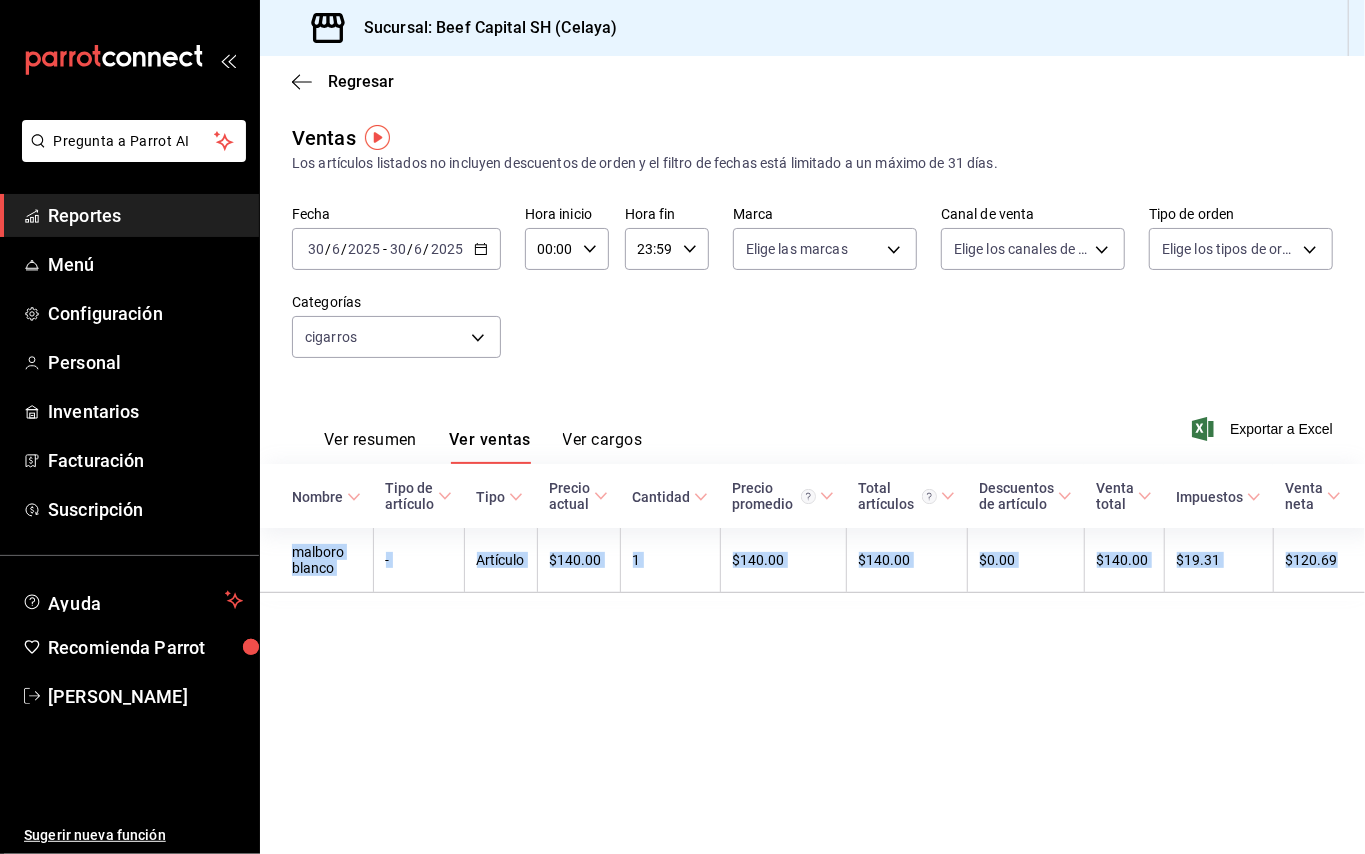 click 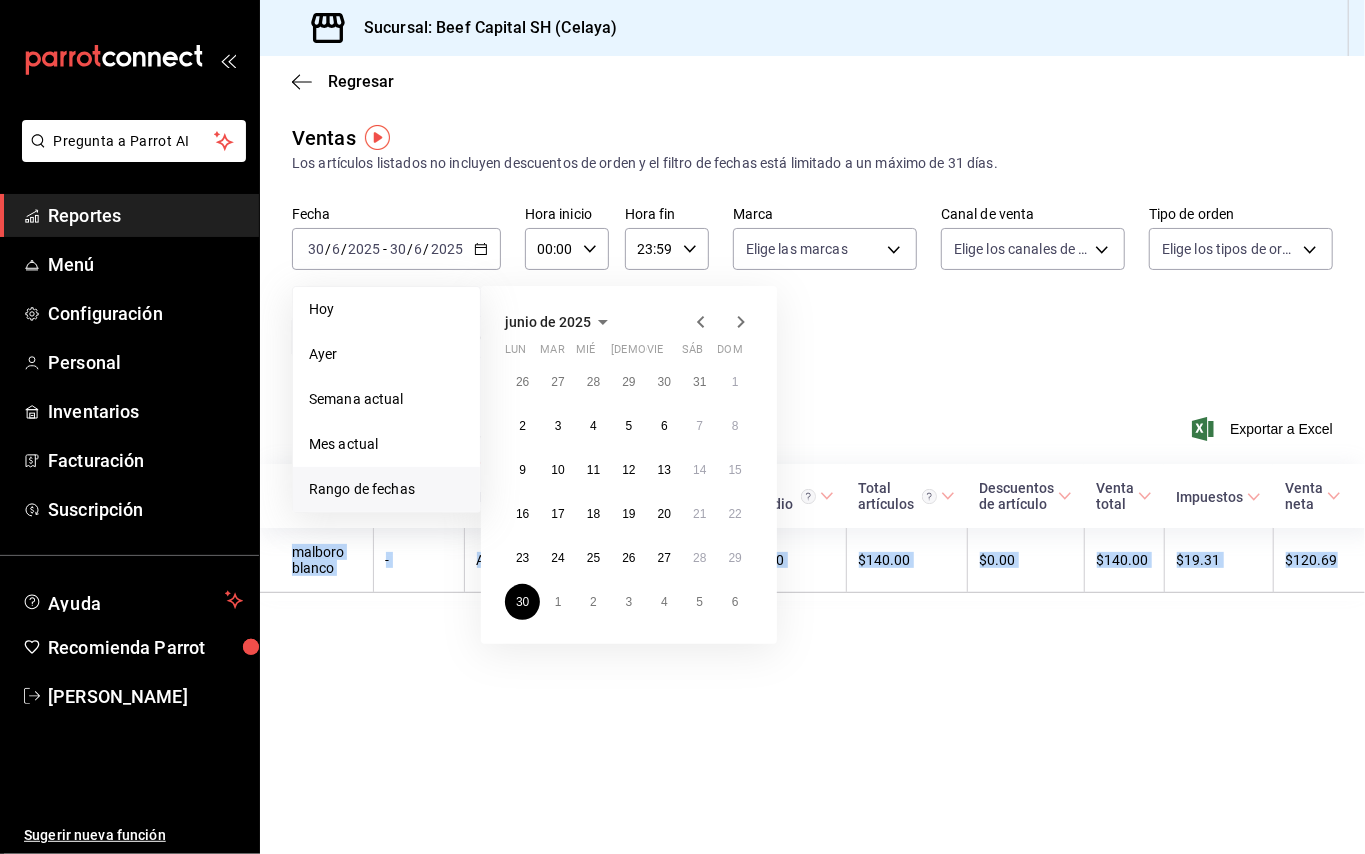 click 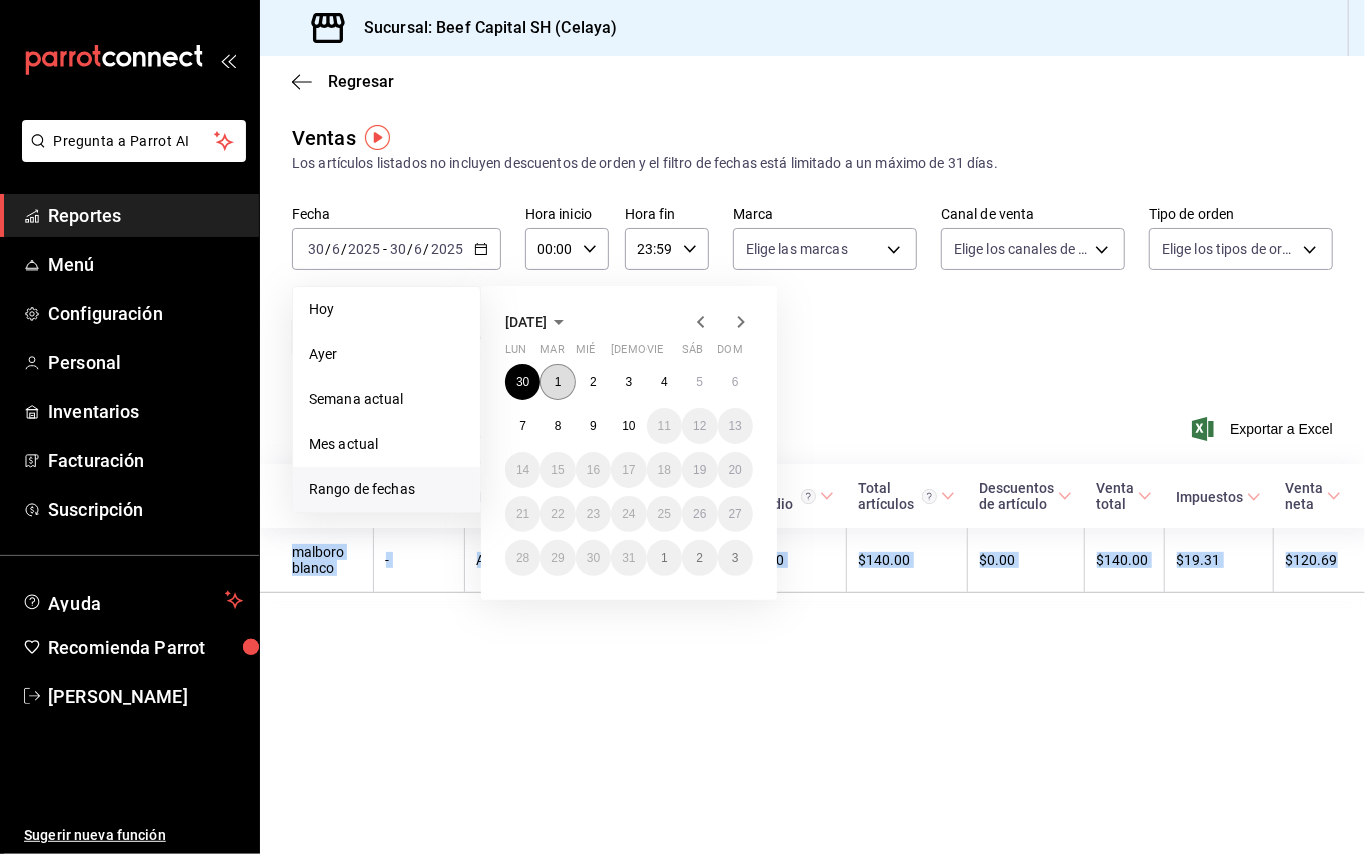 click on "1" at bounding box center (557, 382) 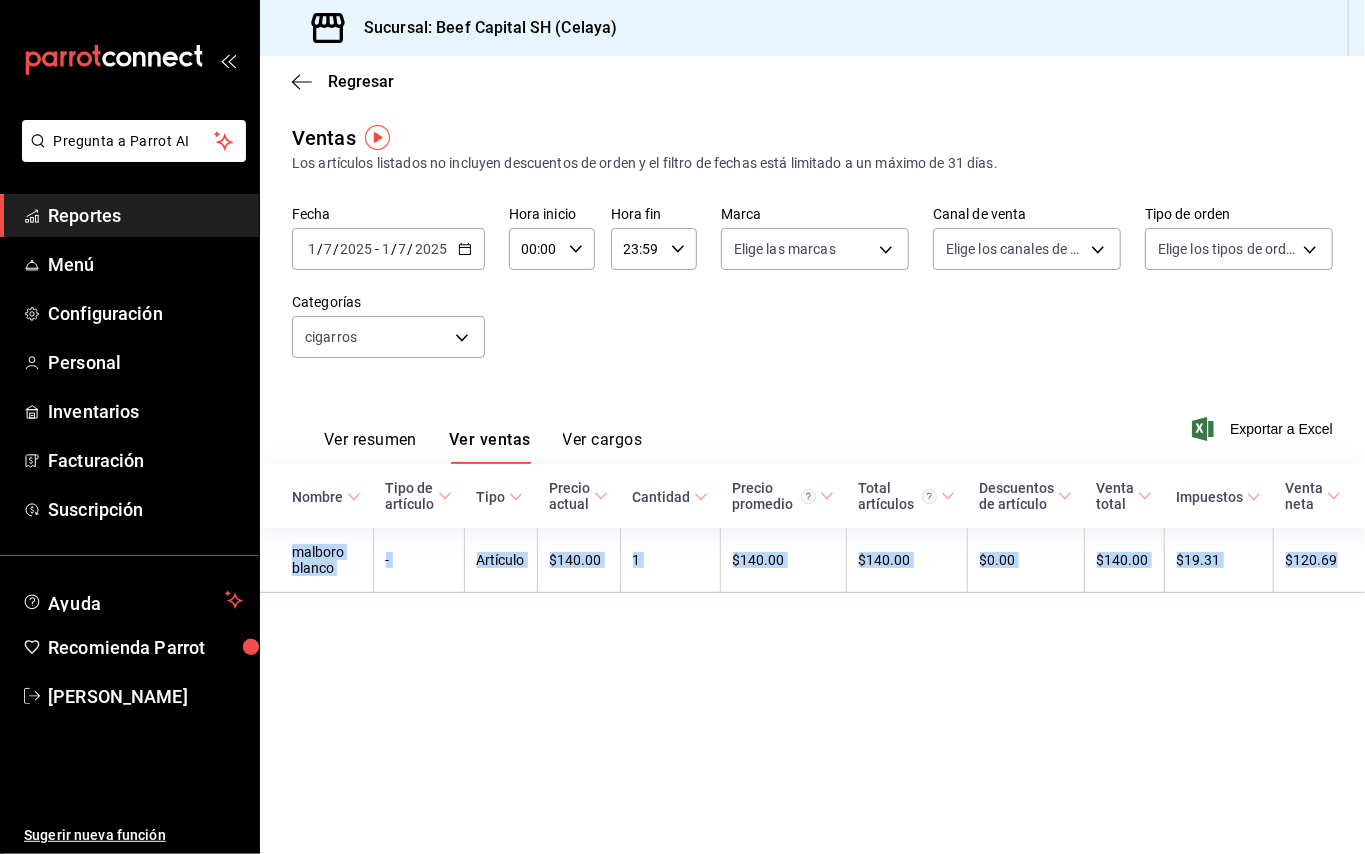 click on "Regresar Ventas Los artículos listados no incluyen descuentos de orden y el filtro de fechas está limitado a un máximo de 31 días. Fecha [DATE] [DATE] - [DATE] [DATE] Hora inicio 00:00 Hora inicio Hora fin 23:59 Hora fin Marca Elige las marcas Canal de venta Elige los canales de venta Tipo de orden Elige los tipos de orden Categorías cigarros 1ecb4aca-5a84-4dd1-8d21-6ae91fe69013 Ver resumen Ver ventas Ver cargos Exportar a Excel Nombre Tipo de artículo Tipo Precio actual Cantidad Precio promedio   Total artículos   Descuentos de artículo Venta total Impuestos Venta neta malboro blanco - Artículo $140.00 1 $140.00 $140.00 $0.00 $140.00 $19.31 $120.69" at bounding box center [812, 455] 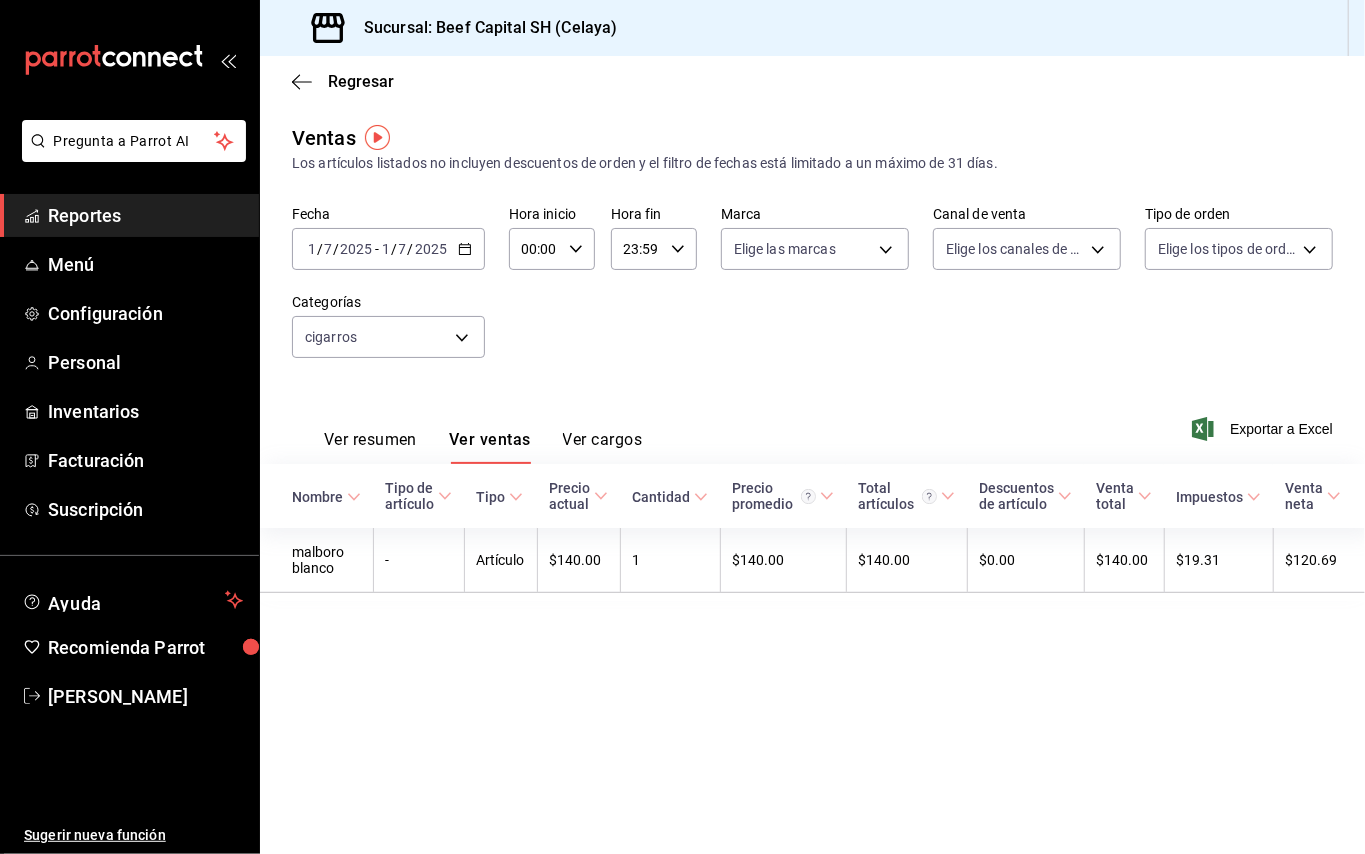 click on "[DATE] [DATE] - [DATE] [DATE]" at bounding box center [388, 249] 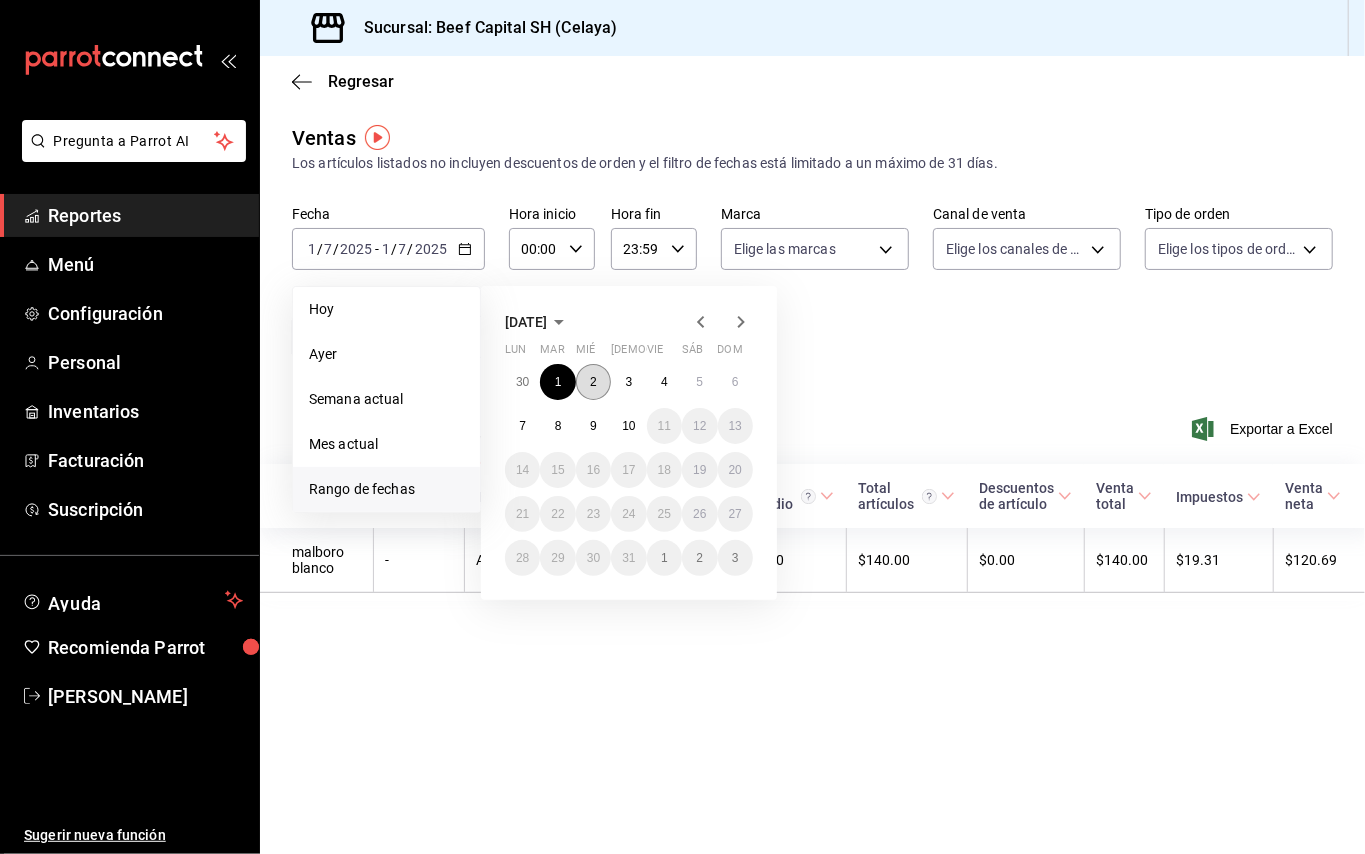 click on "2" at bounding box center [593, 382] 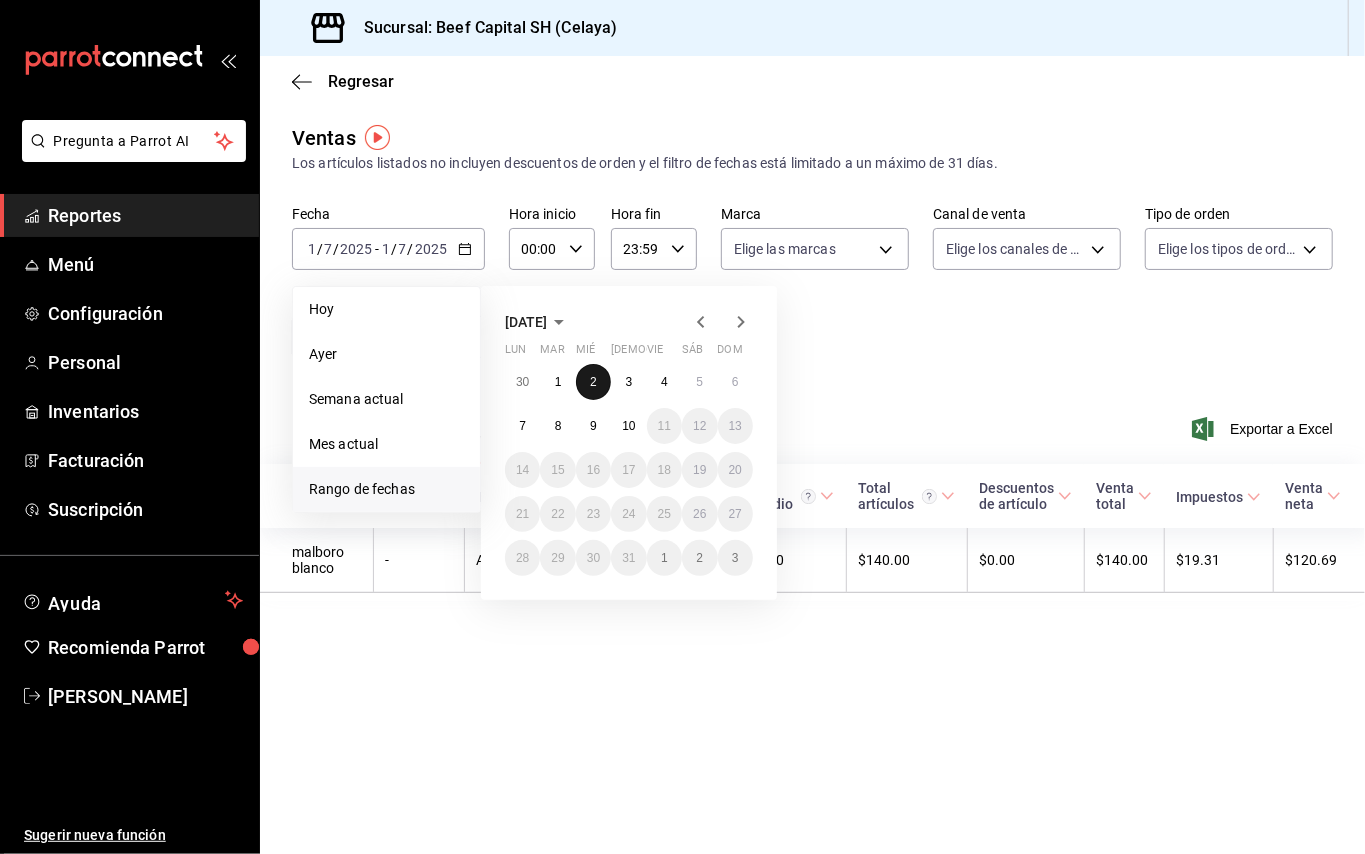 click on "2" at bounding box center [593, 382] 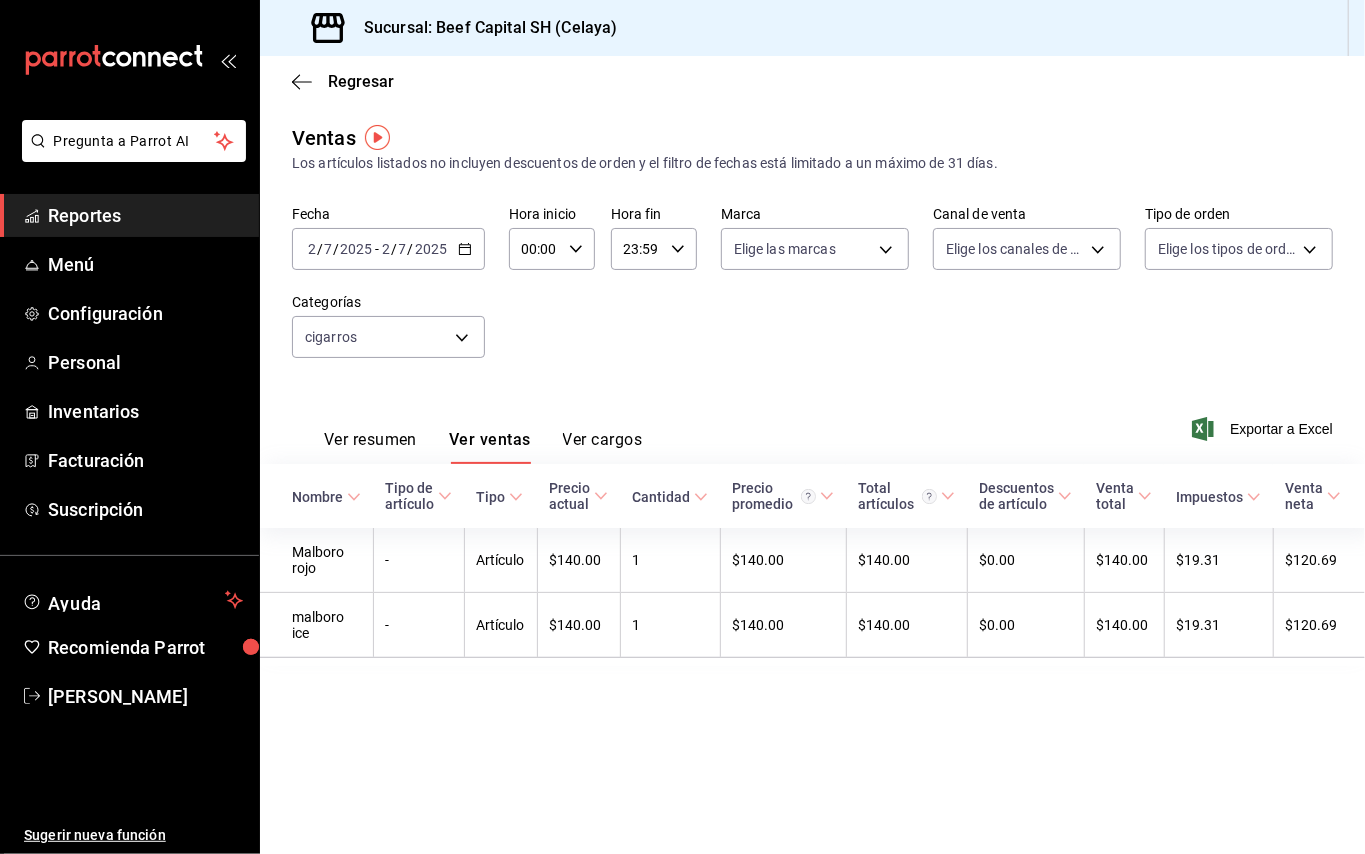 click on "[DATE] [DATE] - [DATE] [DATE]" at bounding box center [388, 249] 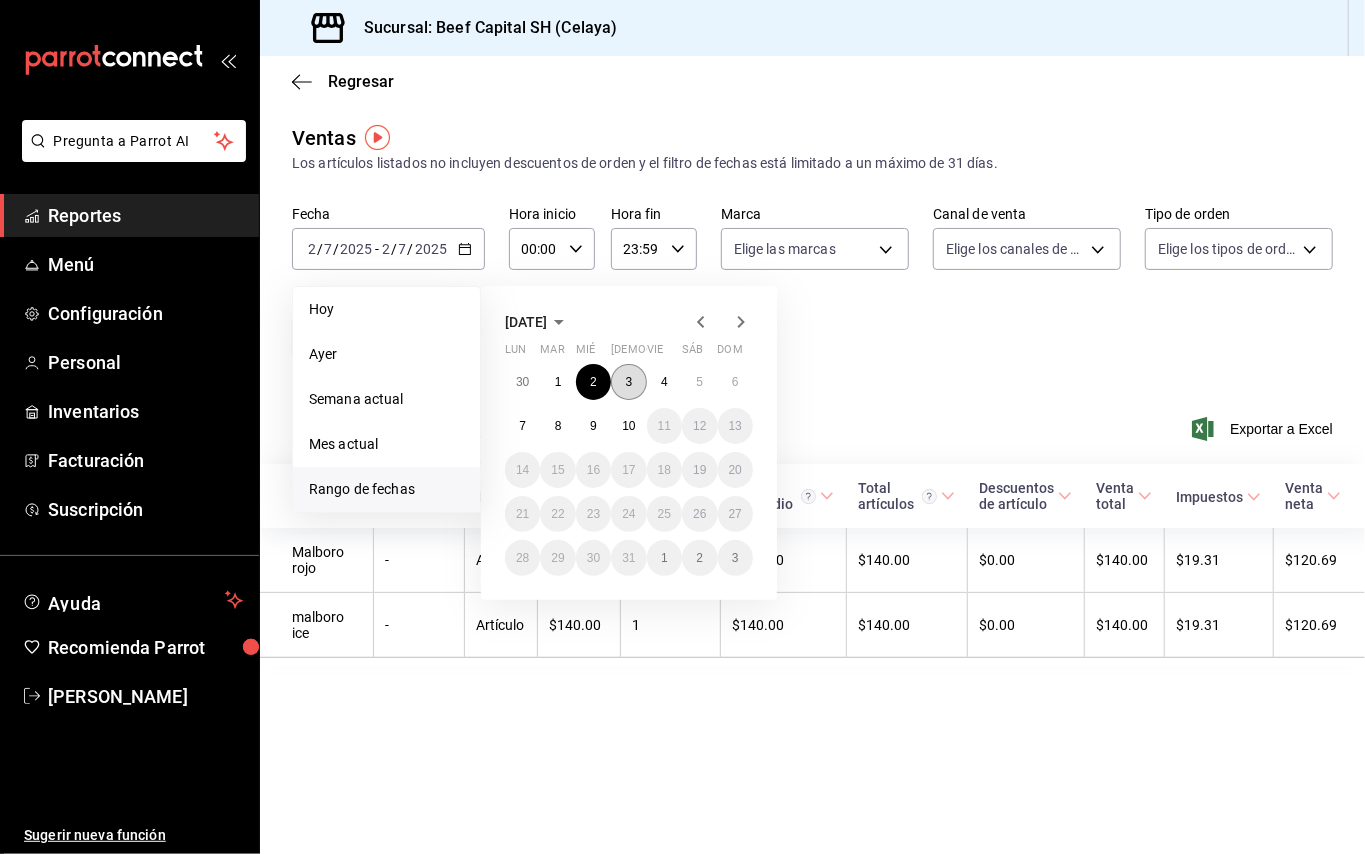 click on "3" at bounding box center [628, 382] 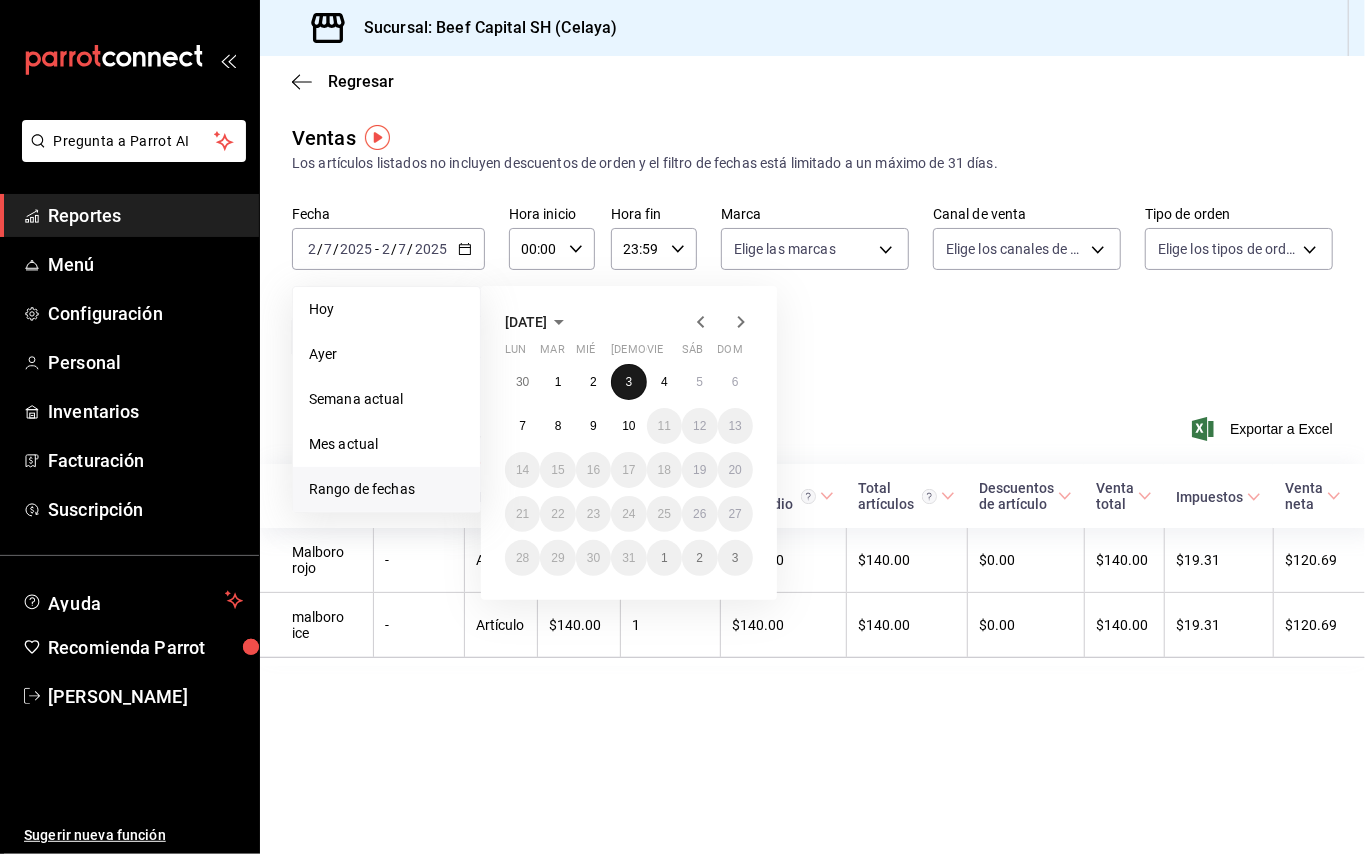 click on "3" at bounding box center (628, 382) 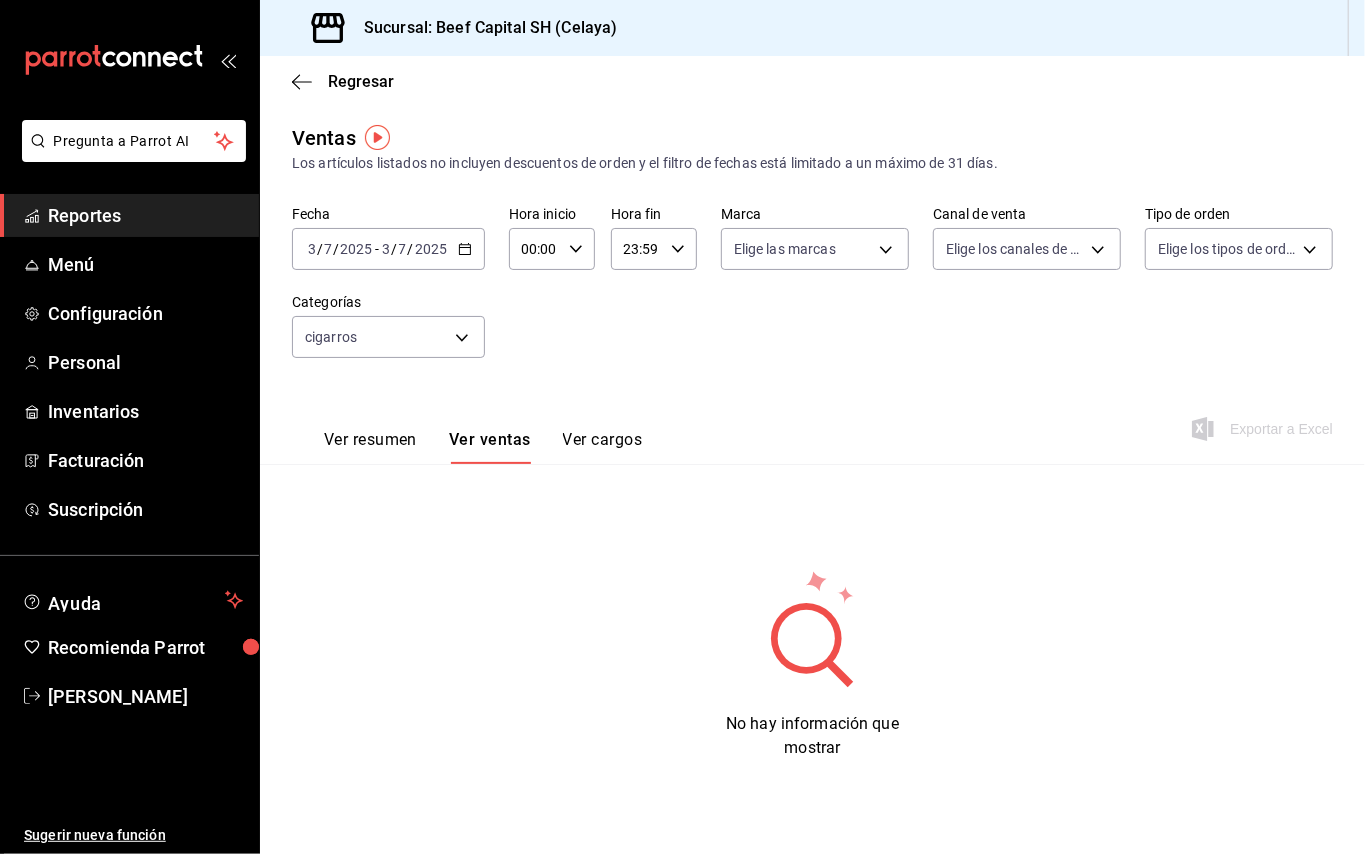 click 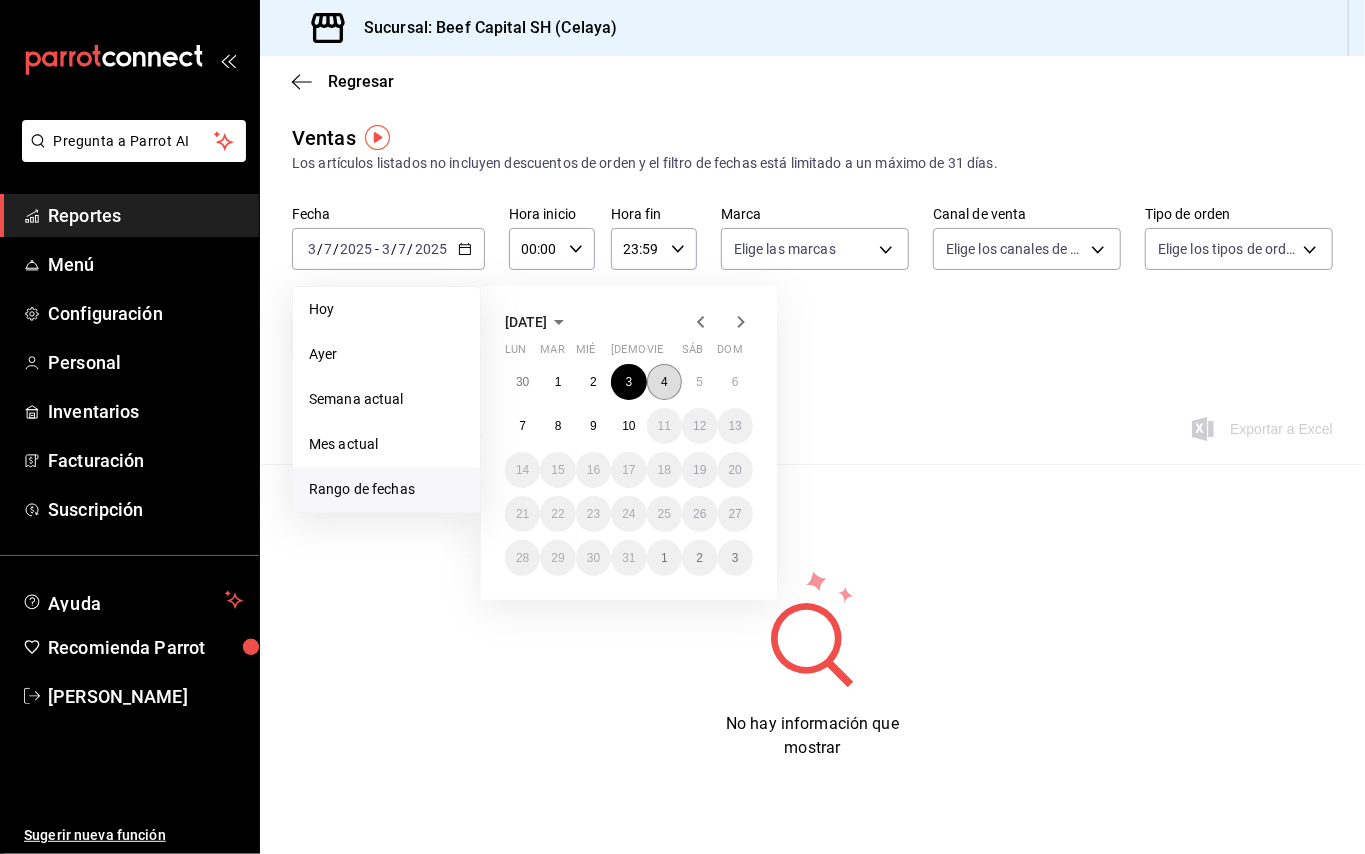 click on "4" at bounding box center (664, 382) 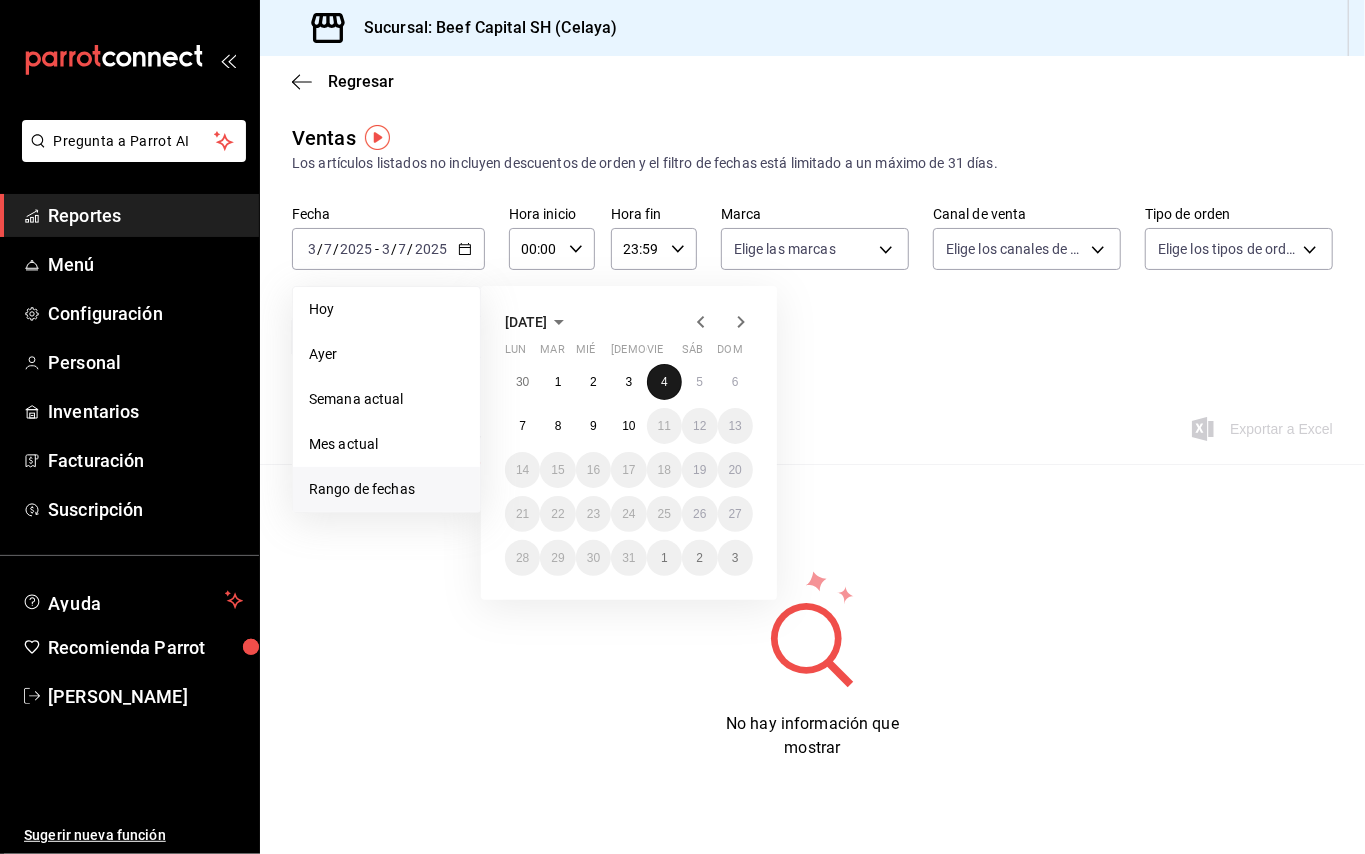 click on "4" at bounding box center (664, 382) 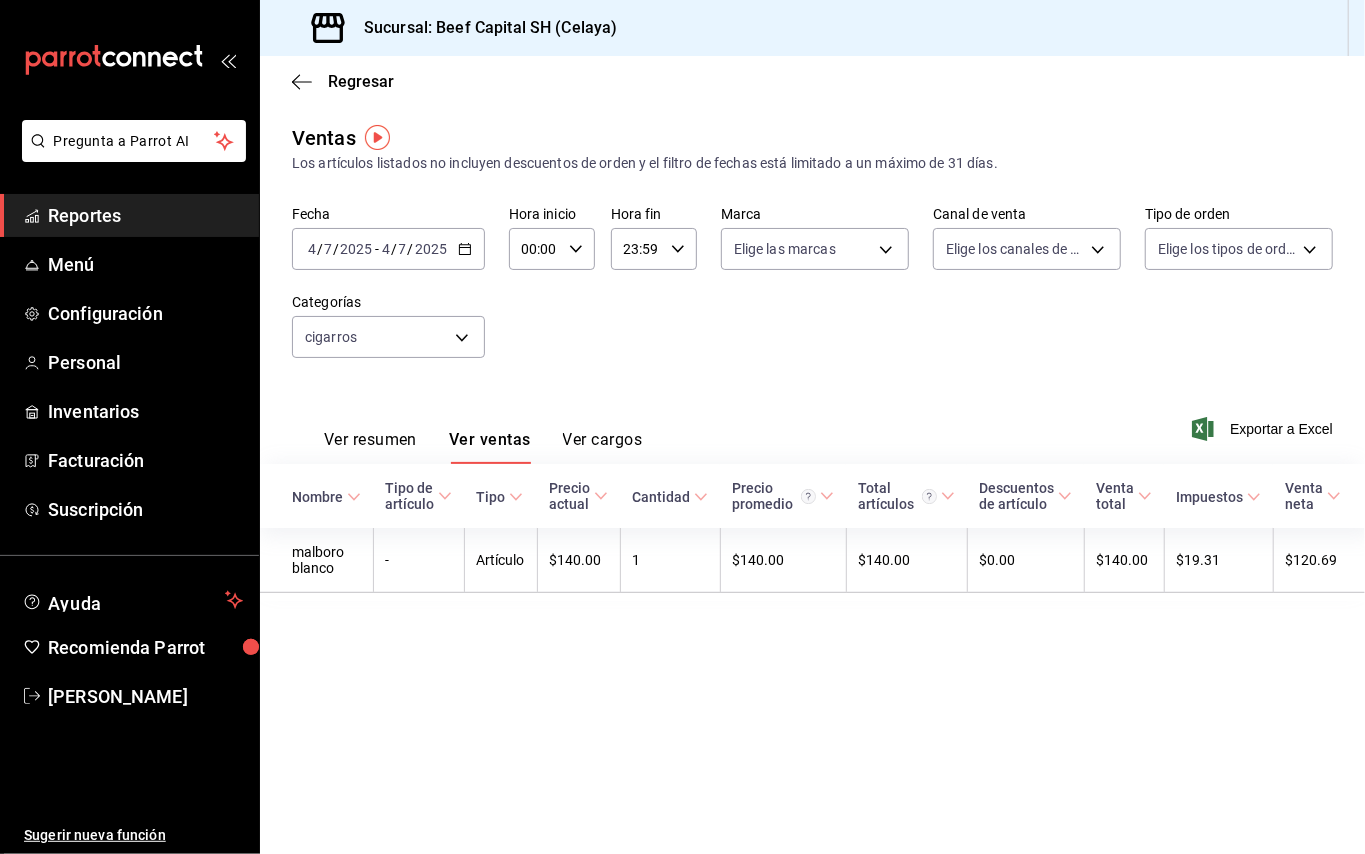 click on "[DATE] [DATE] - [DATE] [DATE]" at bounding box center (388, 249) 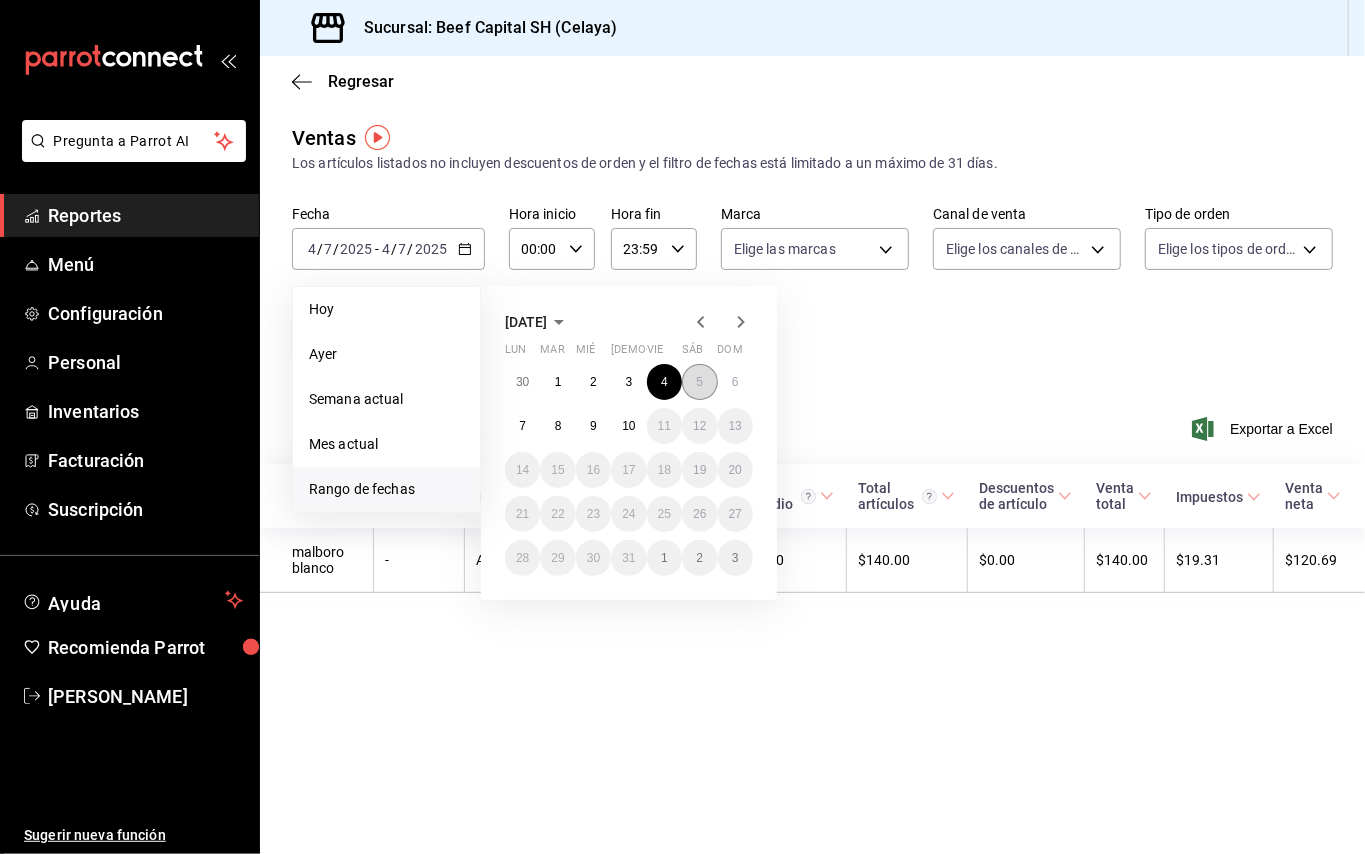 click on "5" at bounding box center (699, 382) 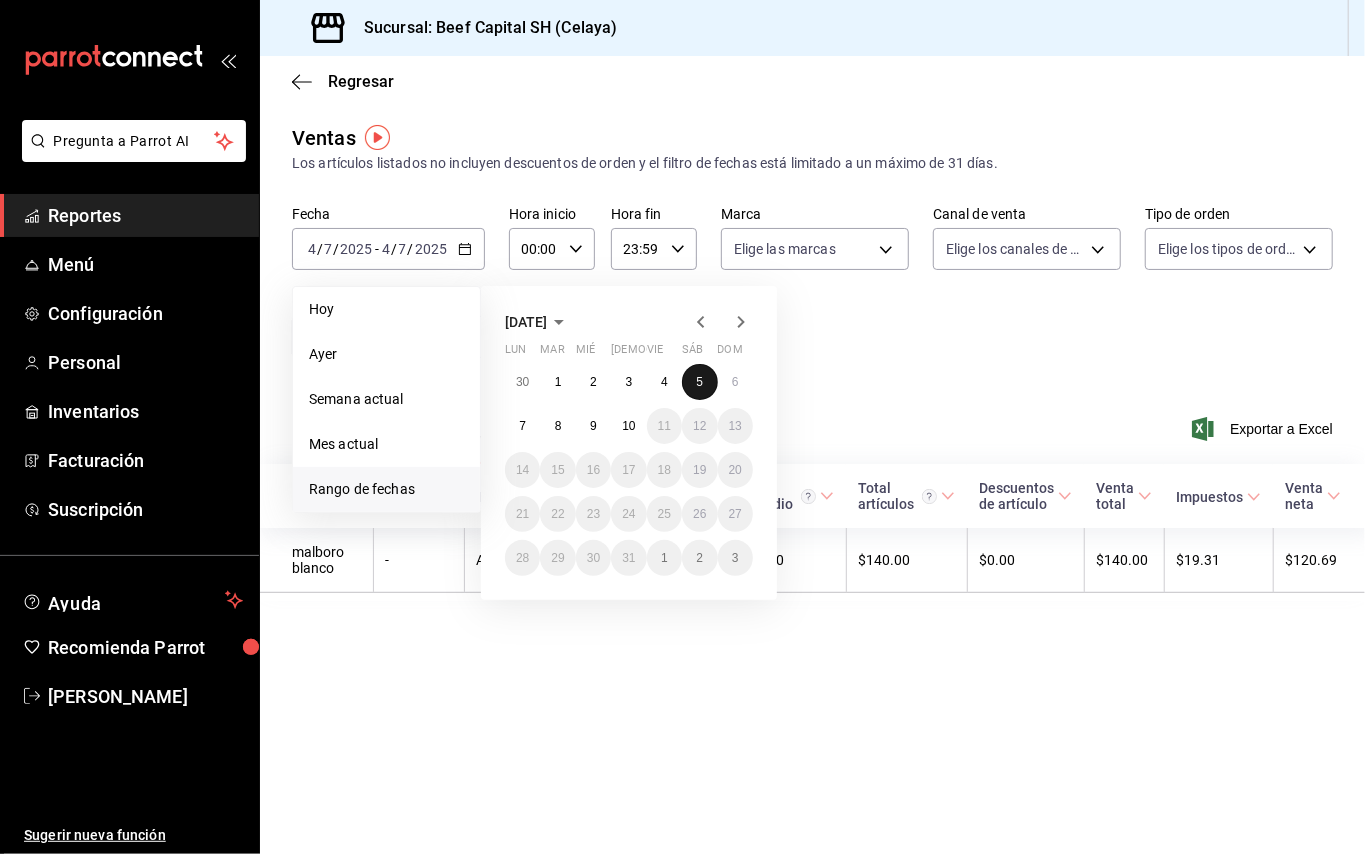 click on "5" at bounding box center (699, 382) 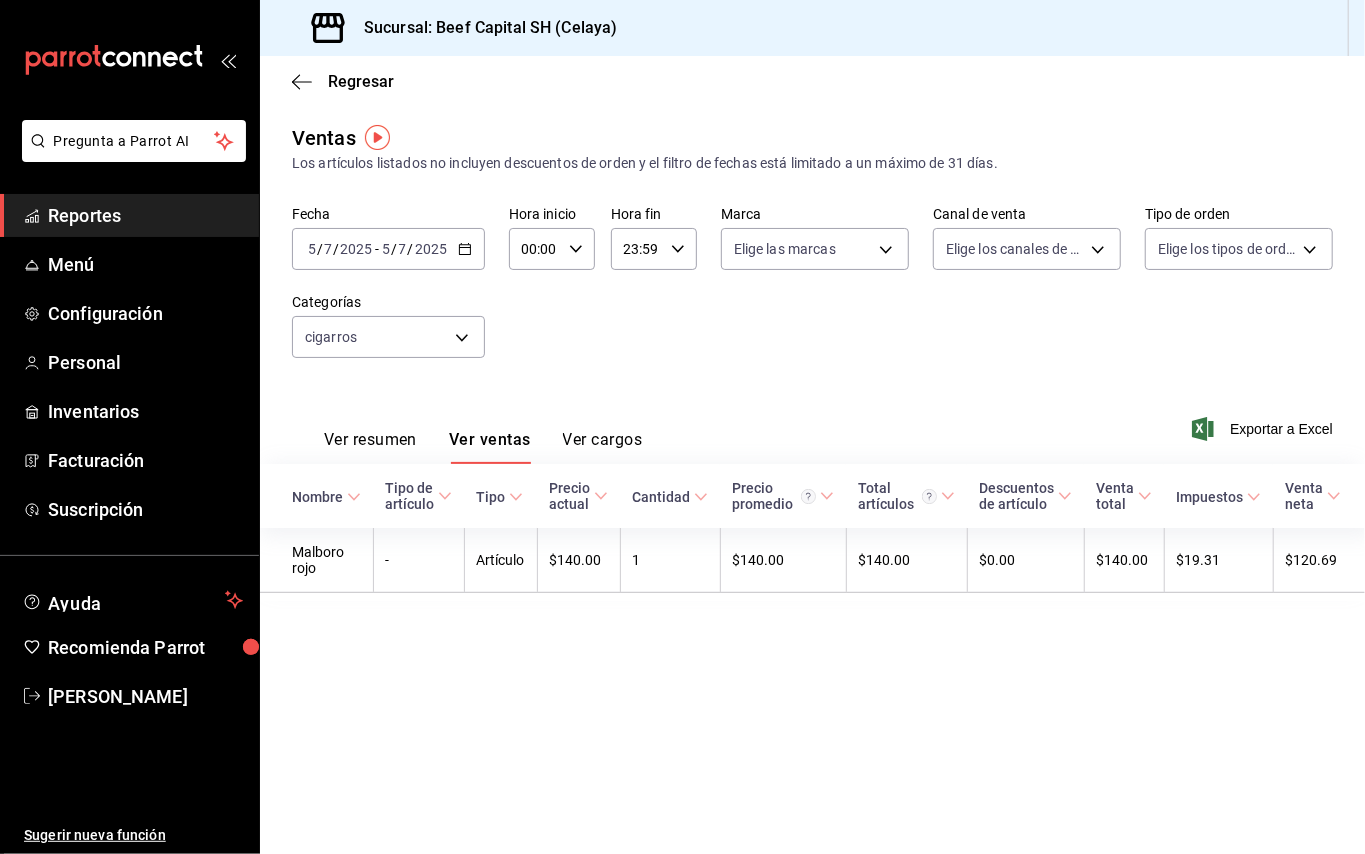 click 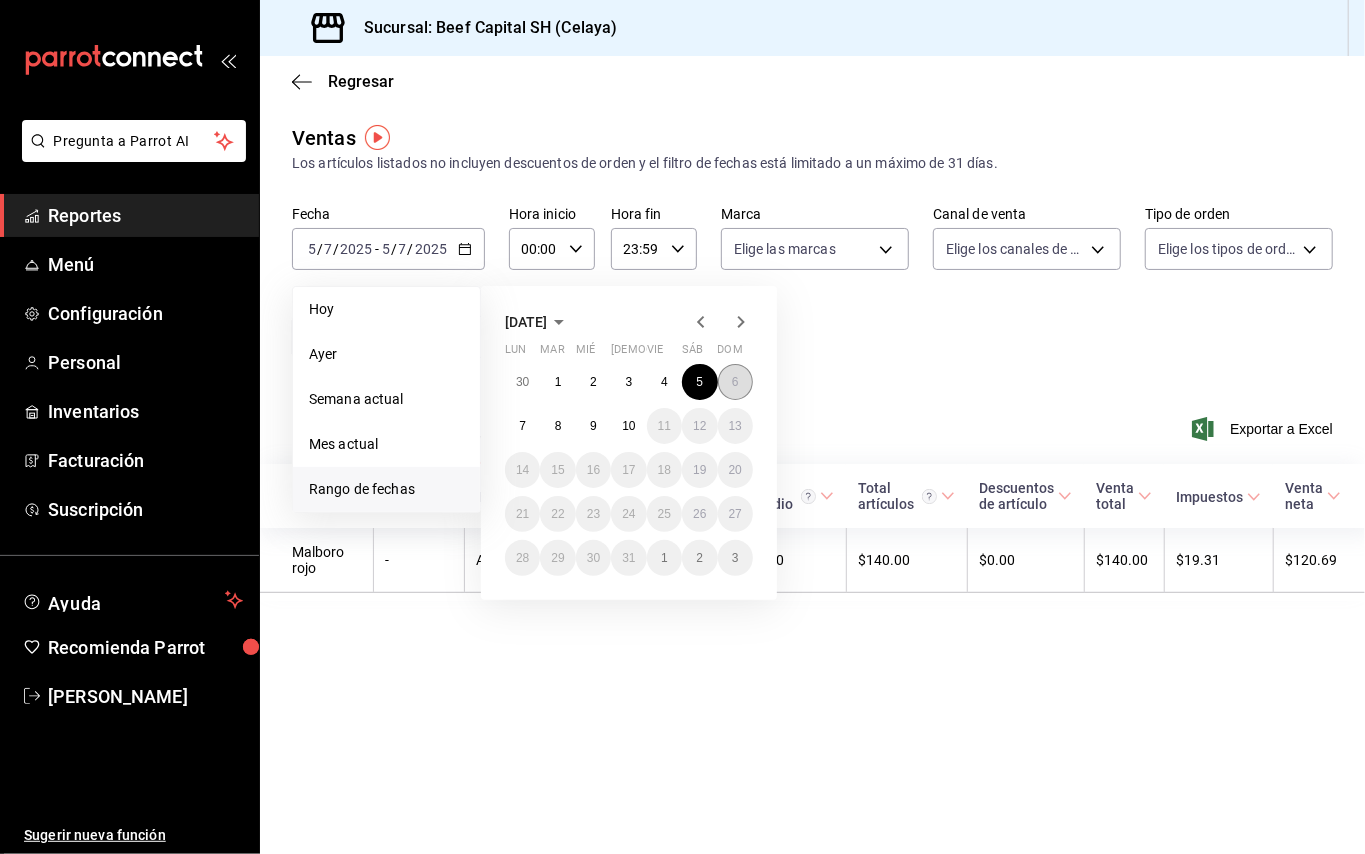 click on "6" at bounding box center (735, 382) 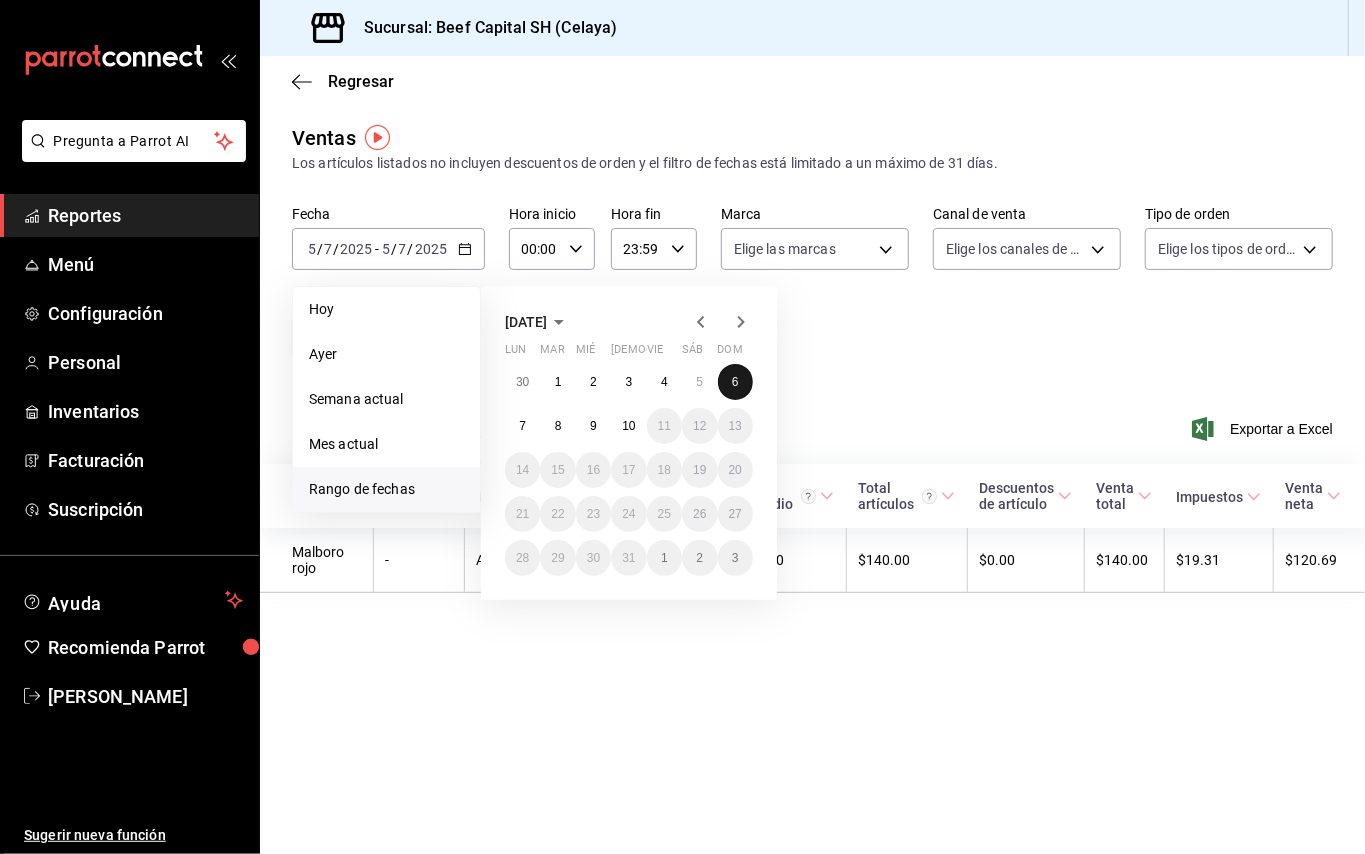 click on "6" at bounding box center [735, 382] 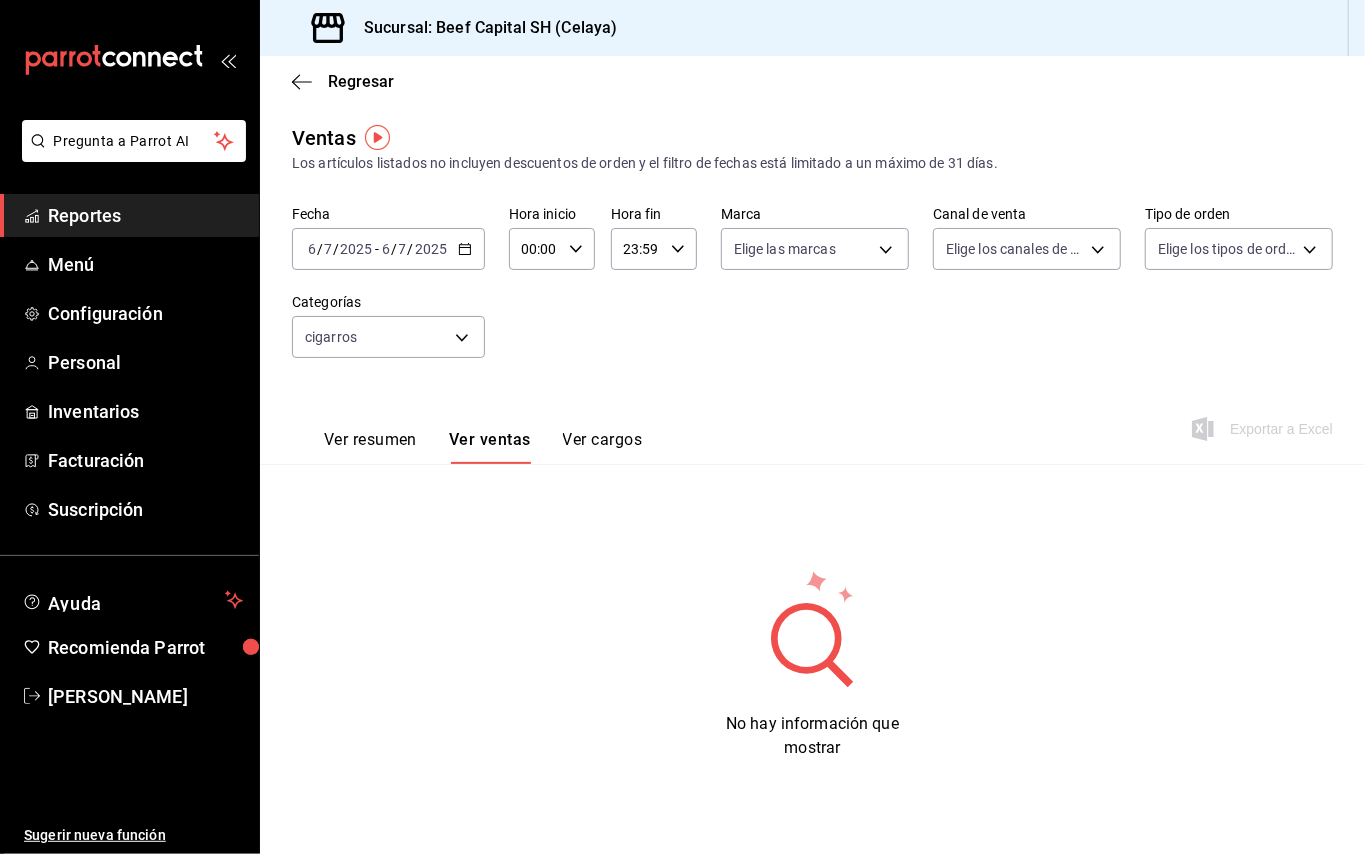 click on "[DATE] [DATE] - [DATE] [DATE]" at bounding box center (388, 249) 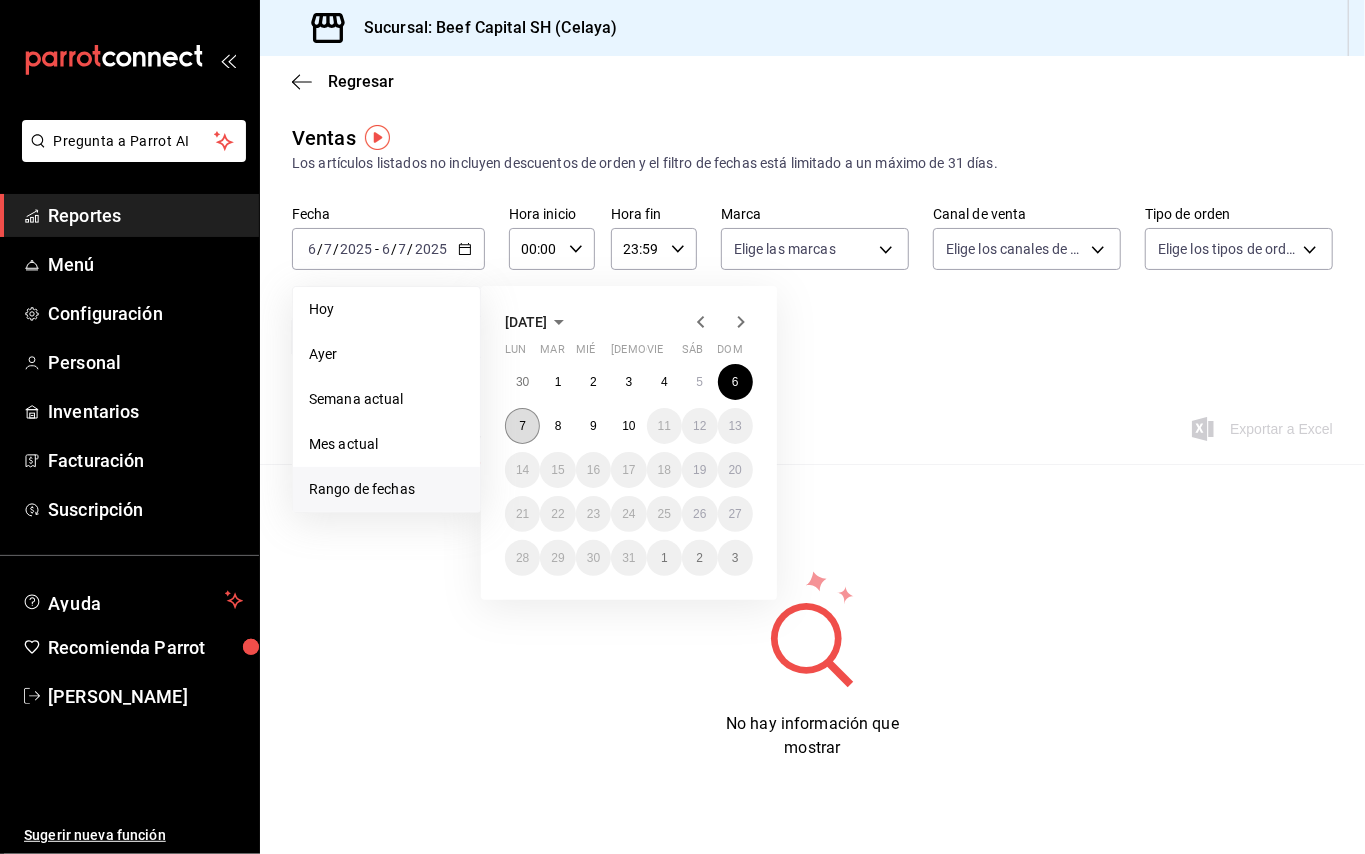 click on "7" at bounding box center (522, 426) 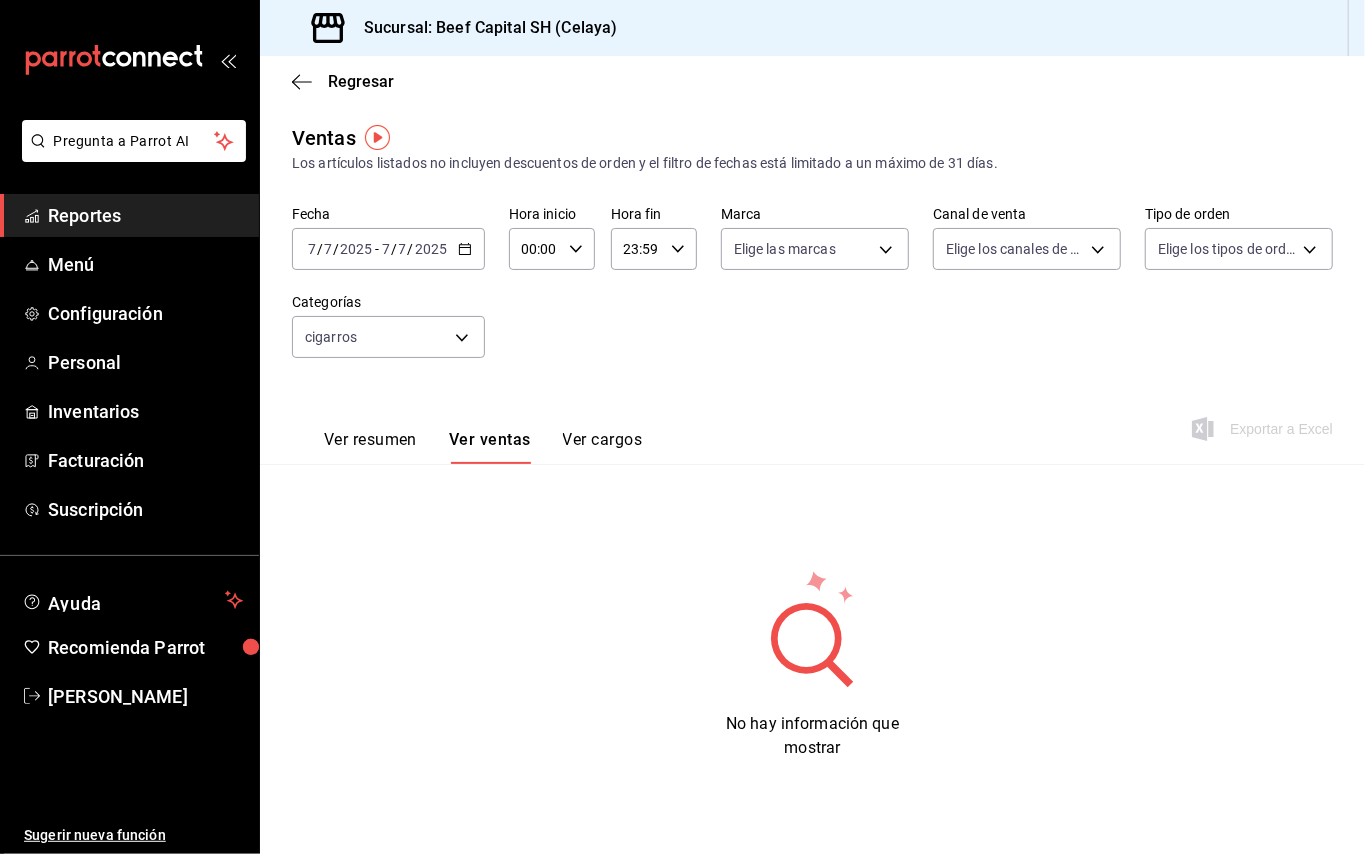 click 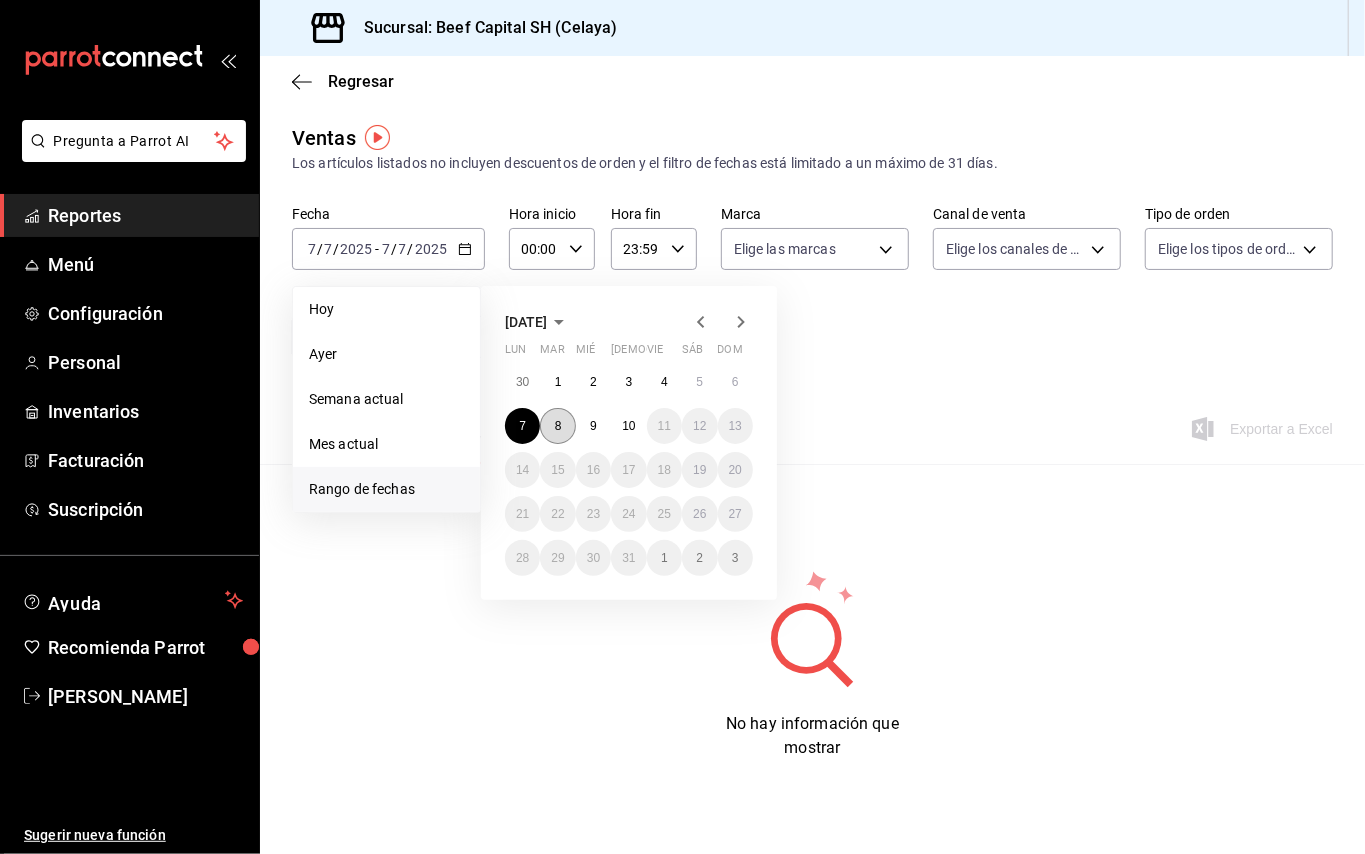 click on "8" at bounding box center [558, 426] 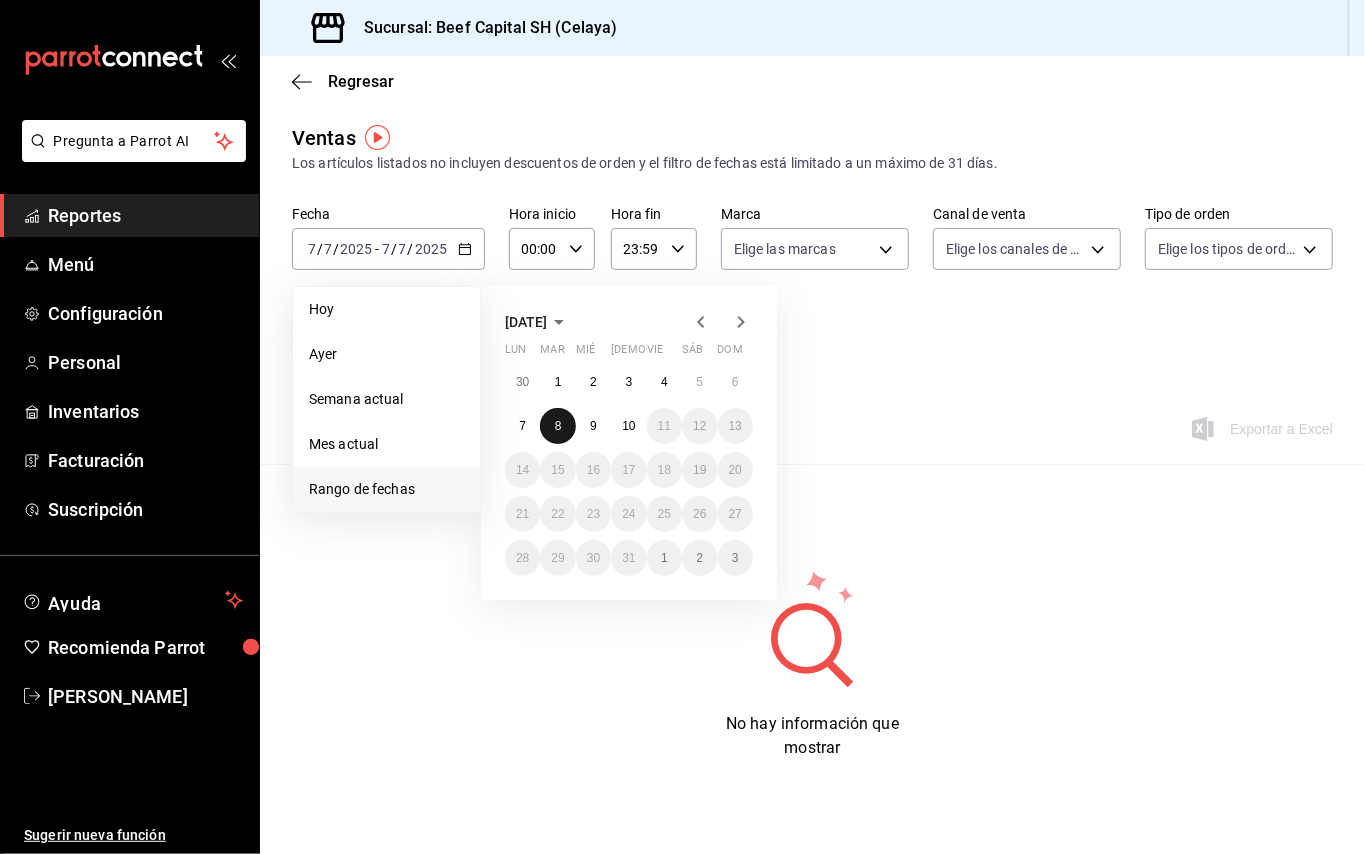 click on "8" at bounding box center [558, 426] 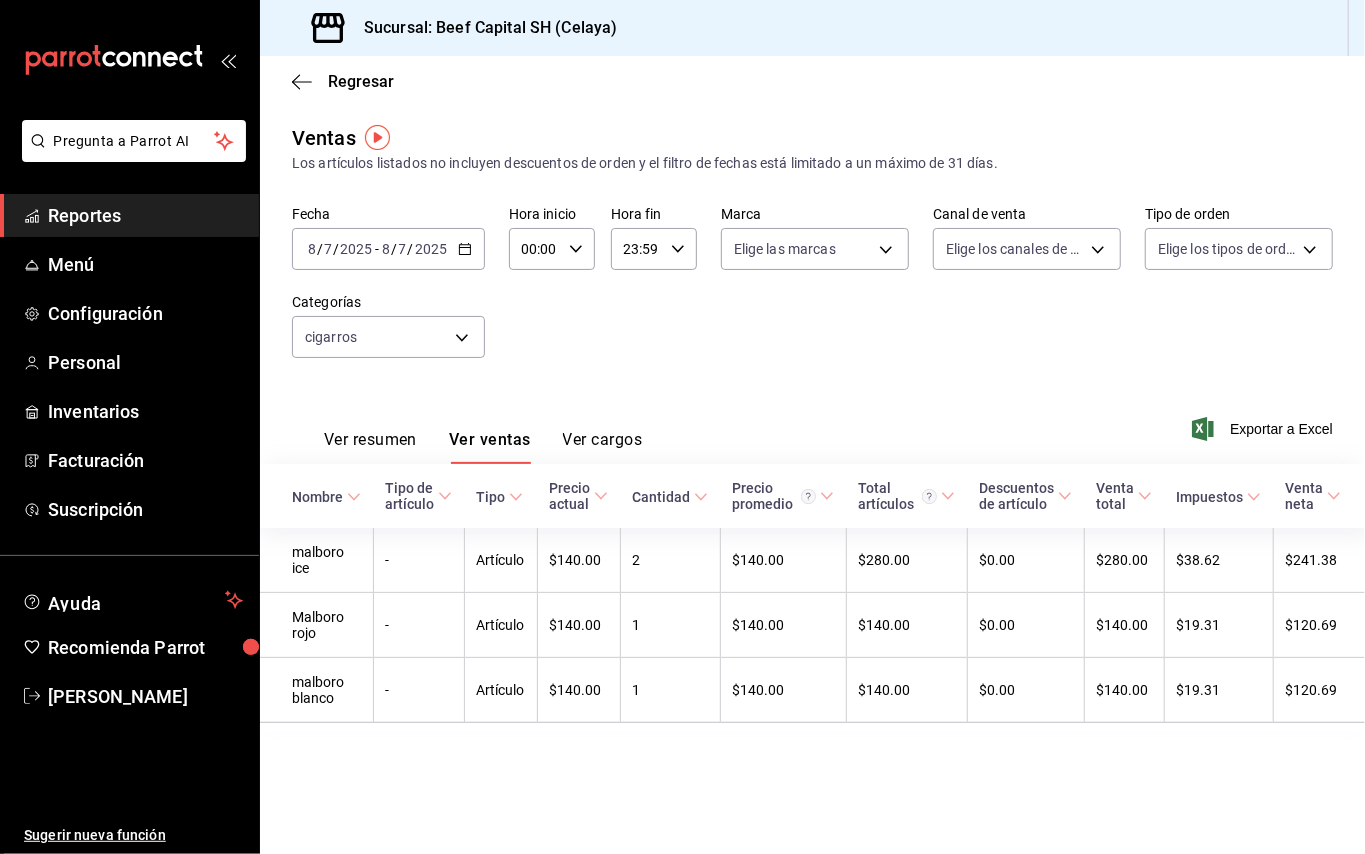 click on "[DATE] [DATE] - [DATE] [DATE]" at bounding box center [388, 249] 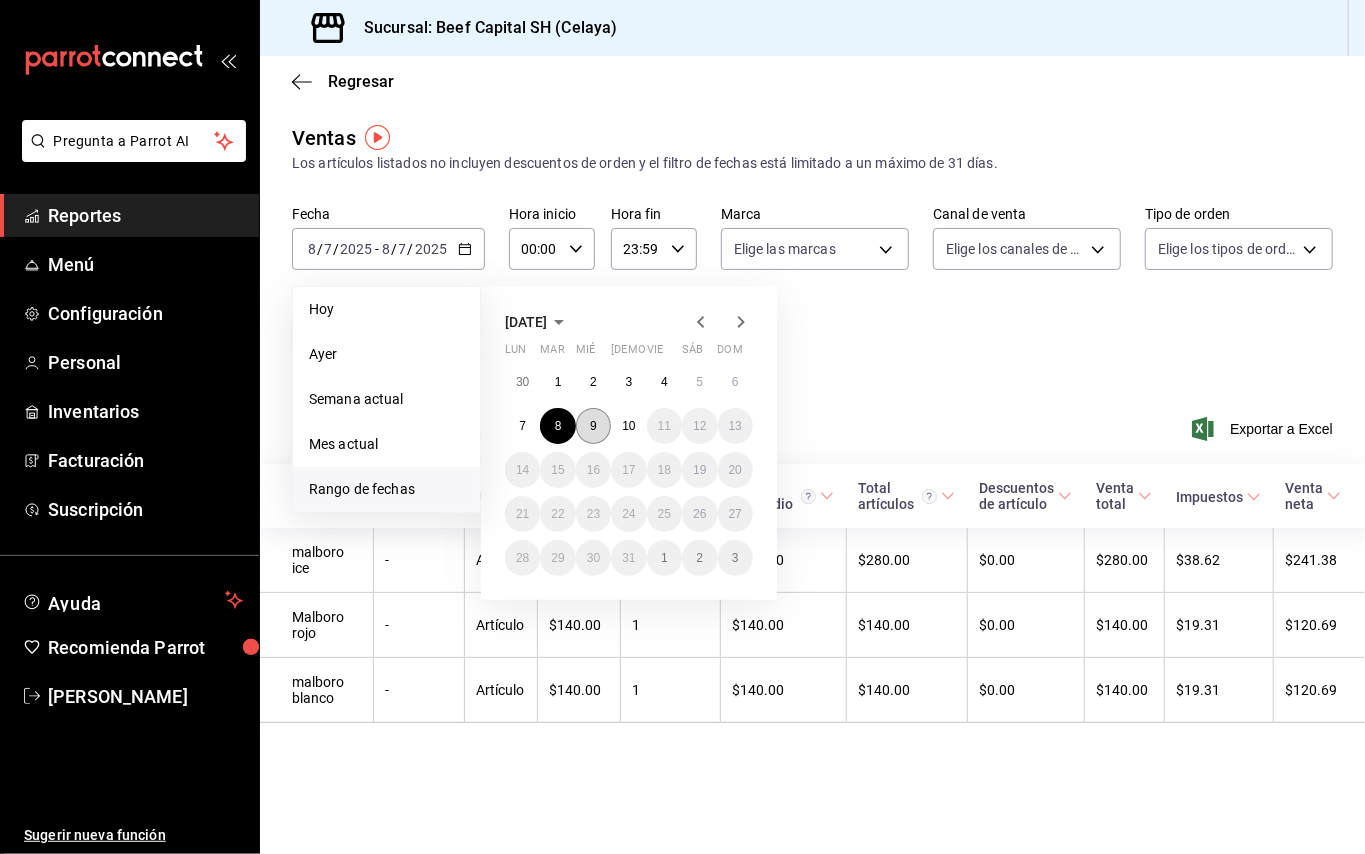 click on "9" at bounding box center [593, 426] 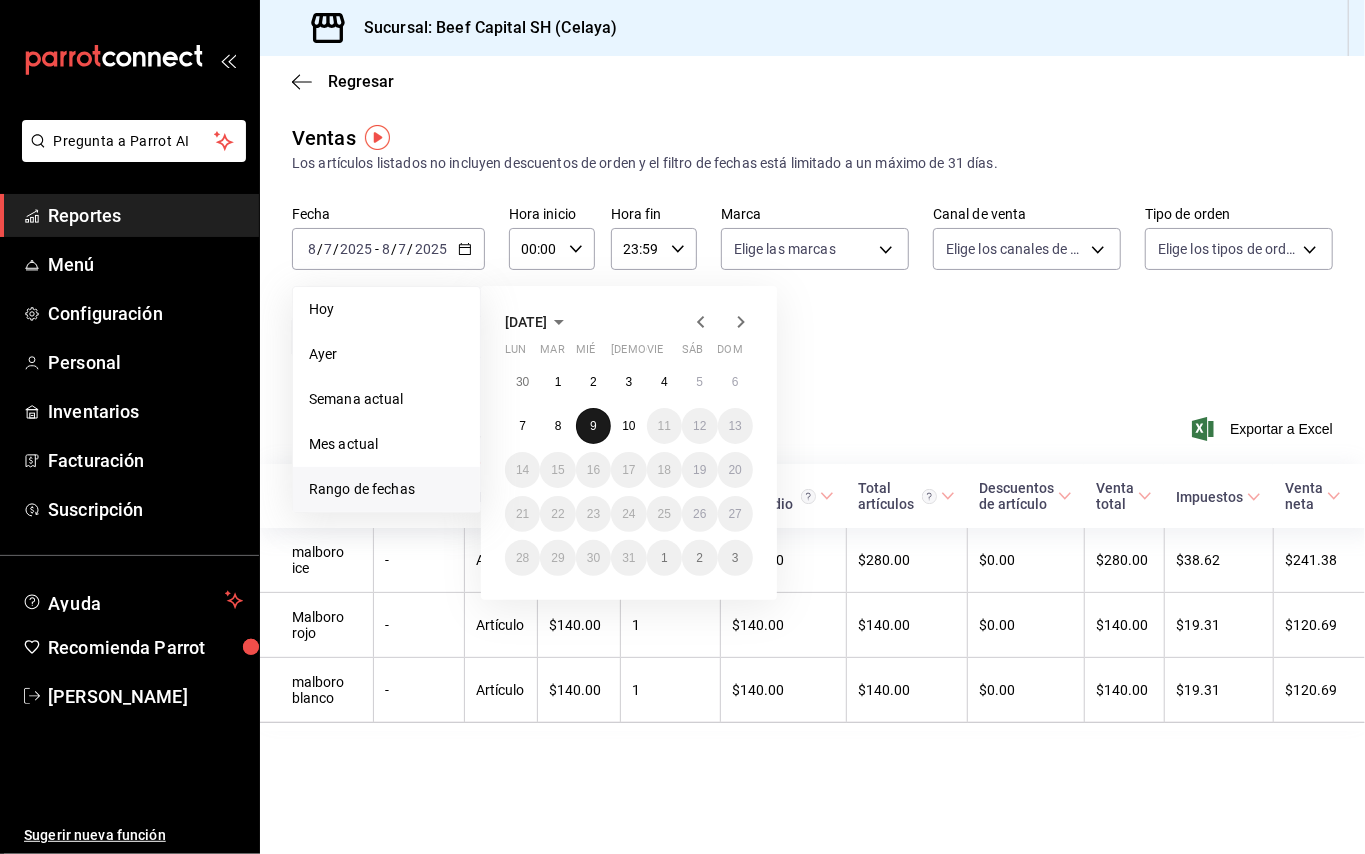 click on "9" at bounding box center [593, 426] 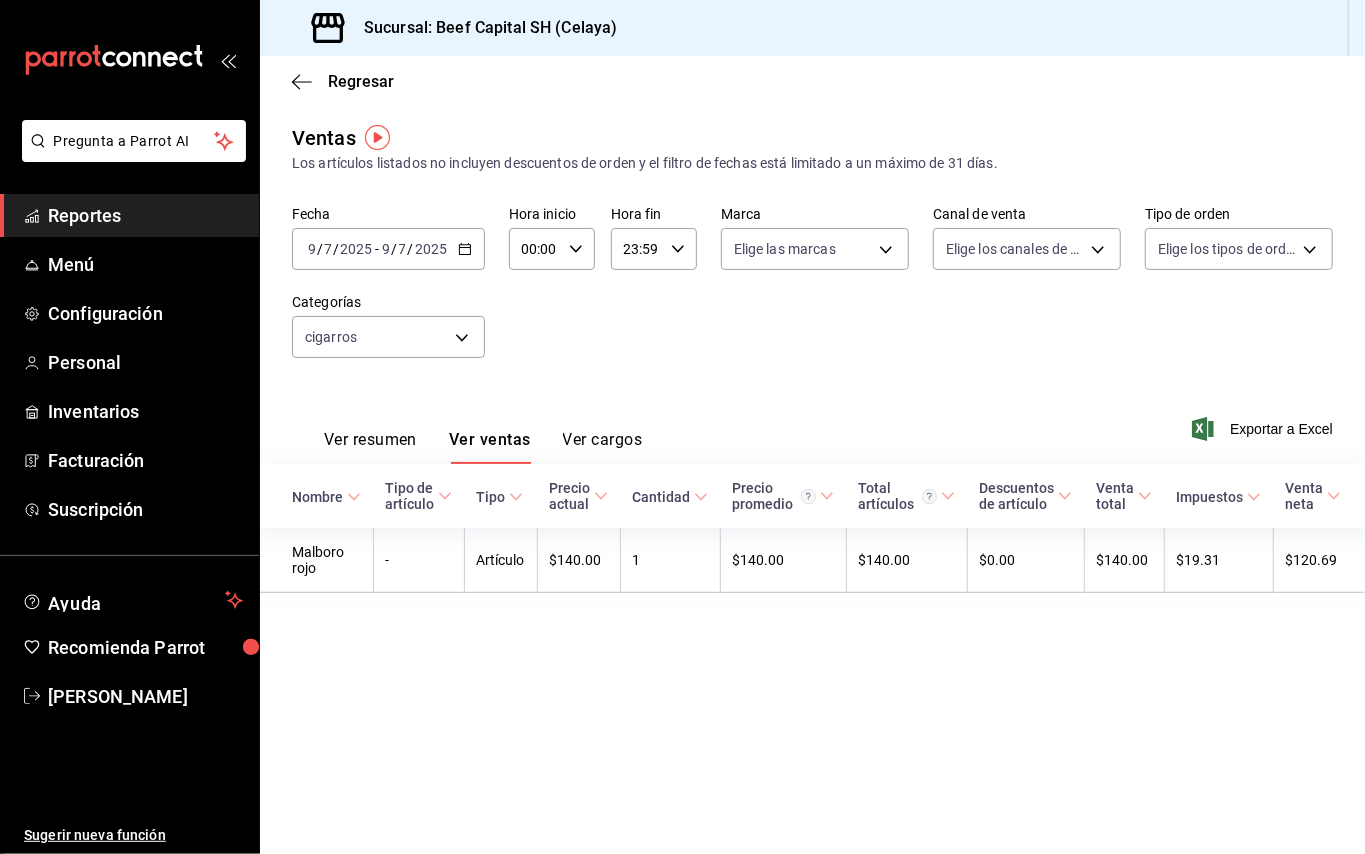 click 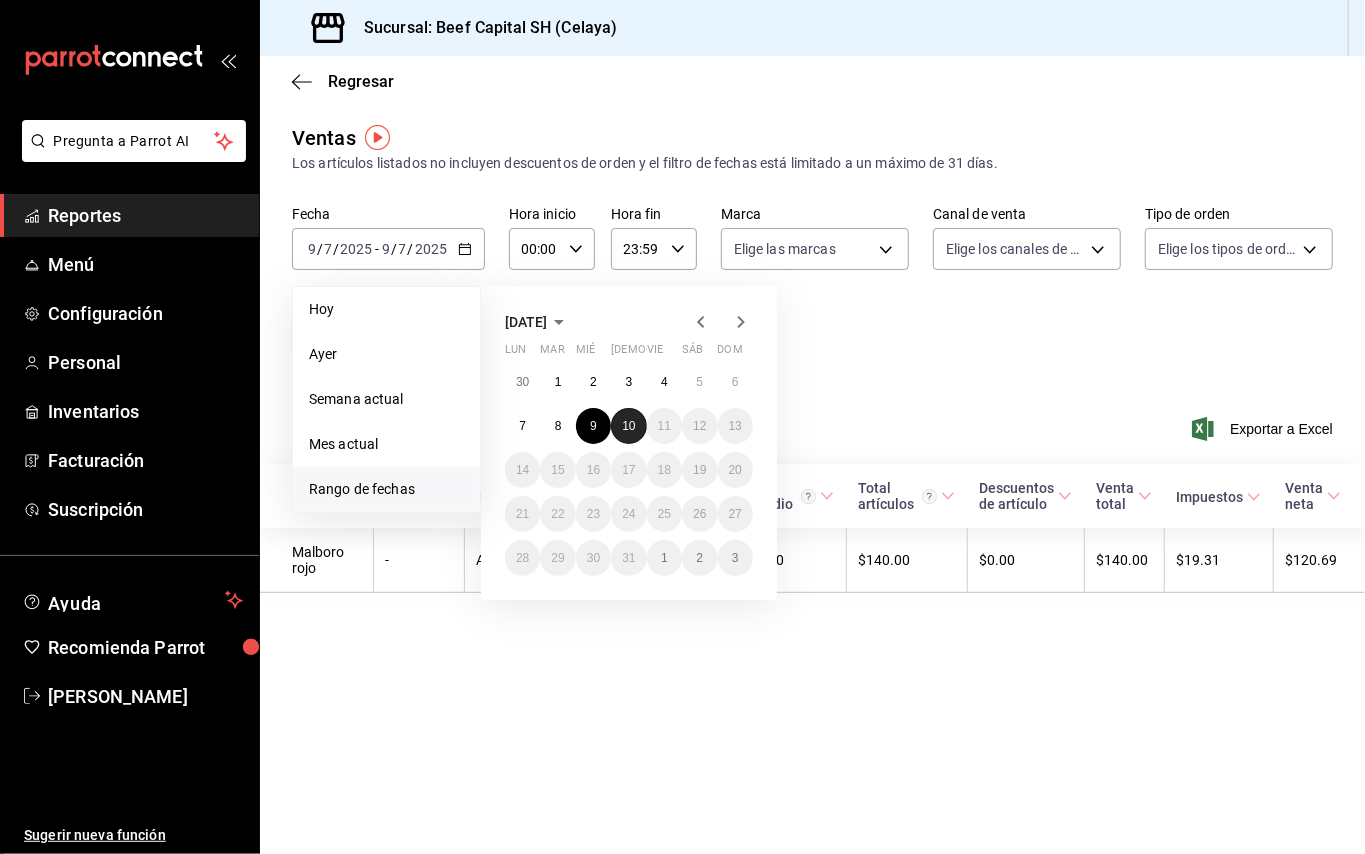 click on "10" at bounding box center [628, 426] 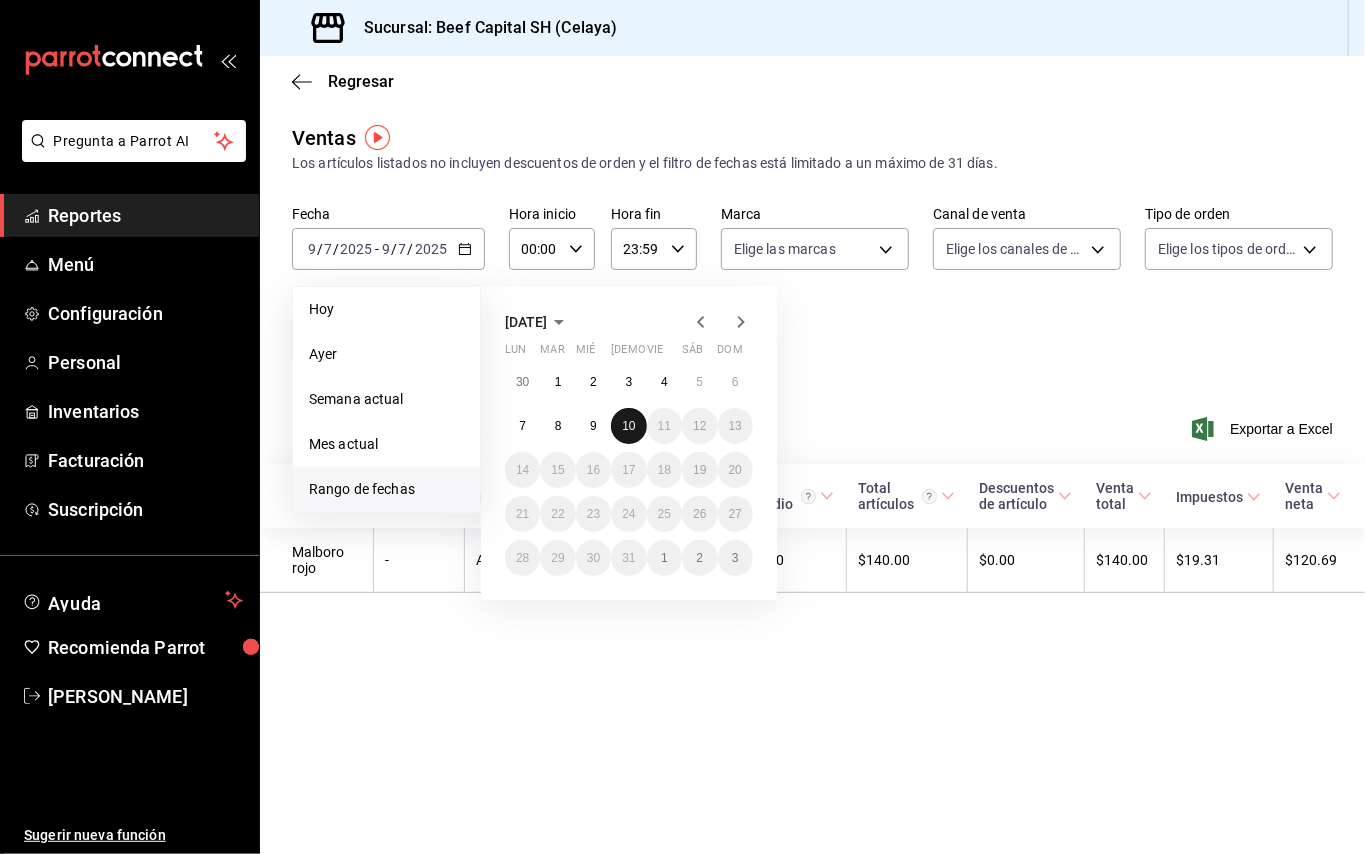 click on "10" at bounding box center (628, 426) 